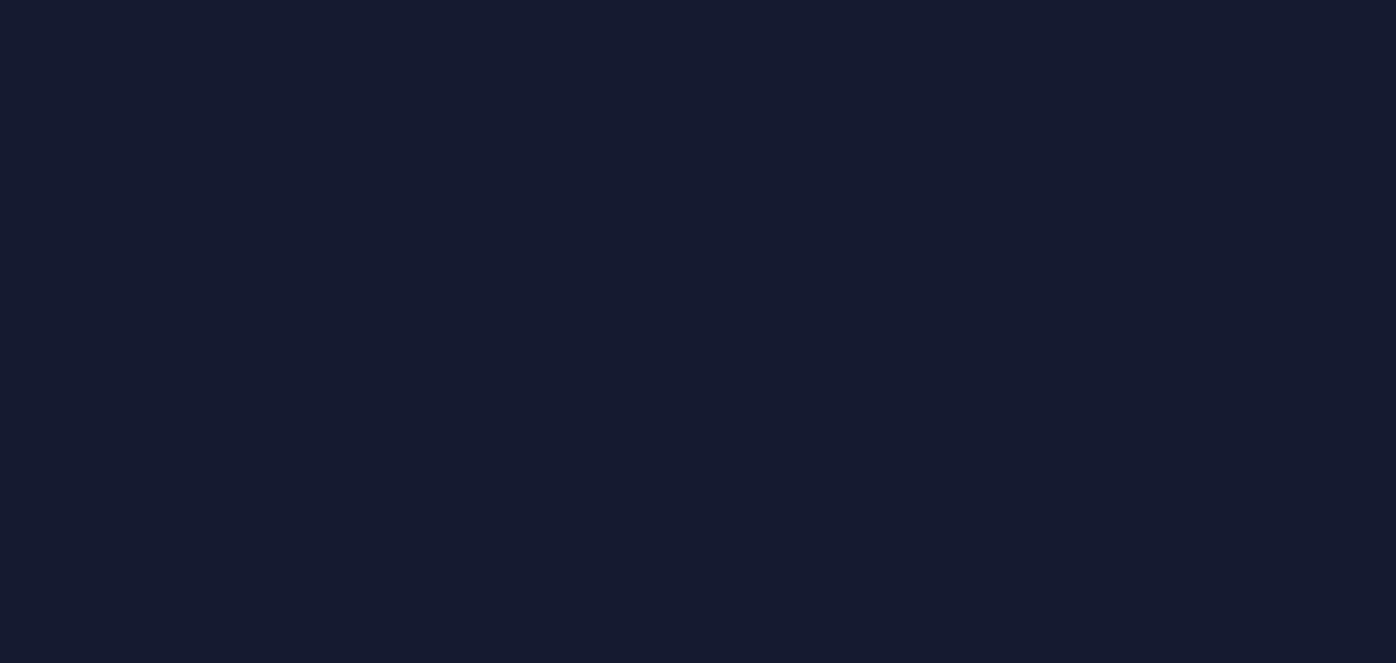 scroll, scrollTop: 0, scrollLeft: 0, axis: both 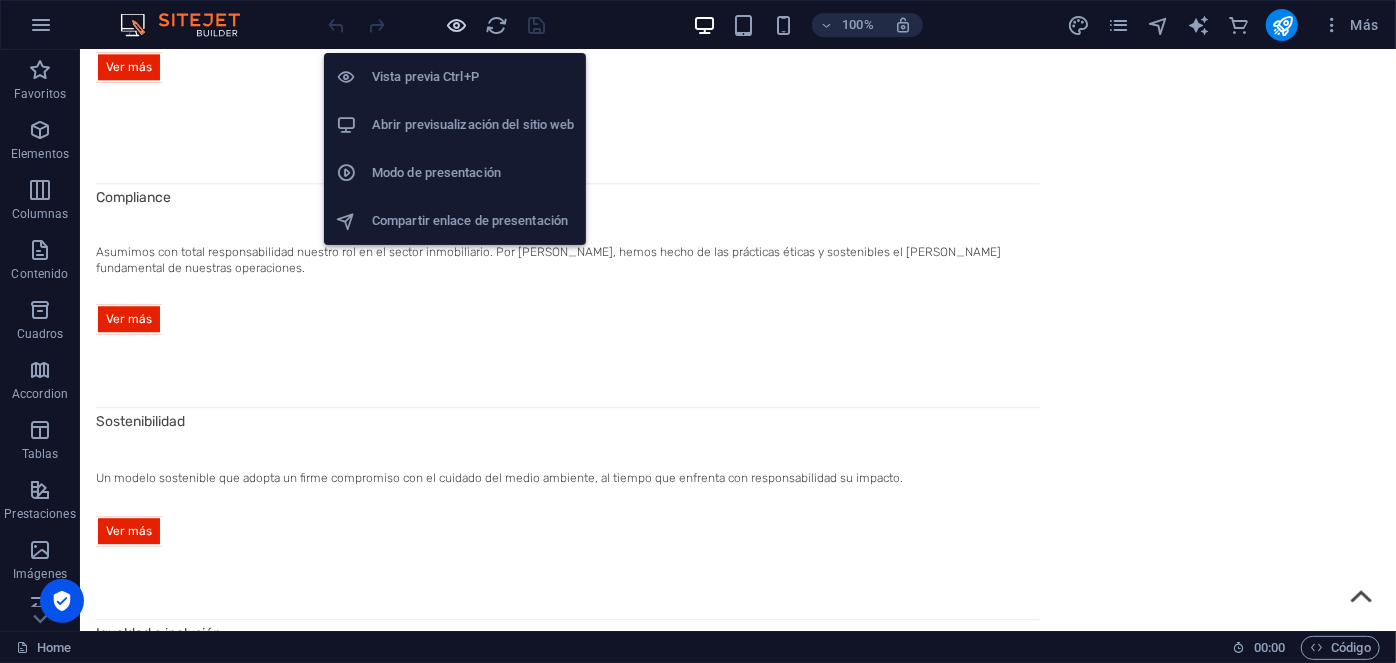 click at bounding box center (457, 25) 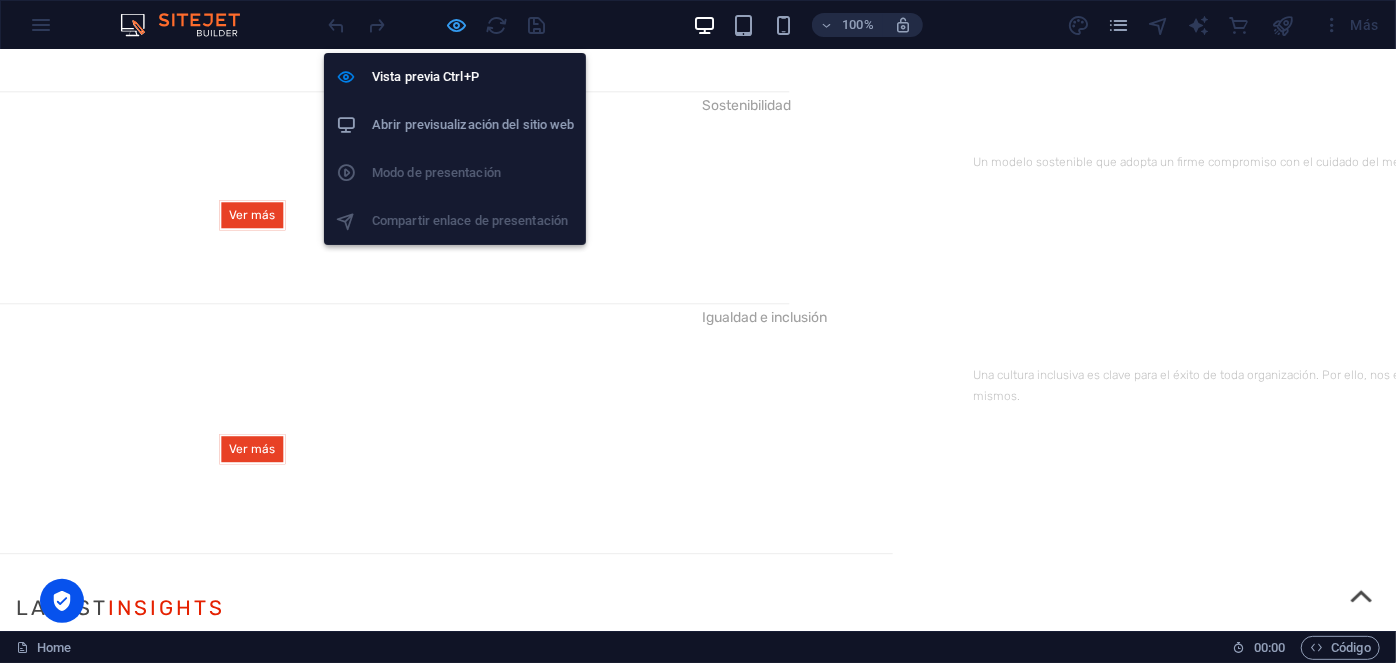 scroll, scrollTop: 2312, scrollLeft: 0, axis: vertical 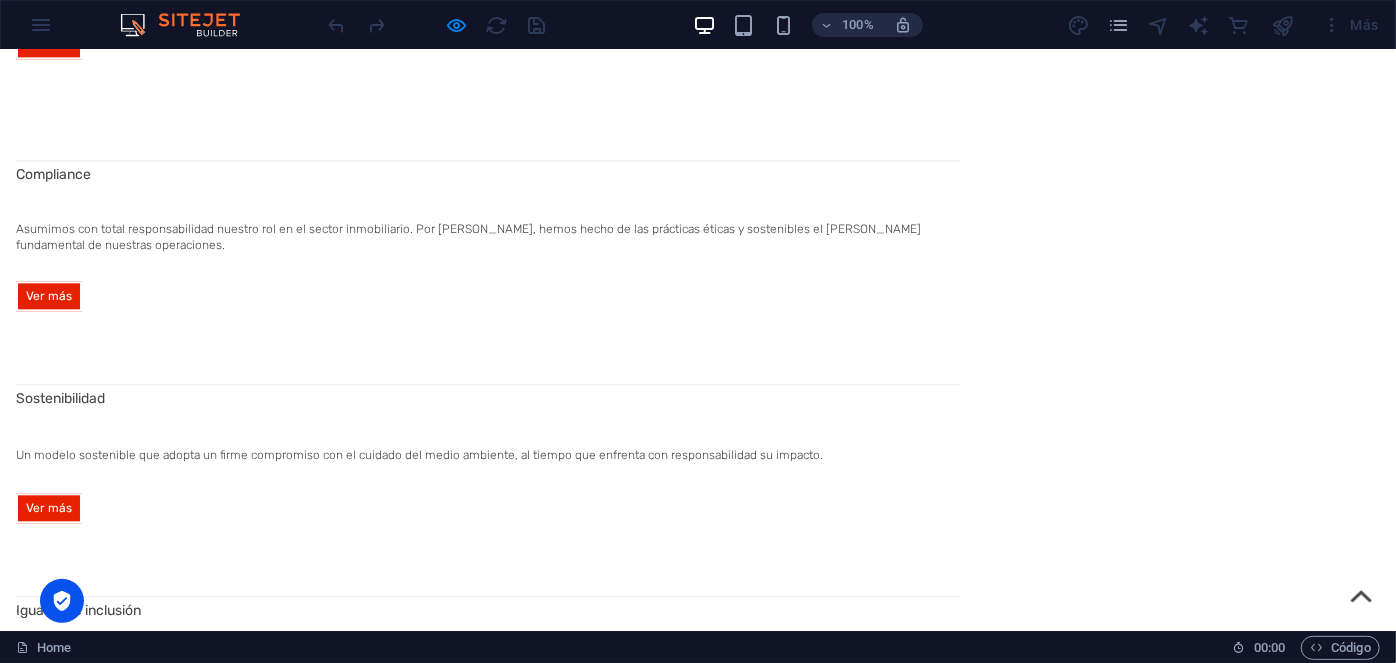 click on "Sobre Qanna" at bounding box center [39, 4587] 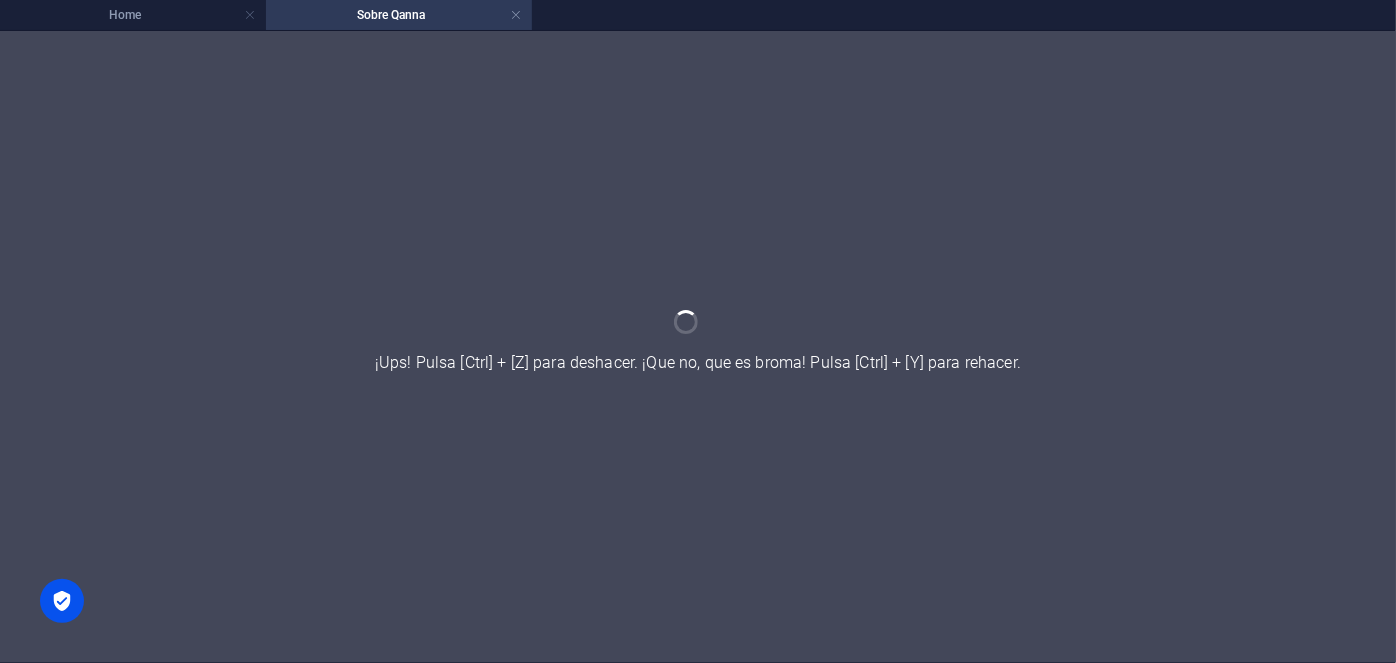 scroll, scrollTop: 0, scrollLeft: 0, axis: both 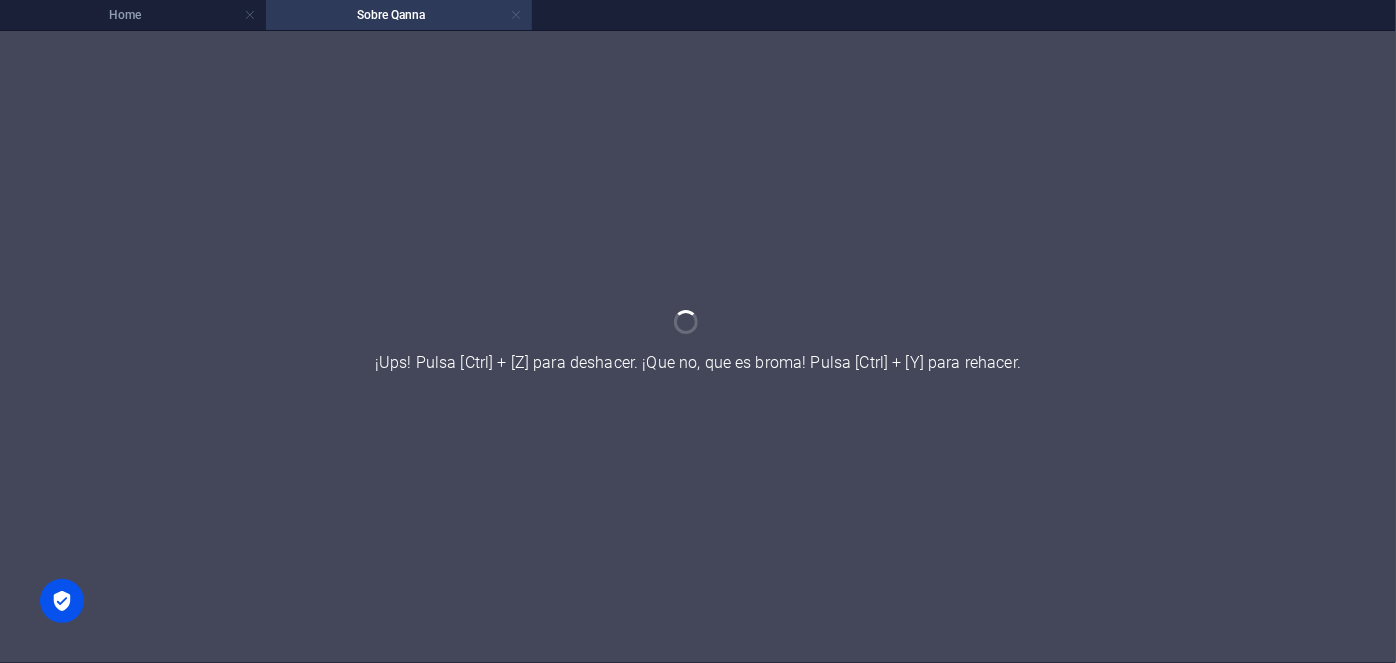 click at bounding box center (516, 15) 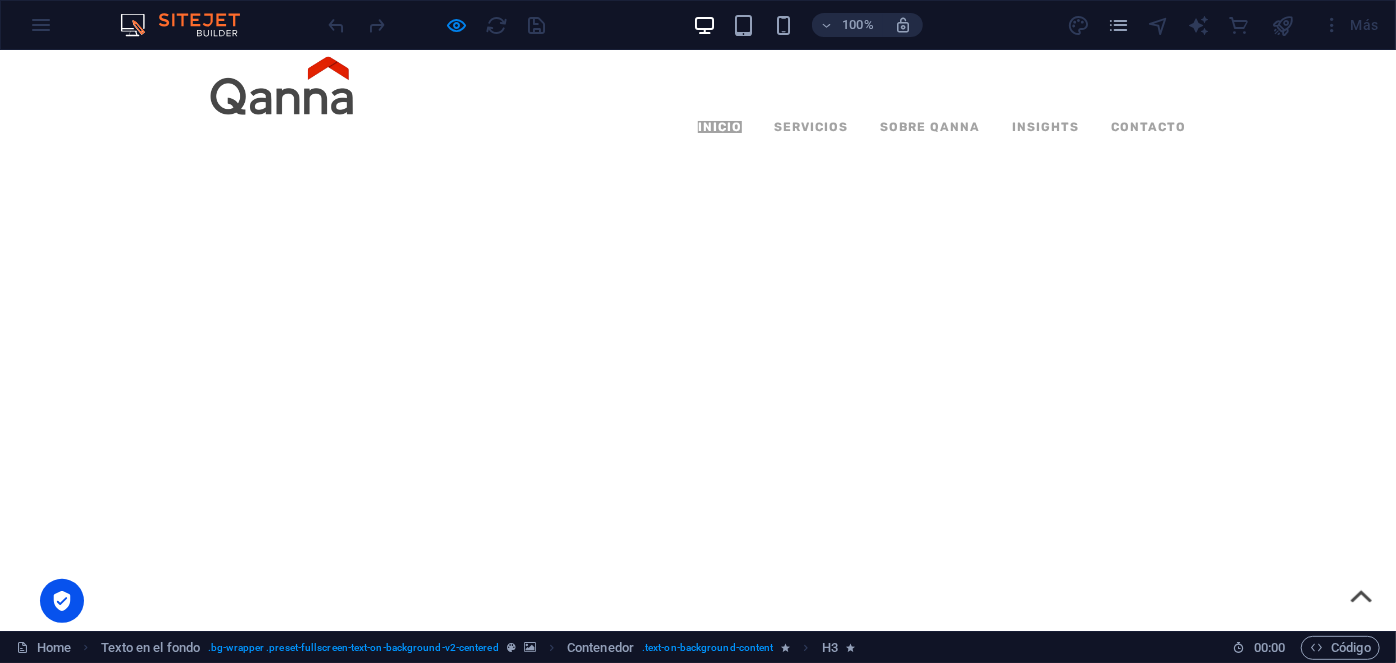 scroll, scrollTop: 2260, scrollLeft: 0, axis: vertical 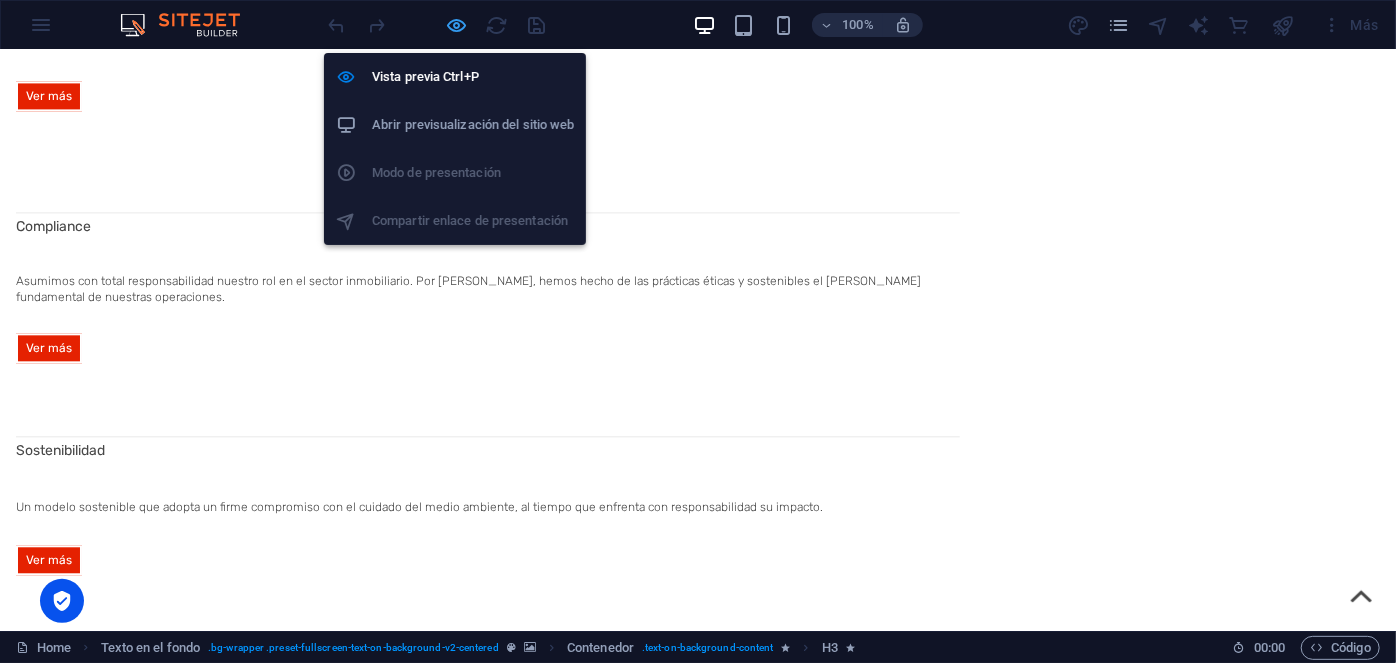 click at bounding box center (457, 25) 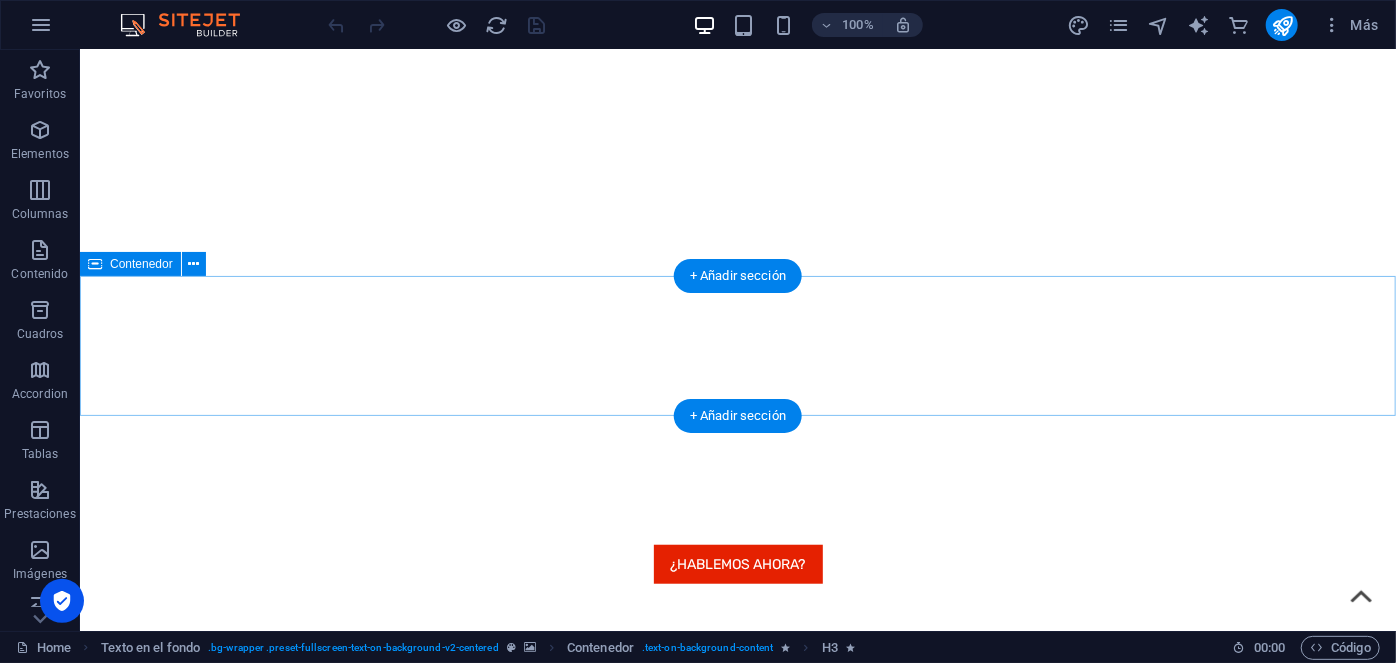 scroll, scrollTop: 557, scrollLeft: 0, axis: vertical 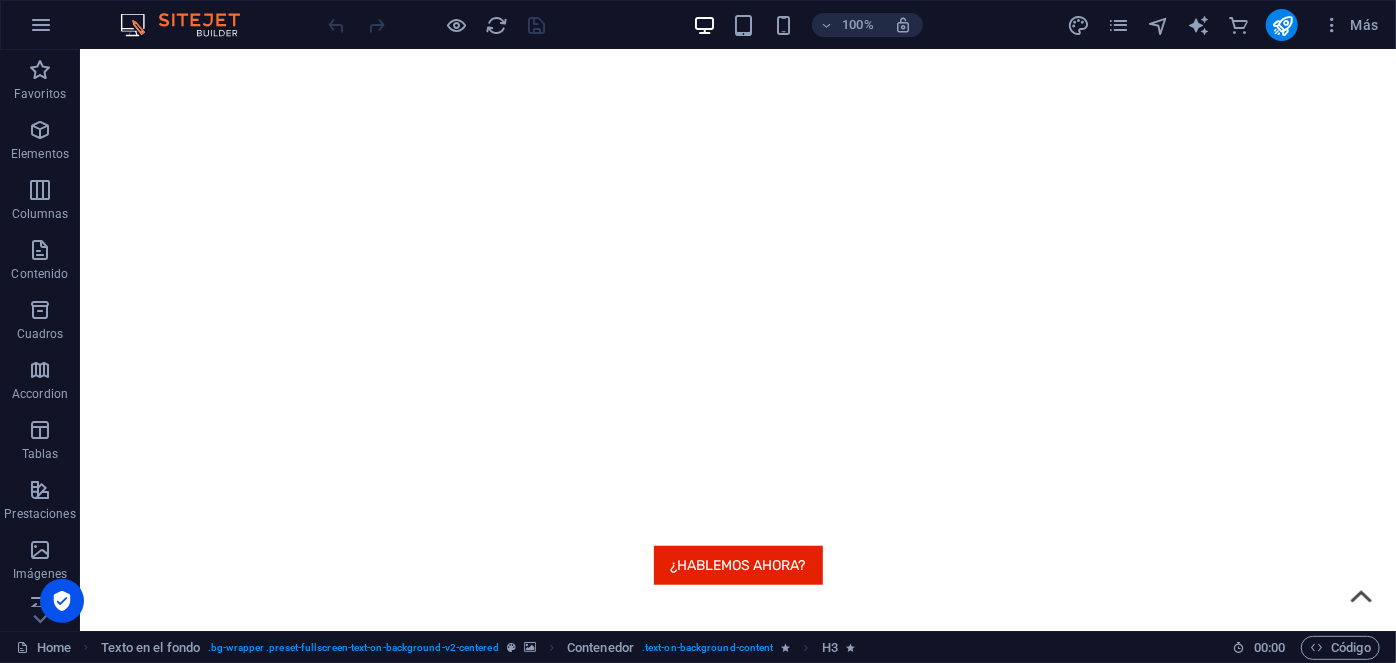 click at bounding box center [437, 25] 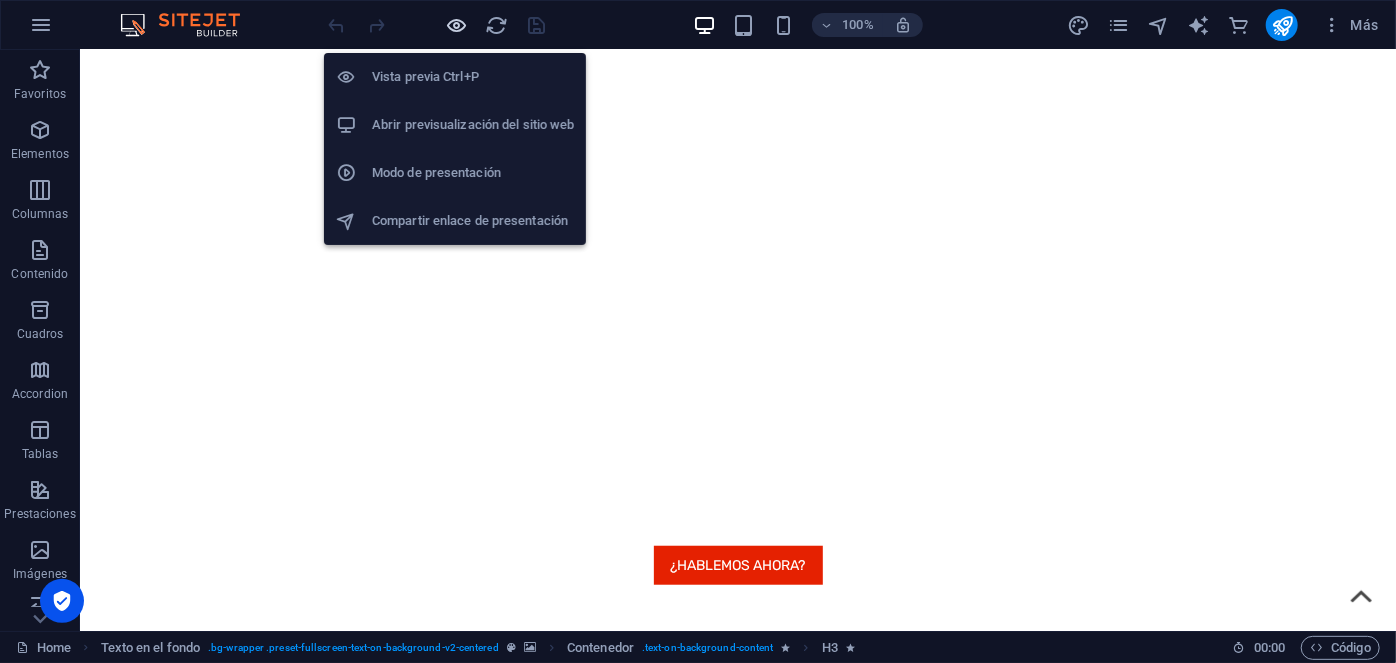 click at bounding box center (457, 25) 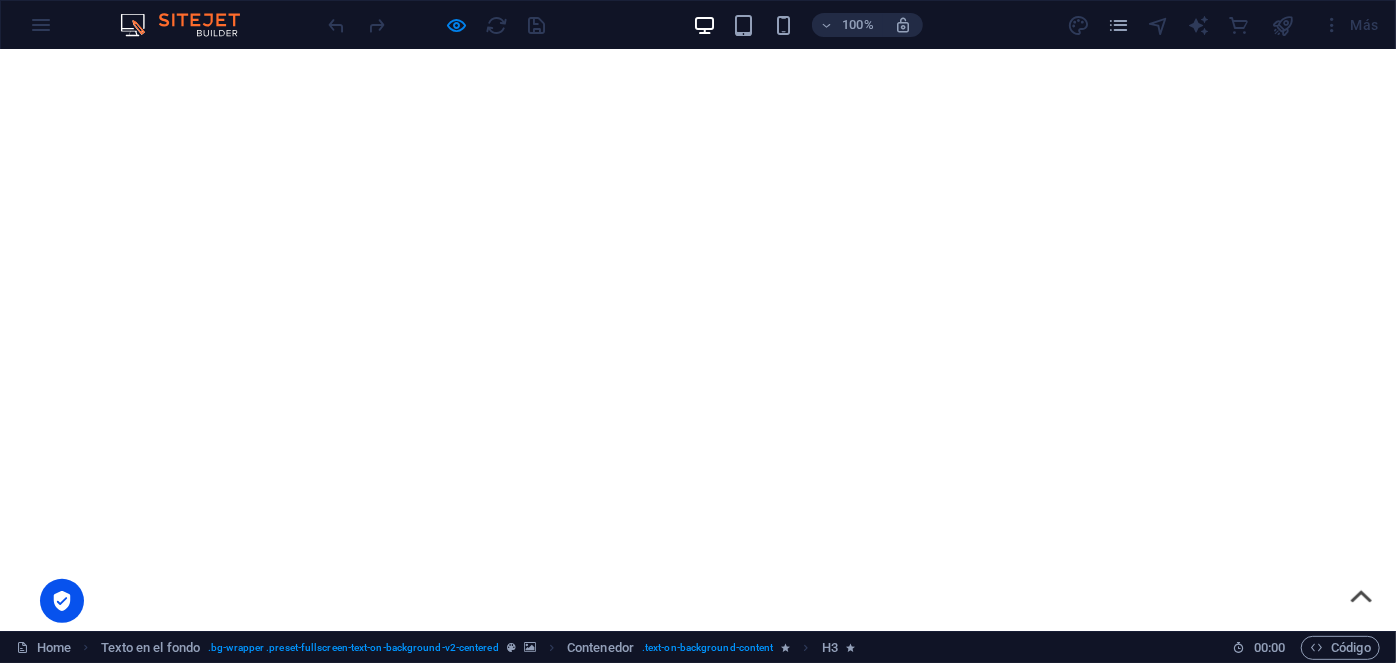 scroll, scrollTop: 252, scrollLeft: 0, axis: vertical 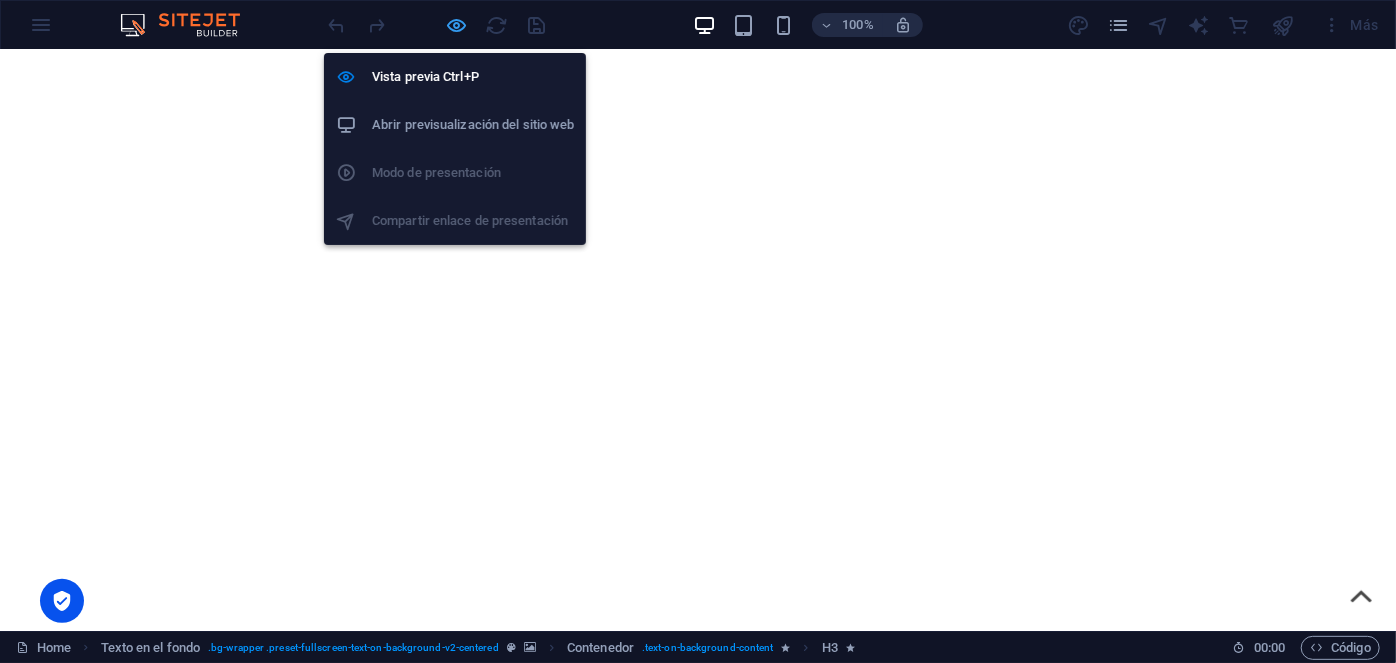 click at bounding box center [457, 25] 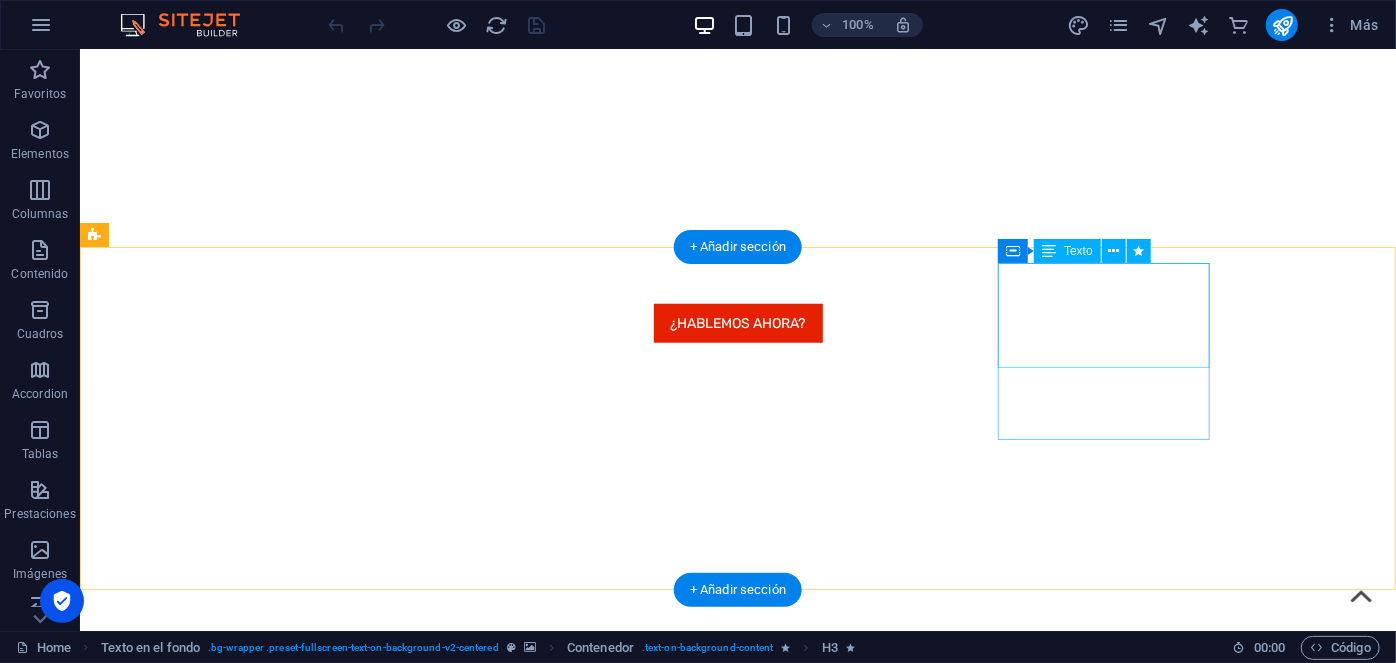 scroll, scrollTop: 803, scrollLeft: 0, axis: vertical 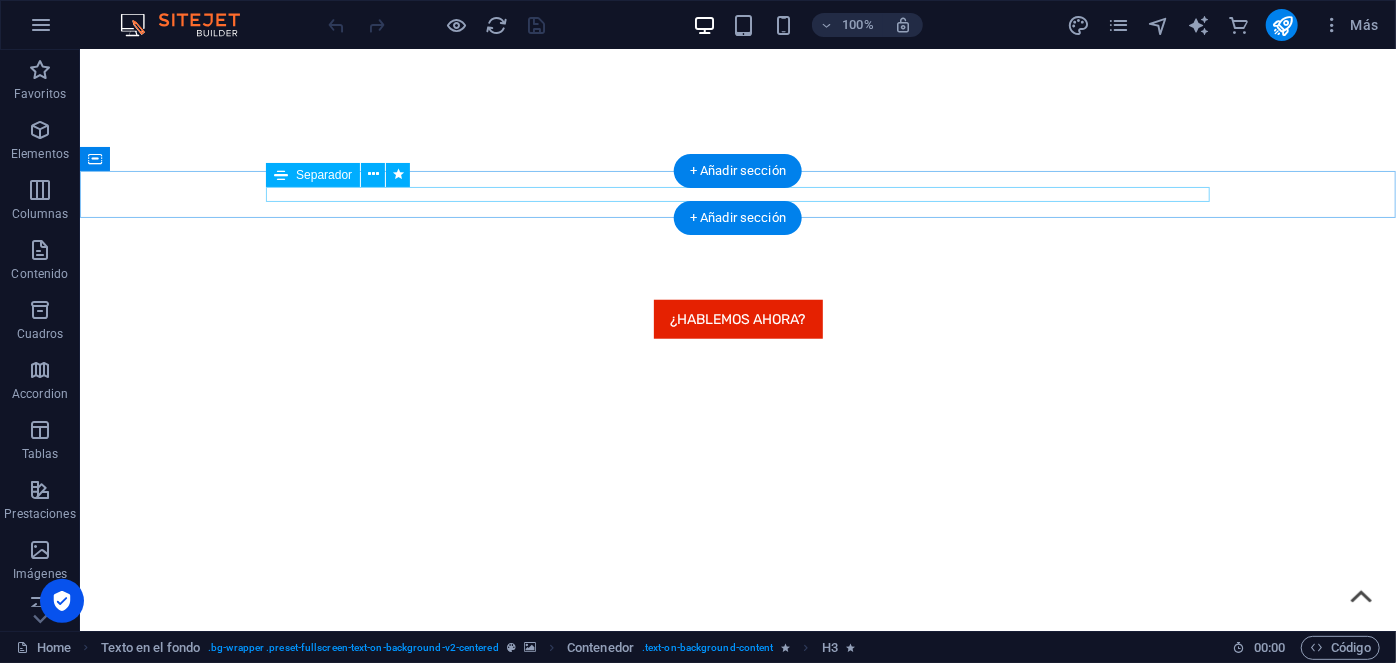 click at bounding box center [737, 828] 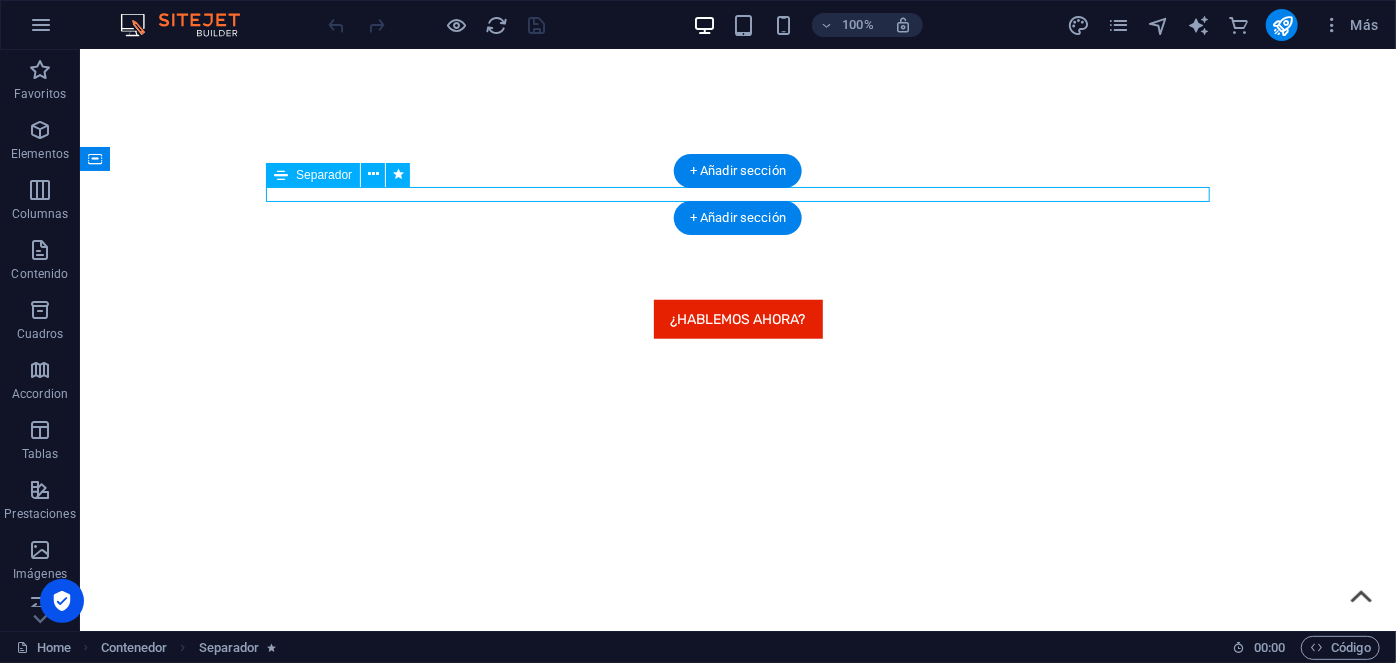click at bounding box center (737, 828) 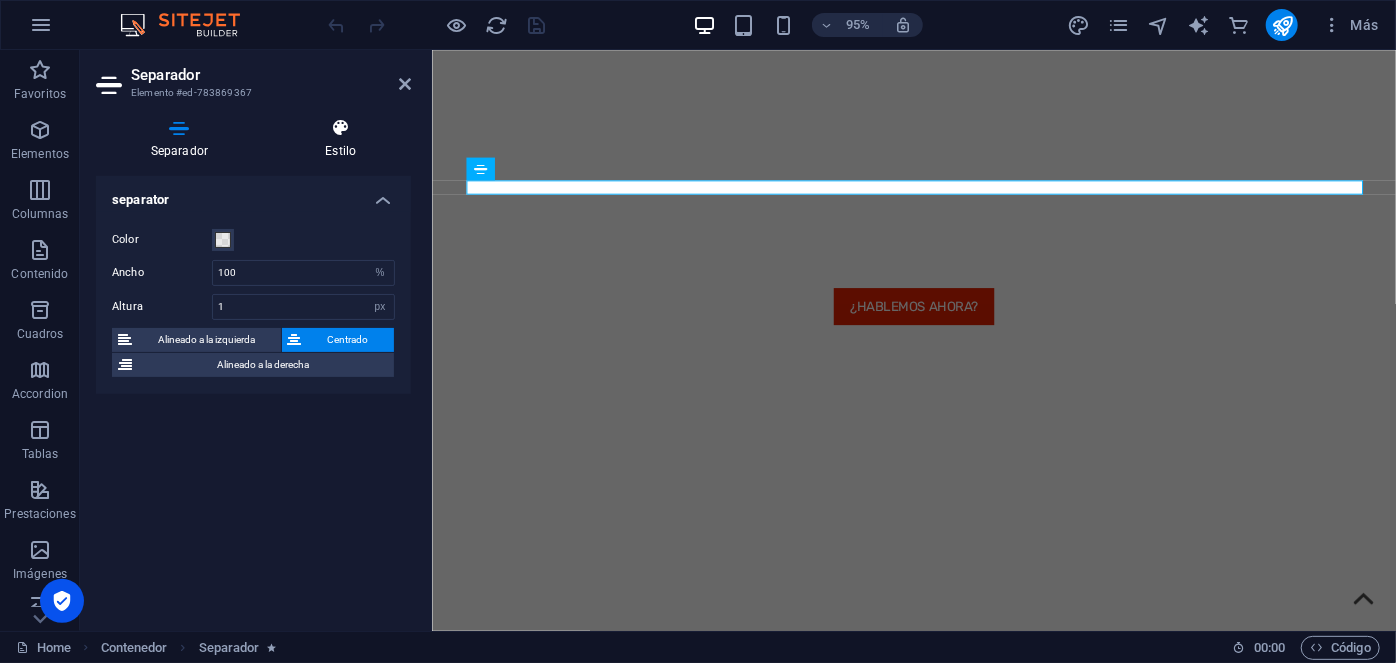 click on "Estilo" at bounding box center (341, 139) 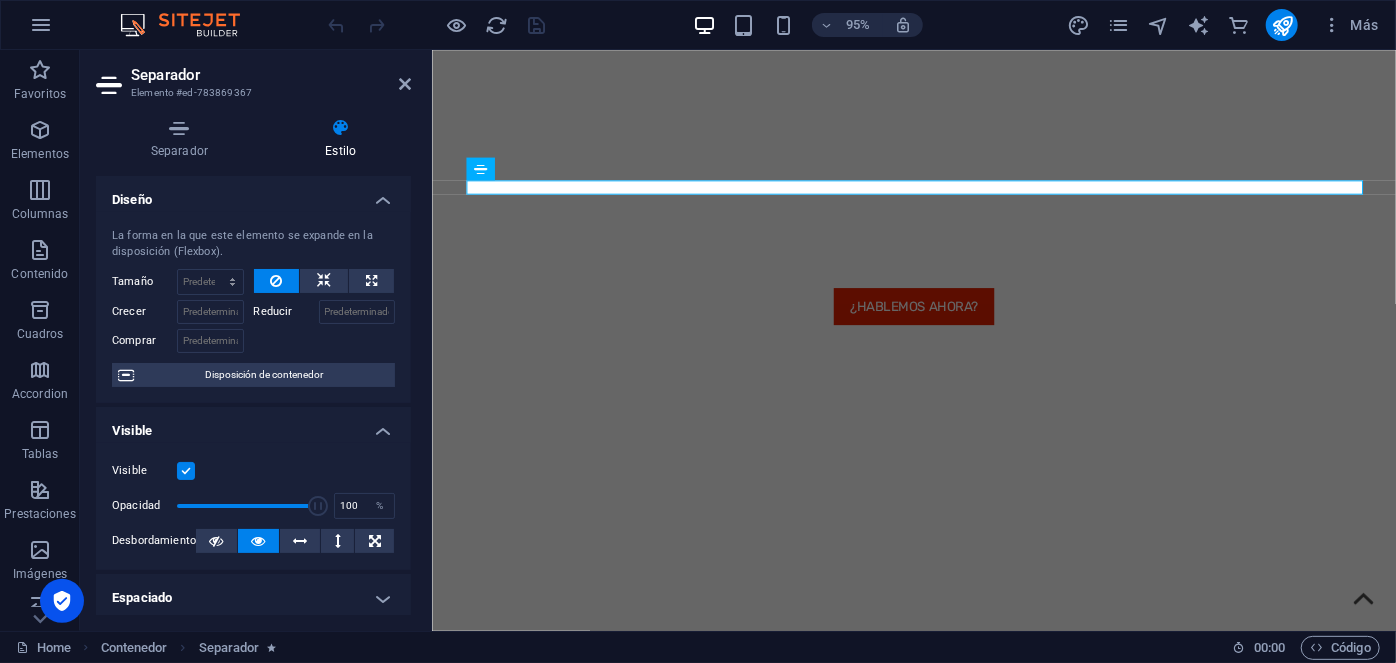 scroll, scrollTop: 421, scrollLeft: 0, axis: vertical 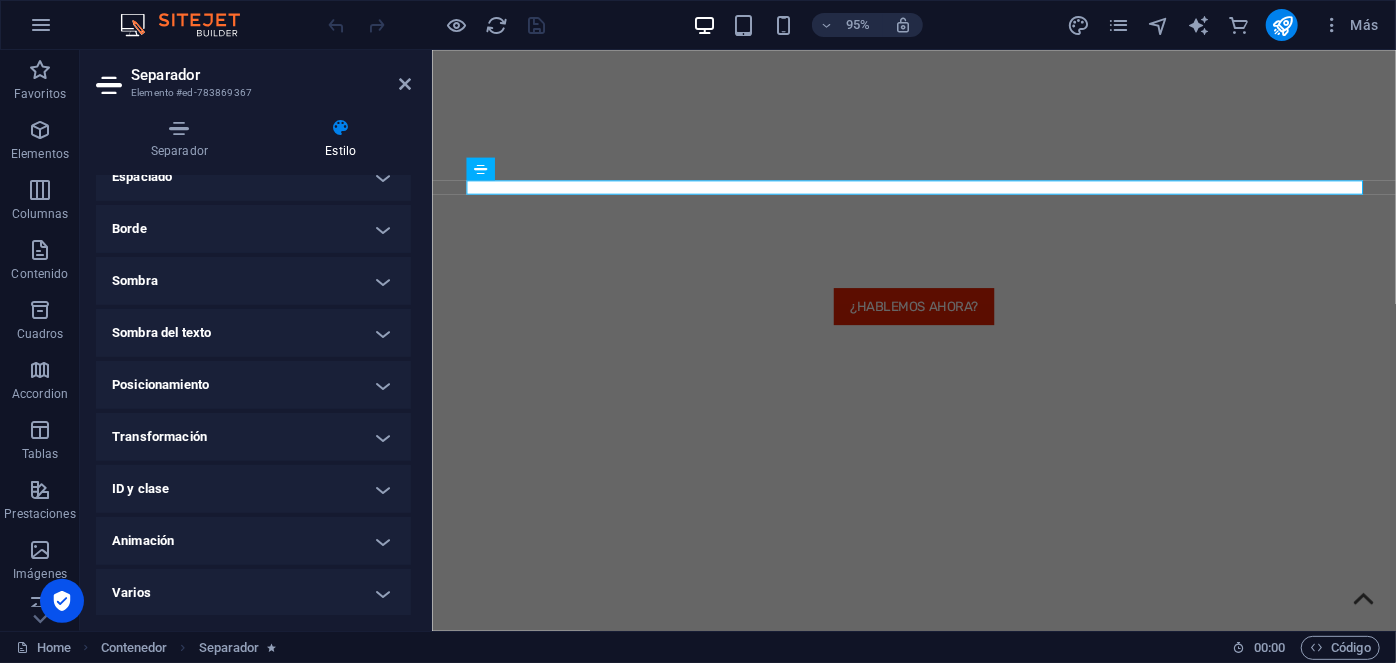 click on "Animación" at bounding box center (253, 541) 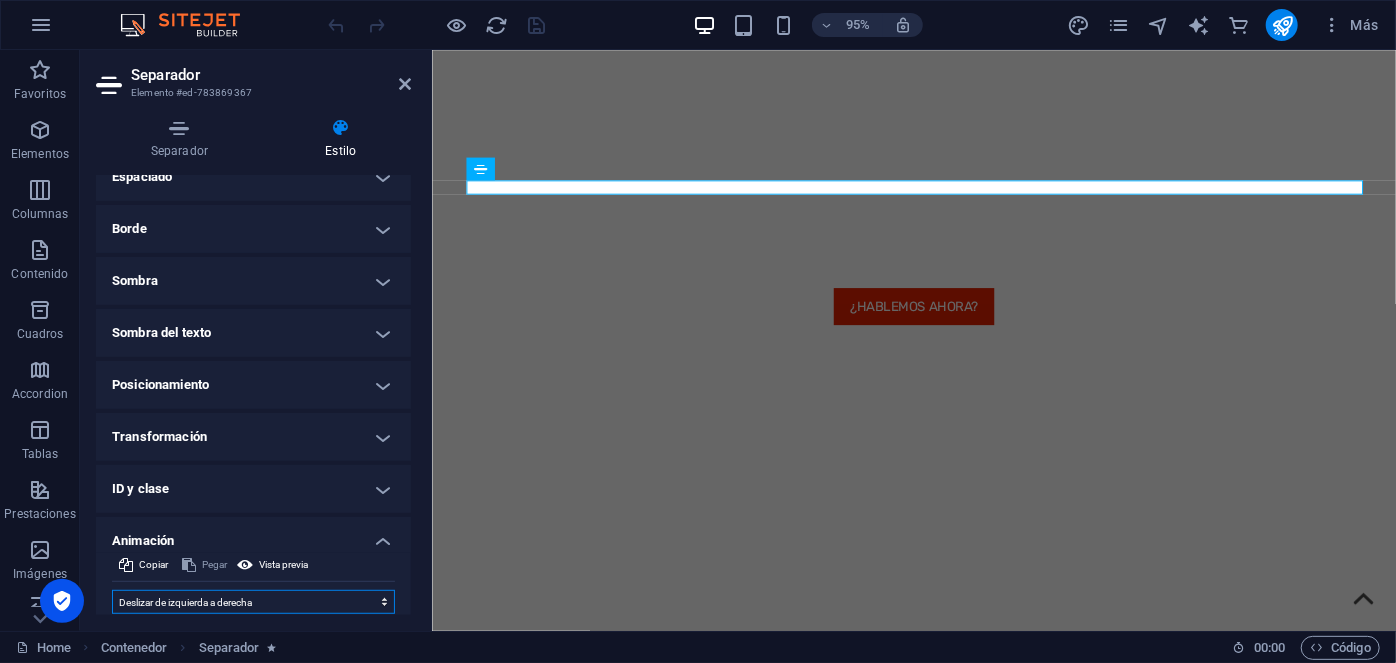 click on "No animar Mostrar / Ocultar Subir/bajar Acercar/alejar Deslizar de izquierda a derecha Deslizar de derecha a izquierda Deslizar de arriba a abajo Deslizar de abajo a arriba Pulsación Parpadeo Abrir como superposición" at bounding box center [253, 602] 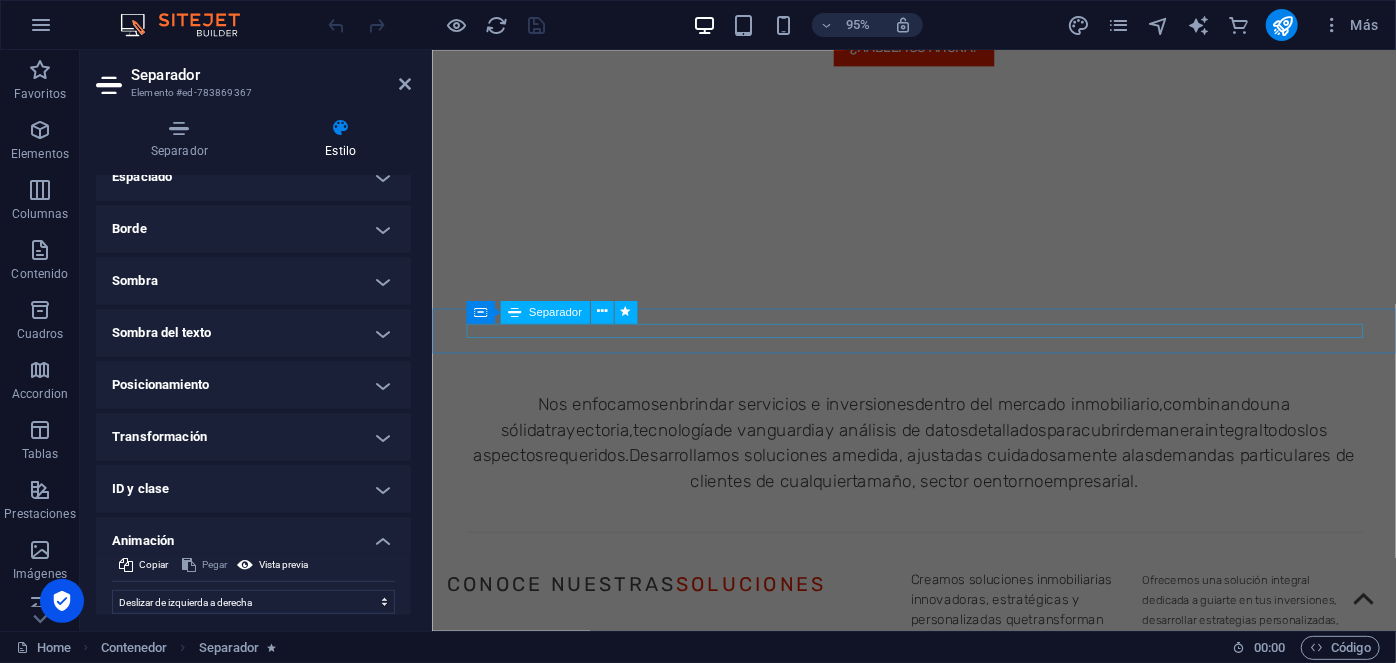scroll, scrollTop: 1092, scrollLeft: 0, axis: vertical 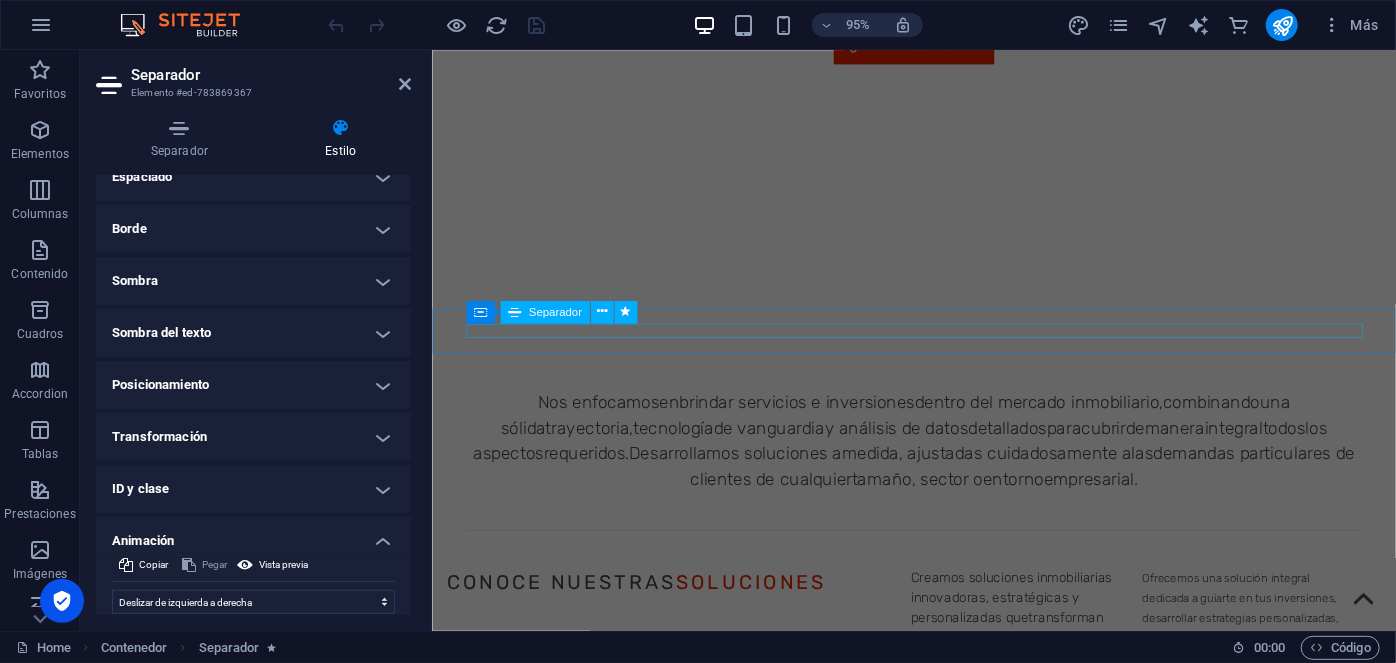click at bounding box center (939, 996) 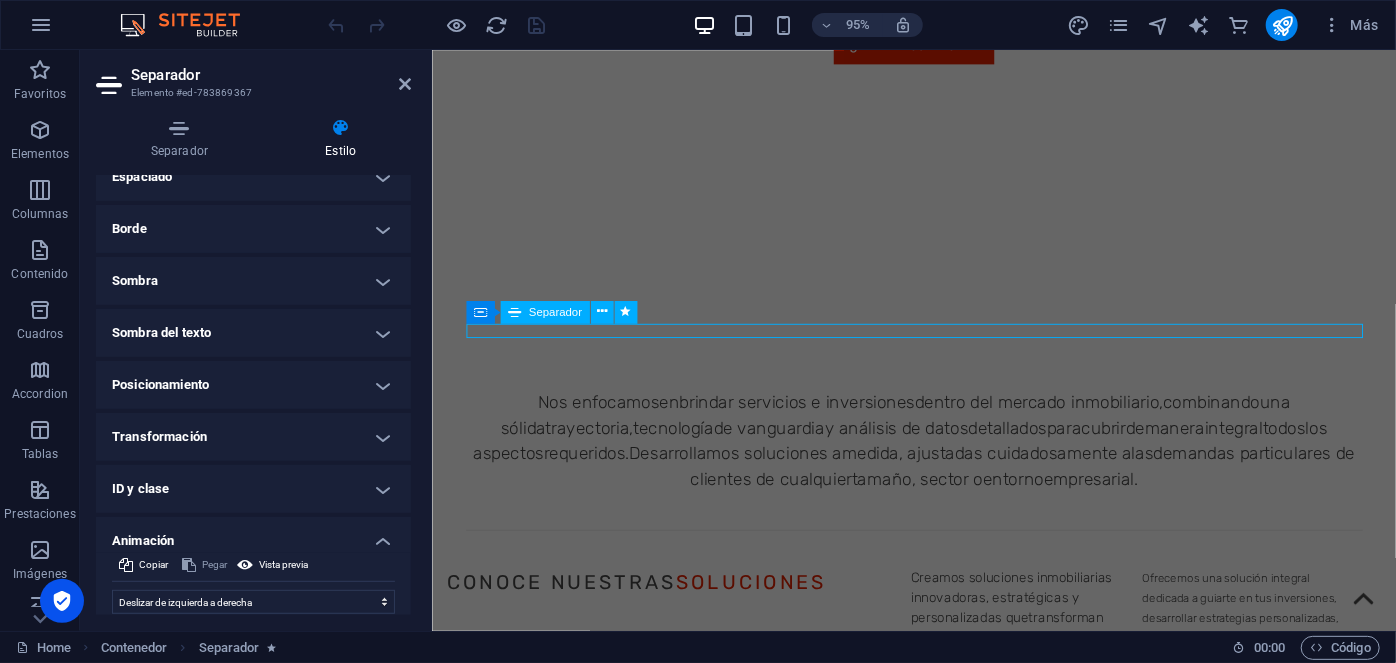click at bounding box center (939, 996) 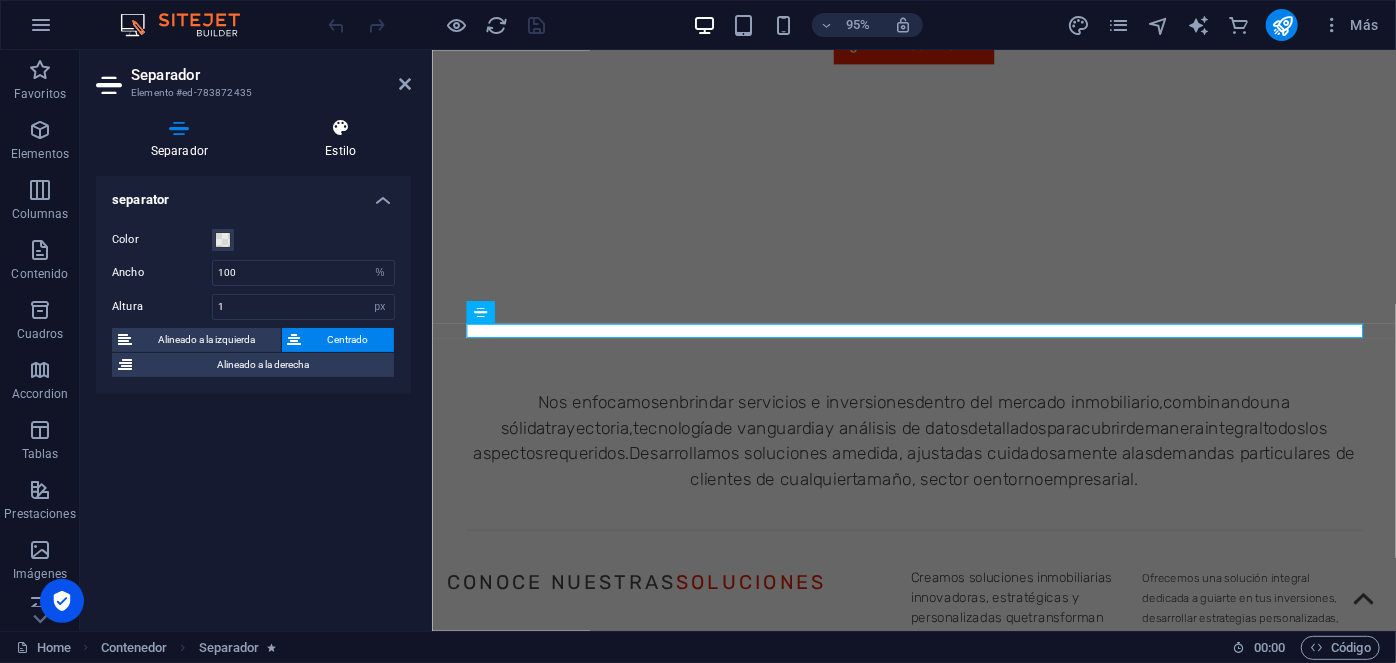 click at bounding box center [341, 128] 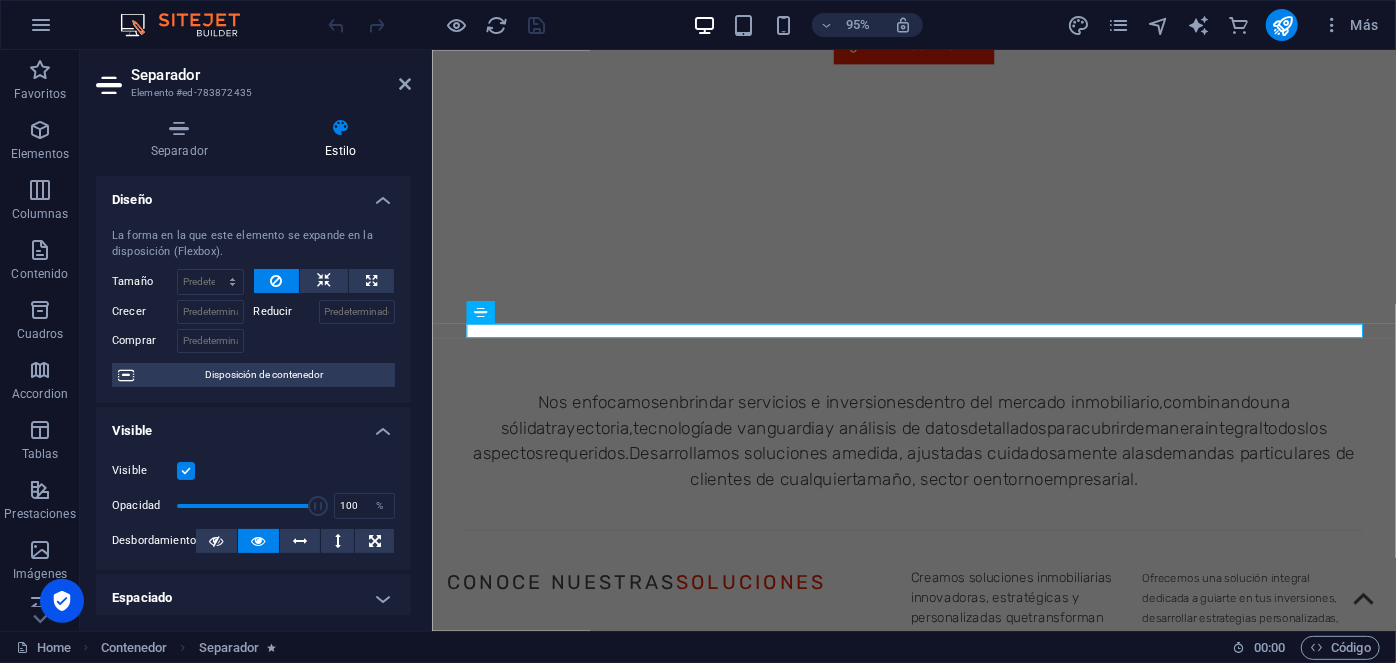scroll, scrollTop: 421, scrollLeft: 0, axis: vertical 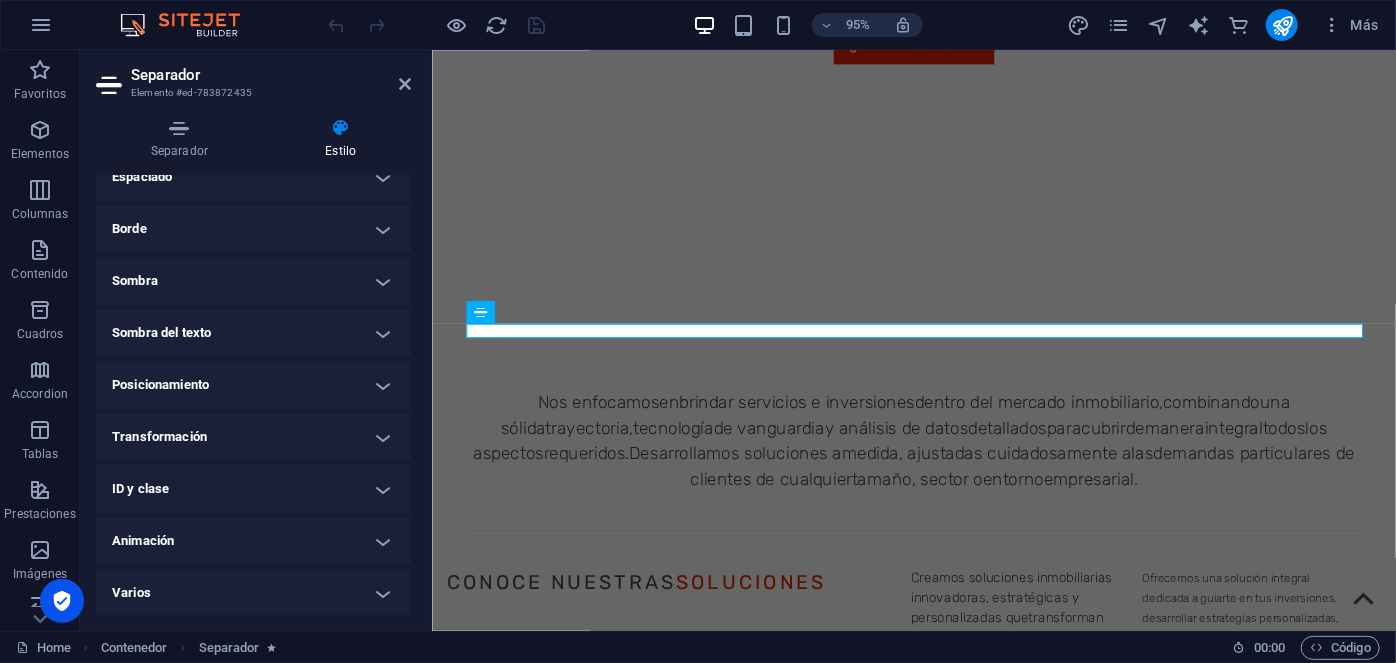 click on "Animación" at bounding box center (253, 541) 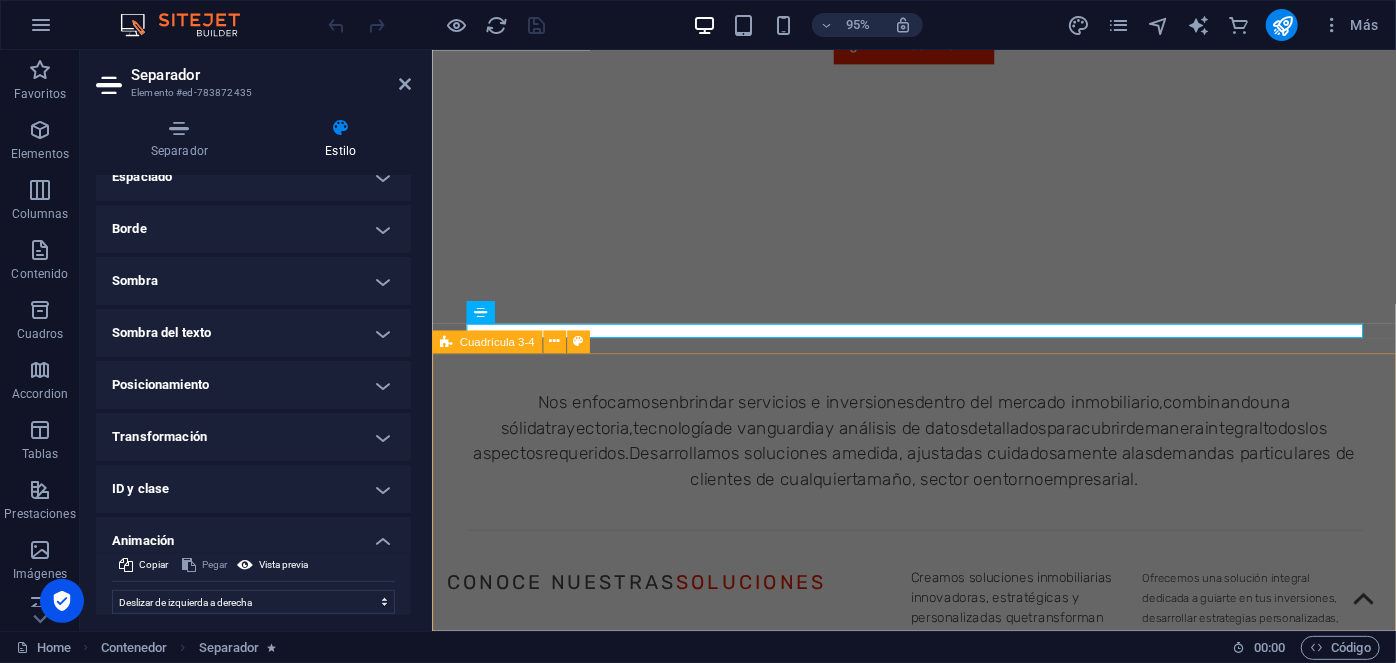 click on "acerca de  qanna Suelta el contenido aquí o  Añadir elementos  Pegar portapapeles Suelta el contenido aquí o  Añadir elementos  Pegar portapapeles Sobre Nosotros En Qanna exploramos cada aspecto del sector inmobiliario, ofreciéndote una visión más amplia para que tú alcances más. Ver más Compliance Asumimos con total responsabilidad nuestro rol en el sector inmobiliario. Por [PERSON_NAME], hemos hecho de las prácticas éticas y sostenibles el [PERSON_NAME] fundamental de nuestras operaciones. Ver más Sostenibilidad Un modelo sostenible que adopta un firme compromiso con el cuidado del medio ambiente, al tiempo que enfrenta con responsabilidad su impacto. Ver más Igualdad e inclusión Una cultura inclusiva es clave para el éxito de toda organización. Por ello, nos enfocamos en ofrecer a nuestros empleados un entorno donde se sientan seguros de sí mismos. Ver más" at bounding box center (938, 1672) 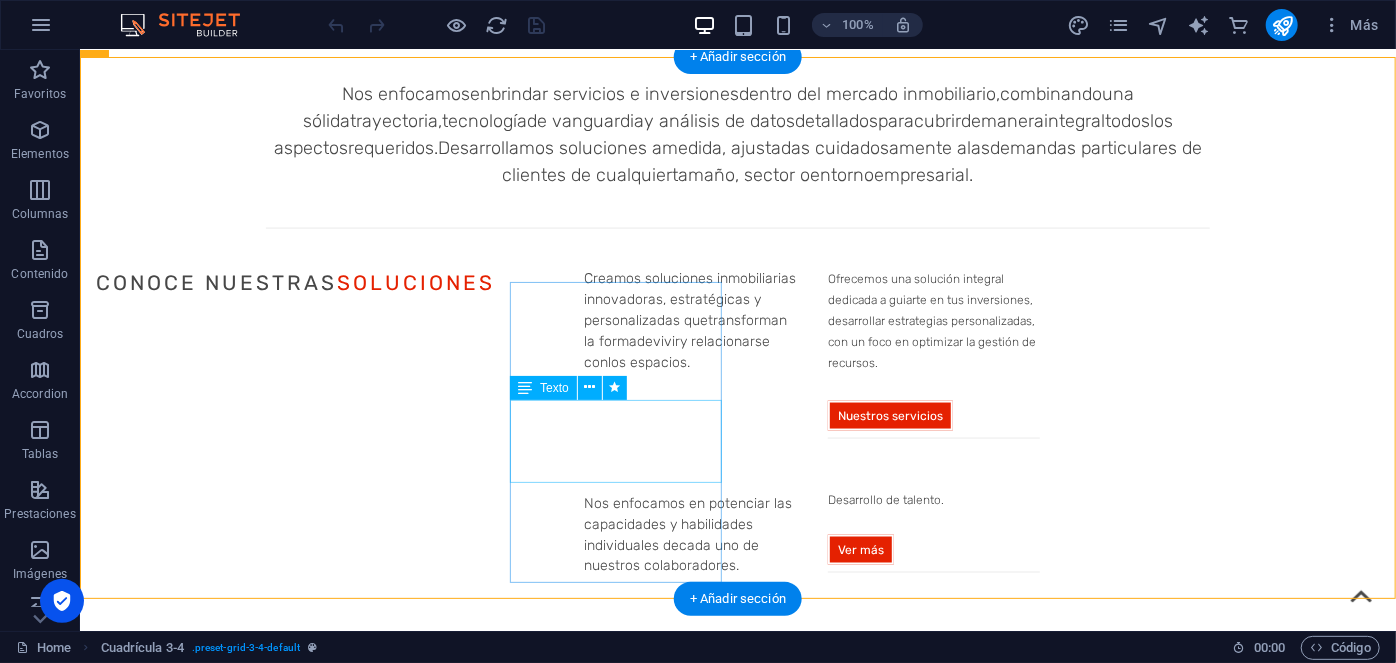 scroll, scrollTop: 1426, scrollLeft: 0, axis: vertical 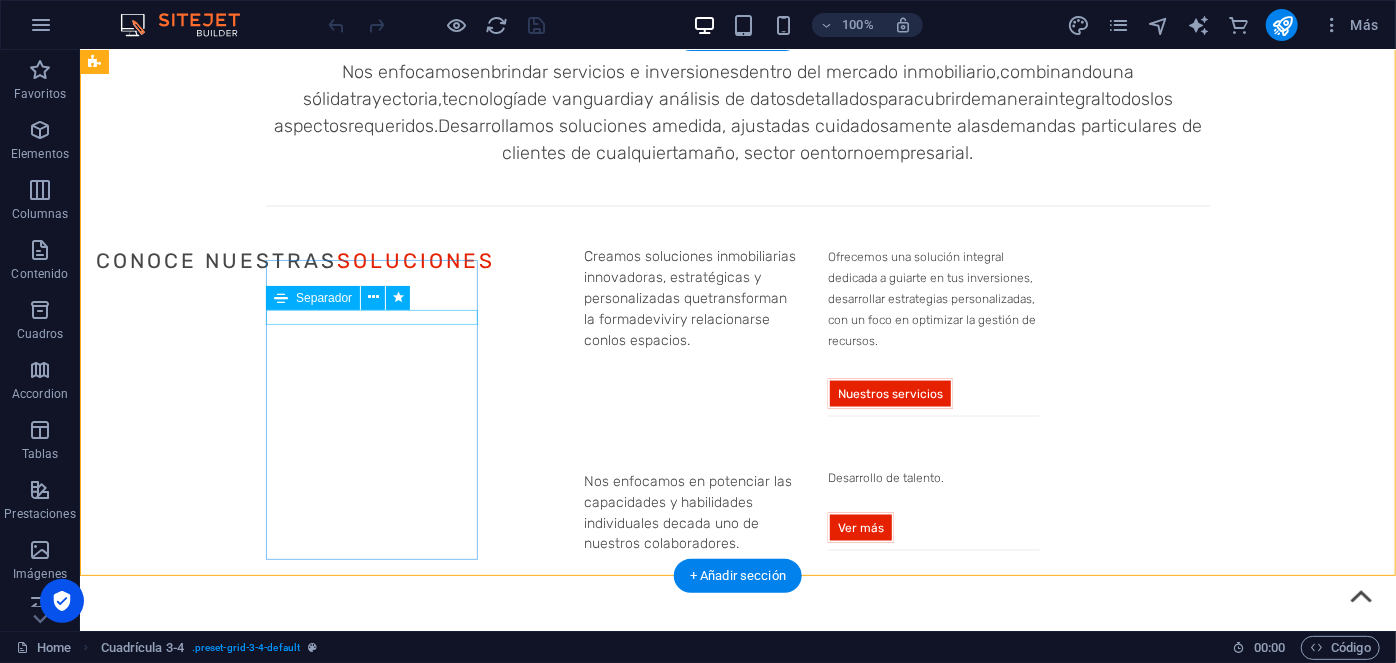 click at bounding box center (567, 1107) 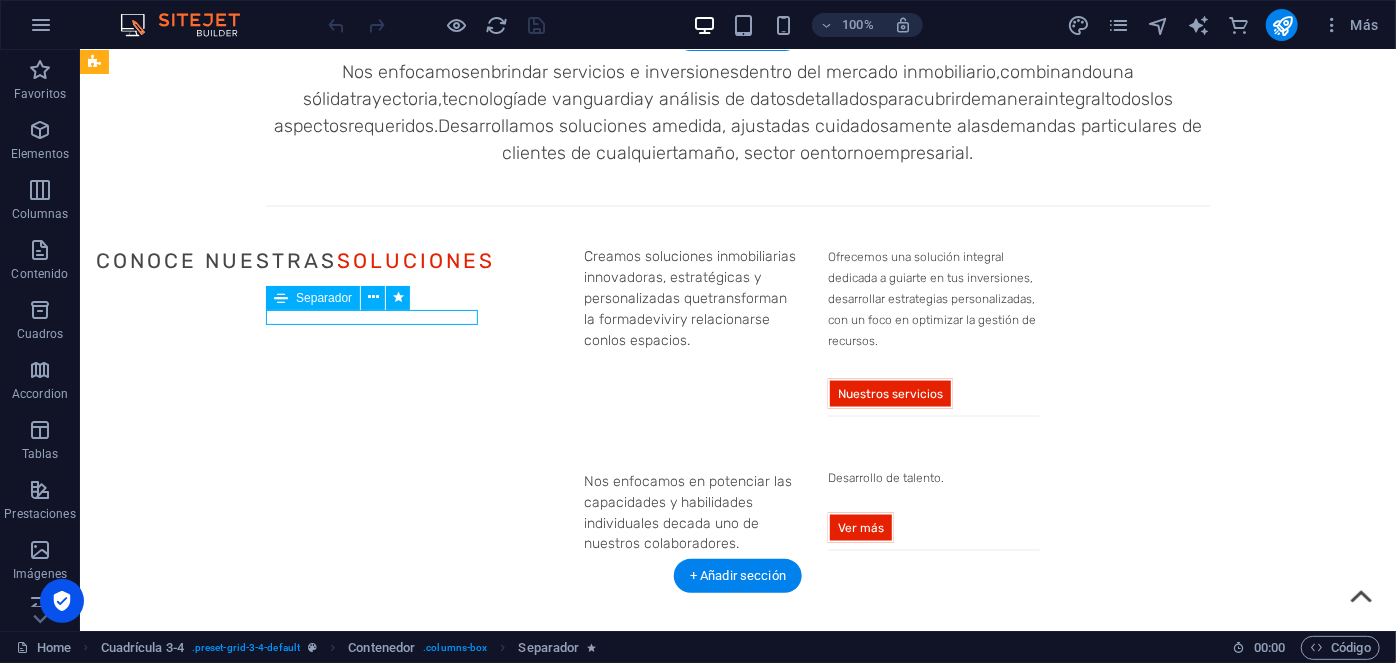 click at bounding box center (567, 1107) 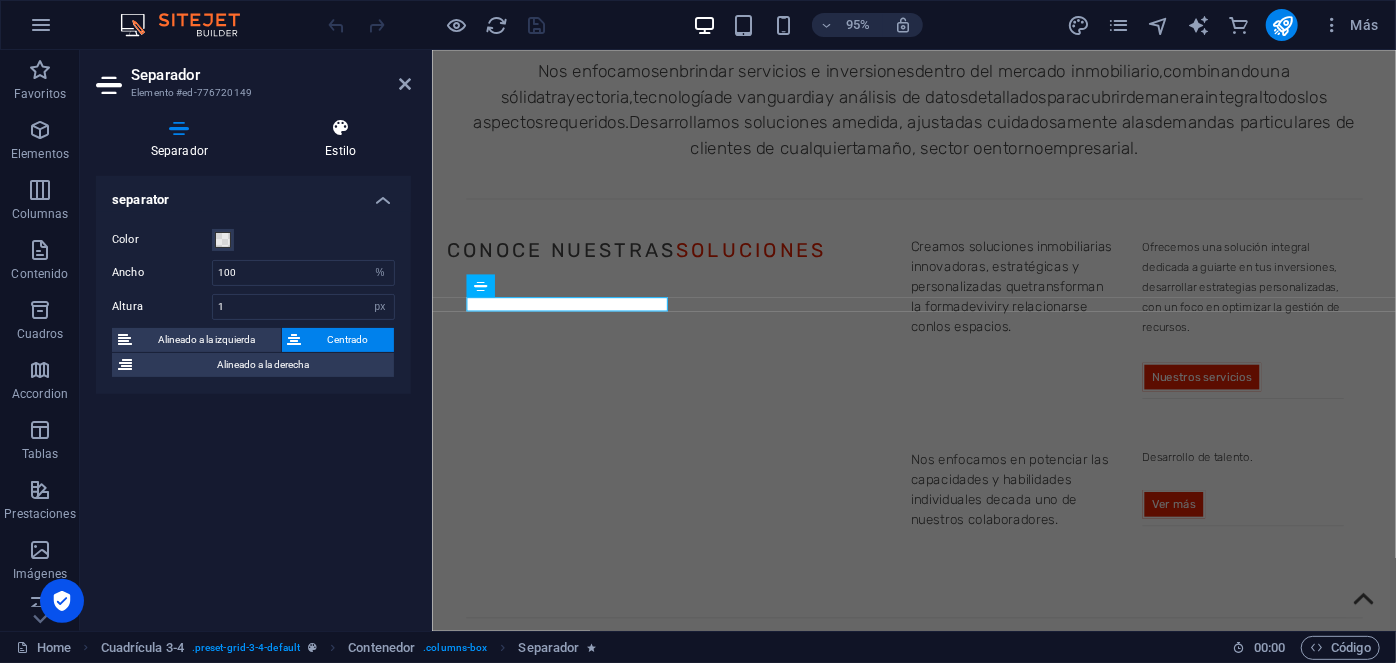 click on "Estilo" at bounding box center (341, 139) 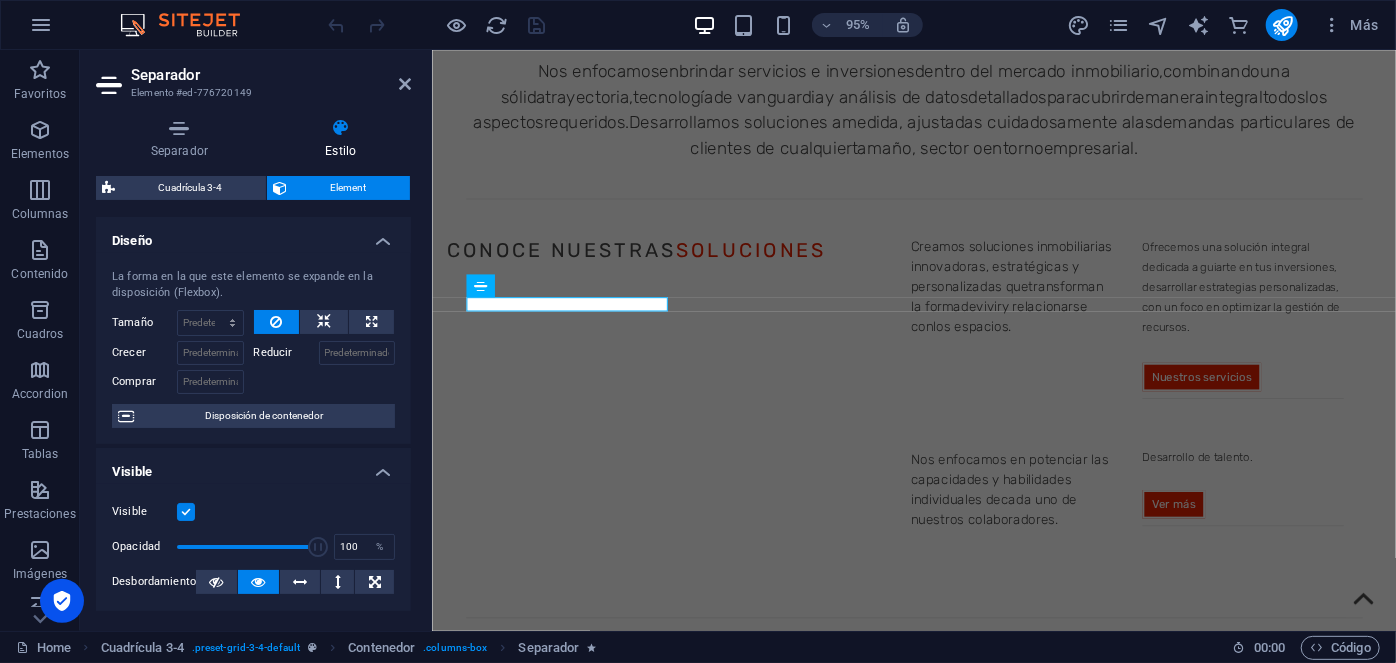 scroll, scrollTop: 462, scrollLeft: 0, axis: vertical 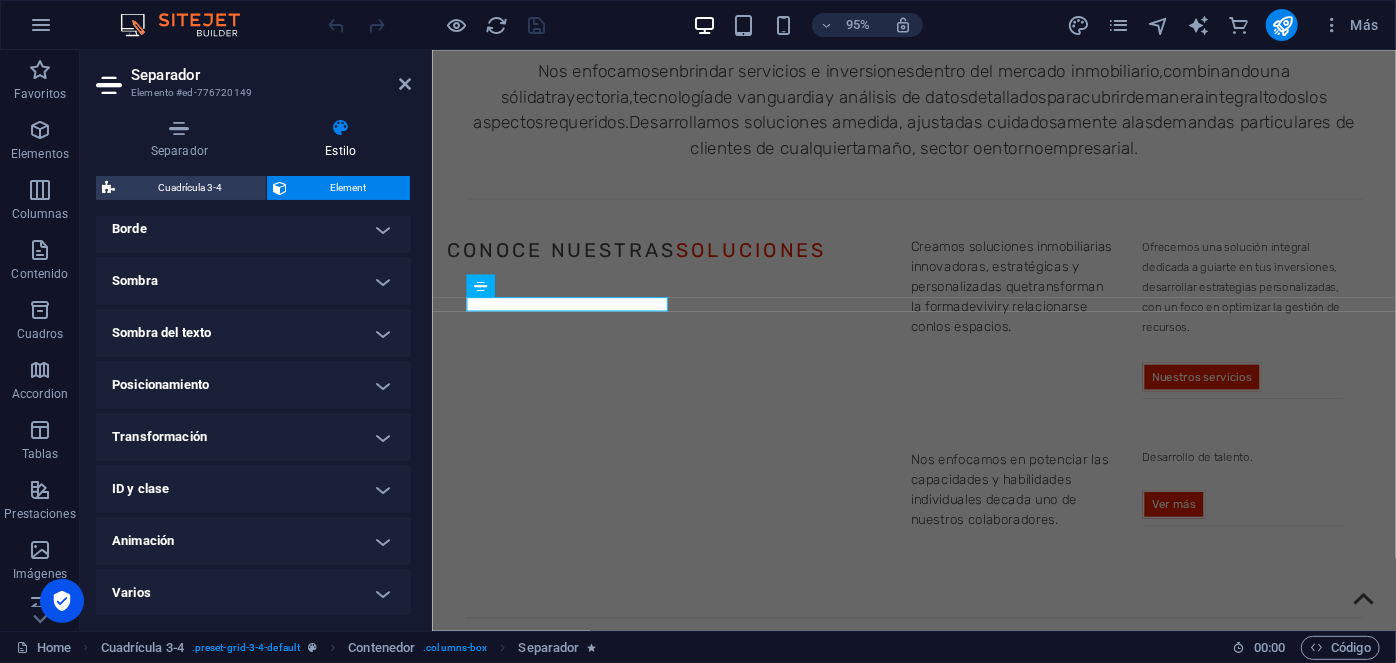 click on "Animación" at bounding box center [253, 541] 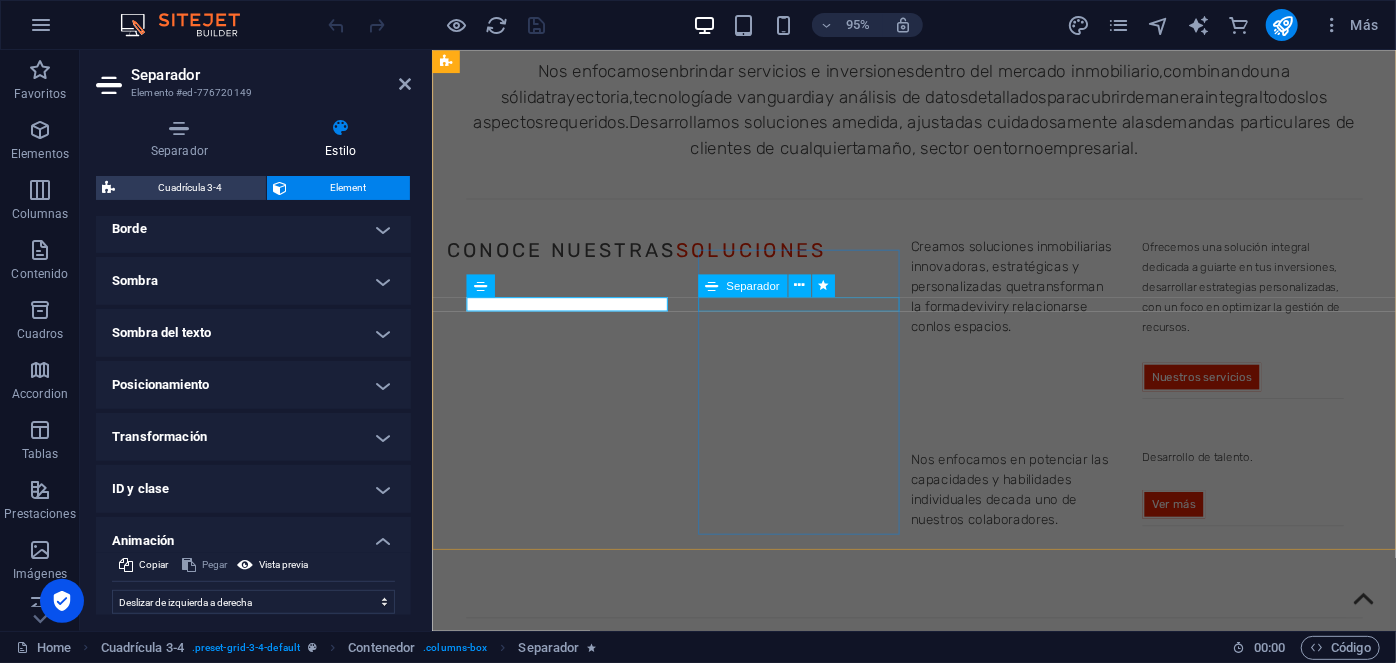 click at bounding box center (919, 1362) 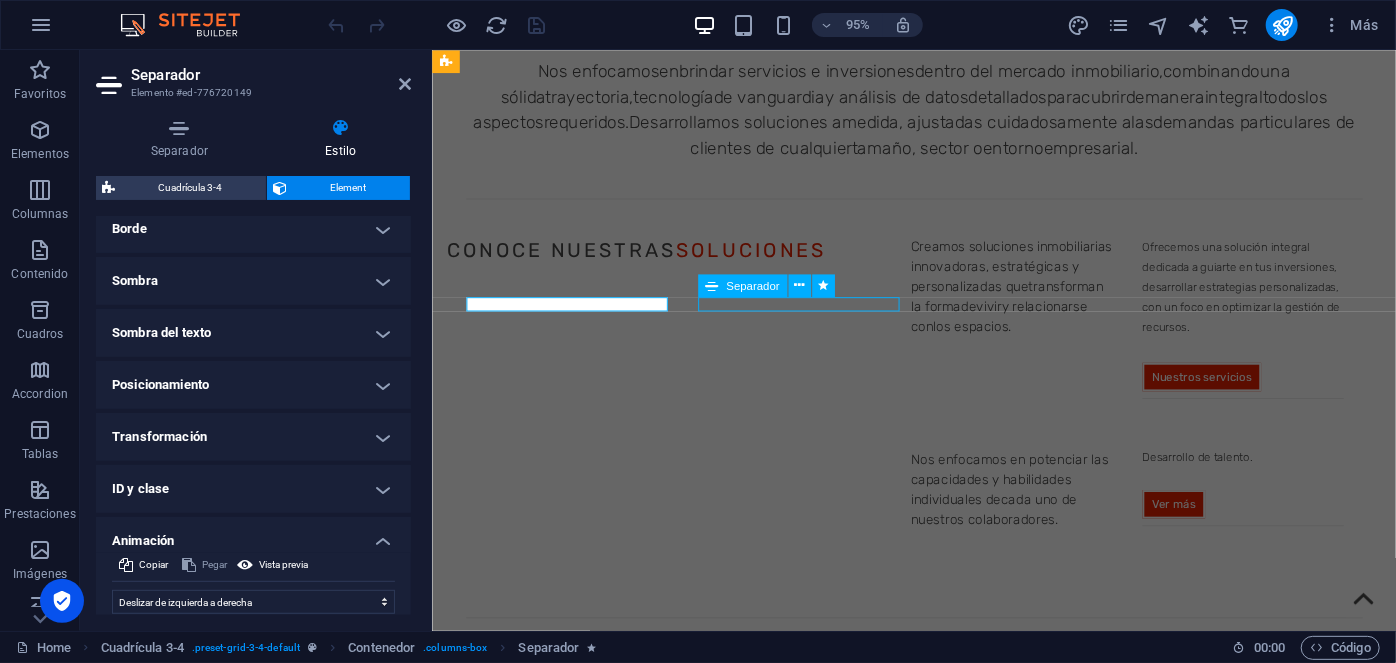 click at bounding box center (919, 1362) 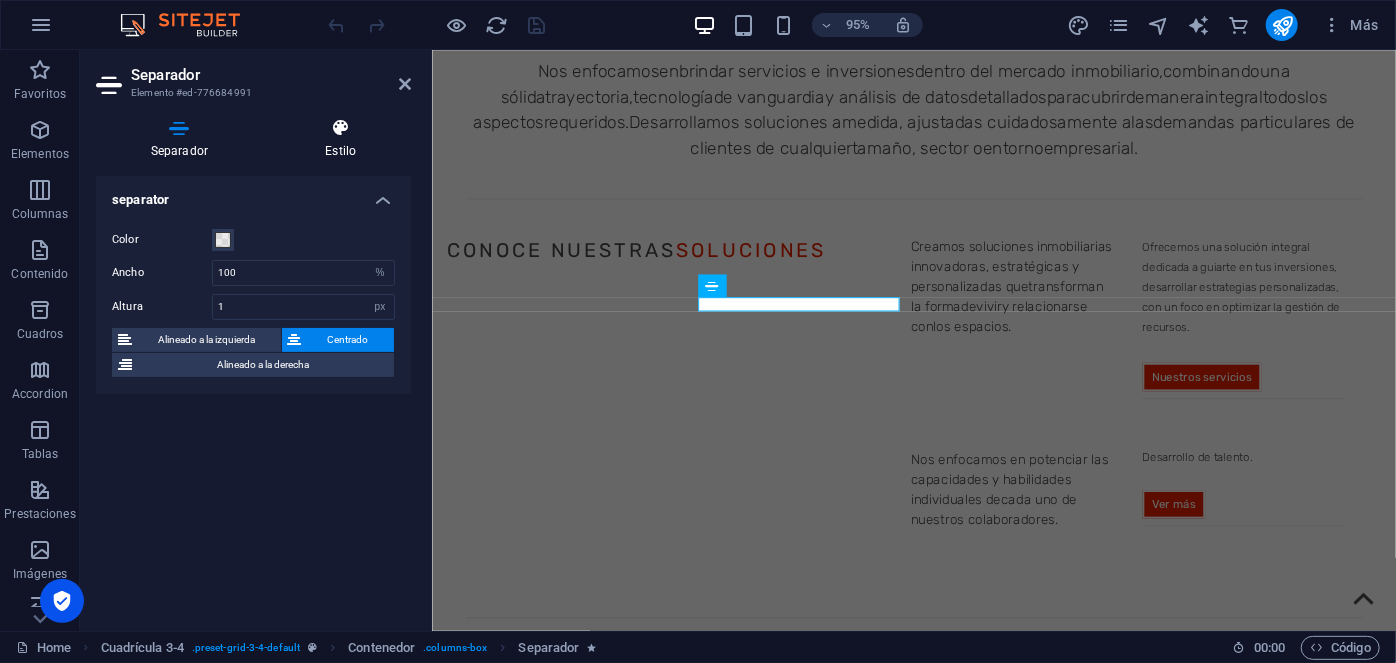 click at bounding box center [341, 128] 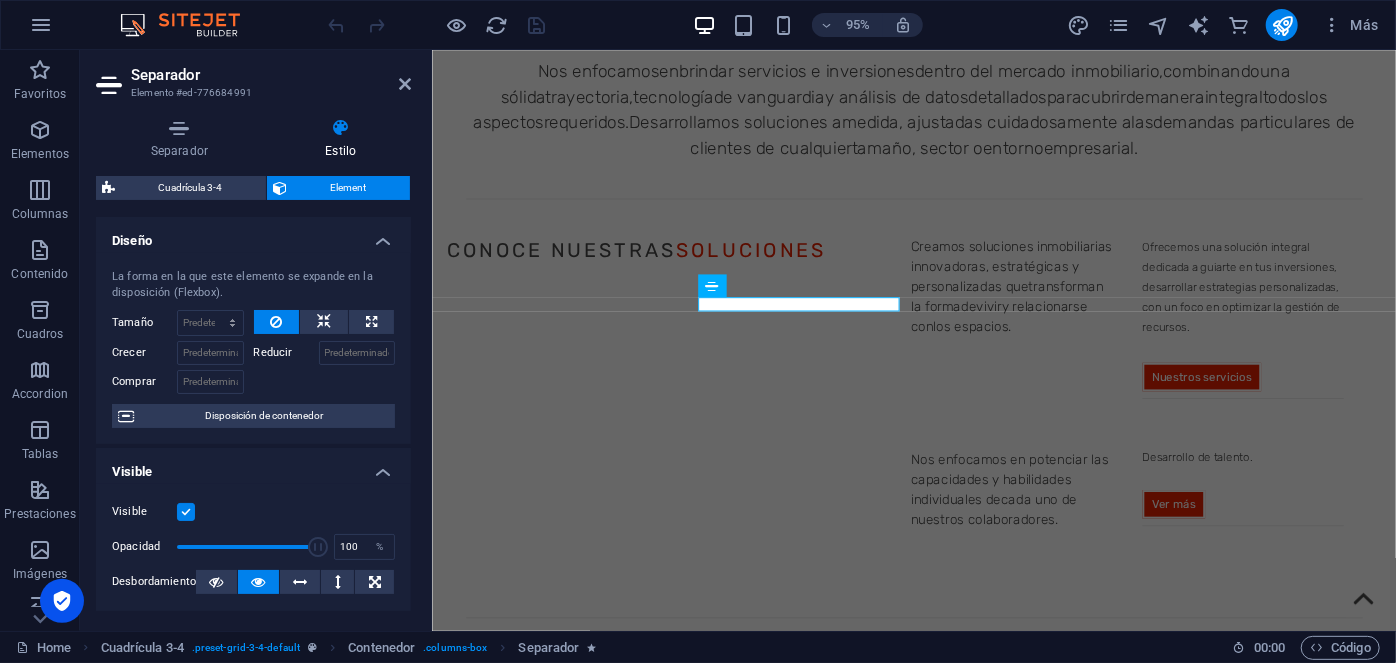 scroll, scrollTop: 462, scrollLeft: 0, axis: vertical 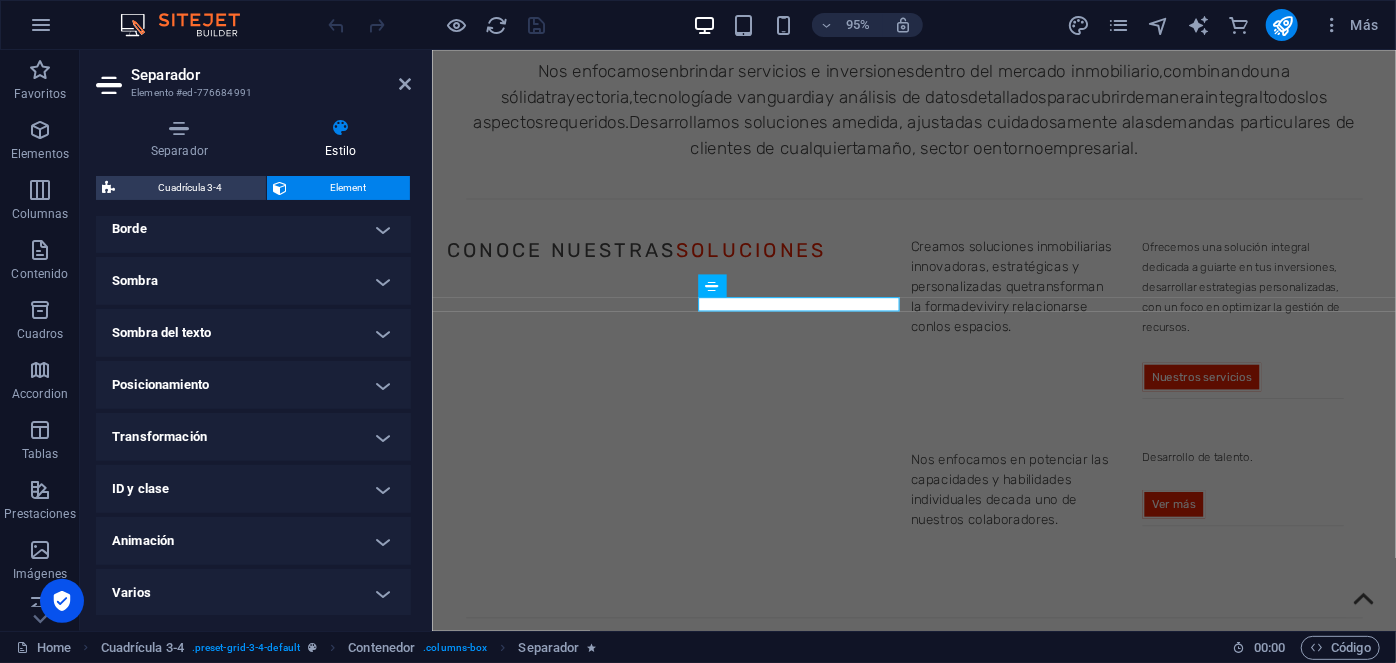 click on "Animación" at bounding box center (253, 541) 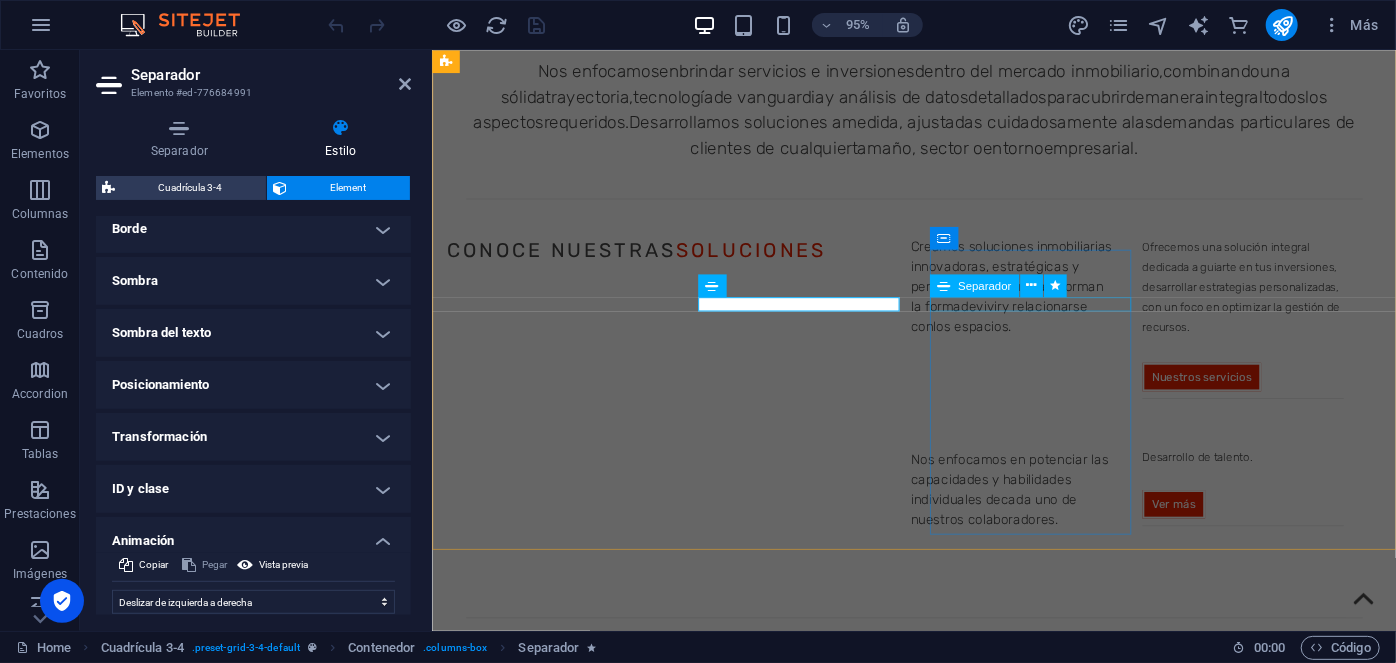 click at bounding box center (919, 1586) 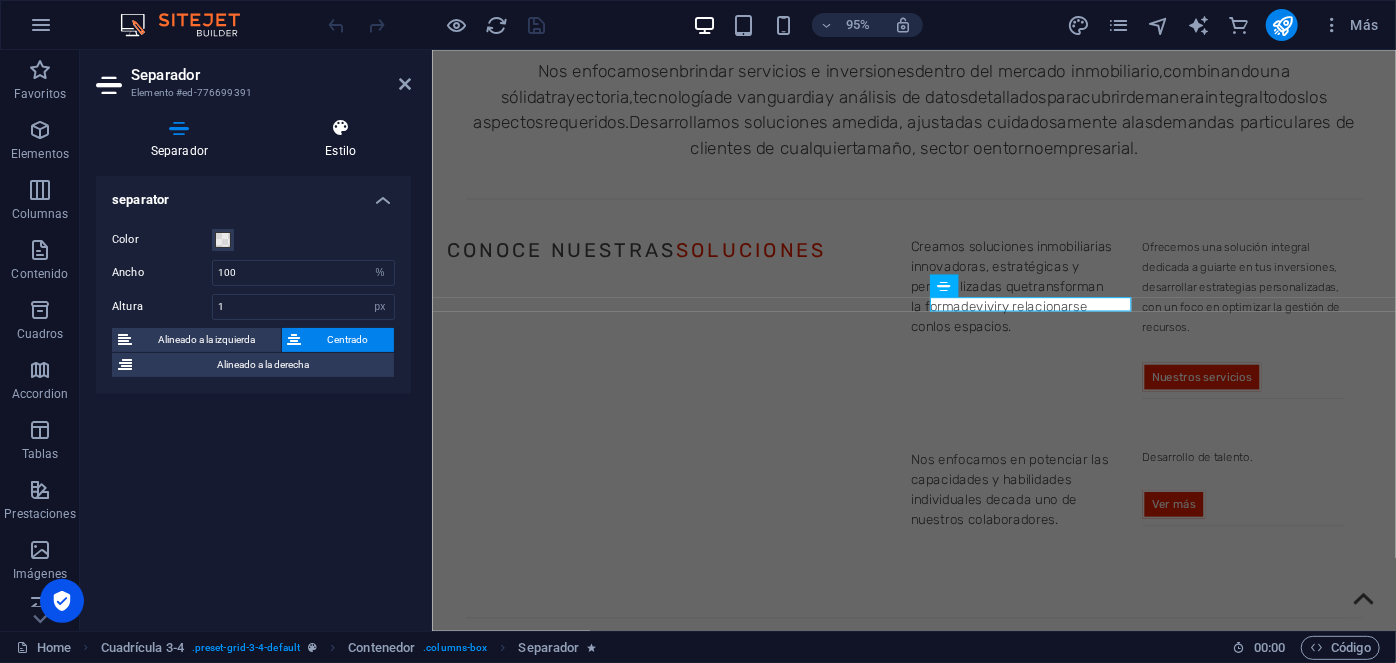 click at bounding box center (341, 128) 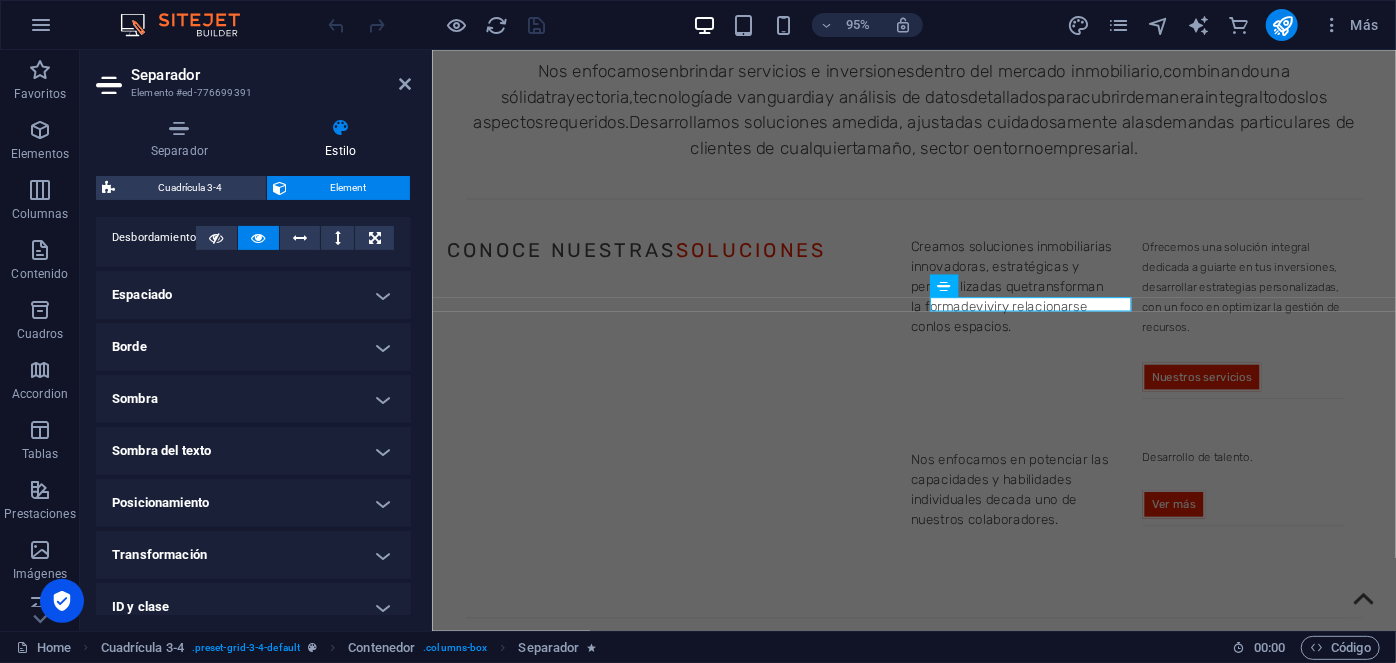 scroll, scrollTop: 462, scrollLeft: 0, axis: vertical 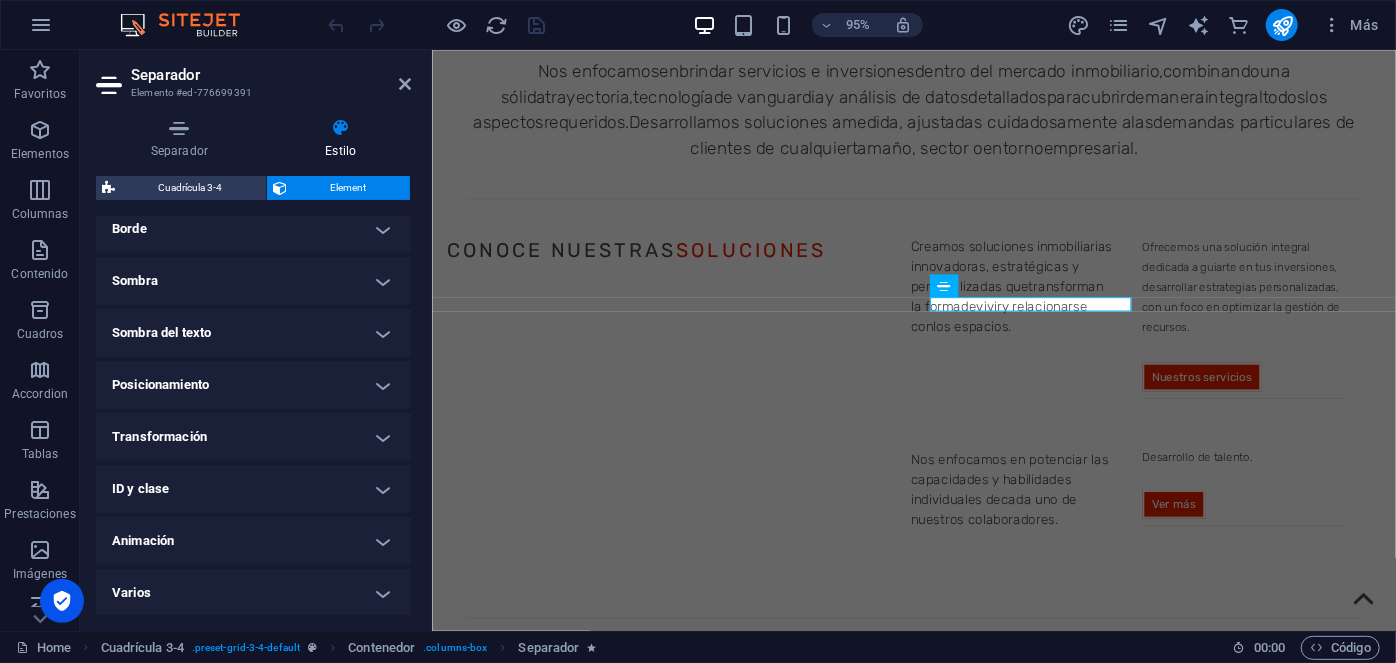 click on "Animación" at bounding box center [253, 541] 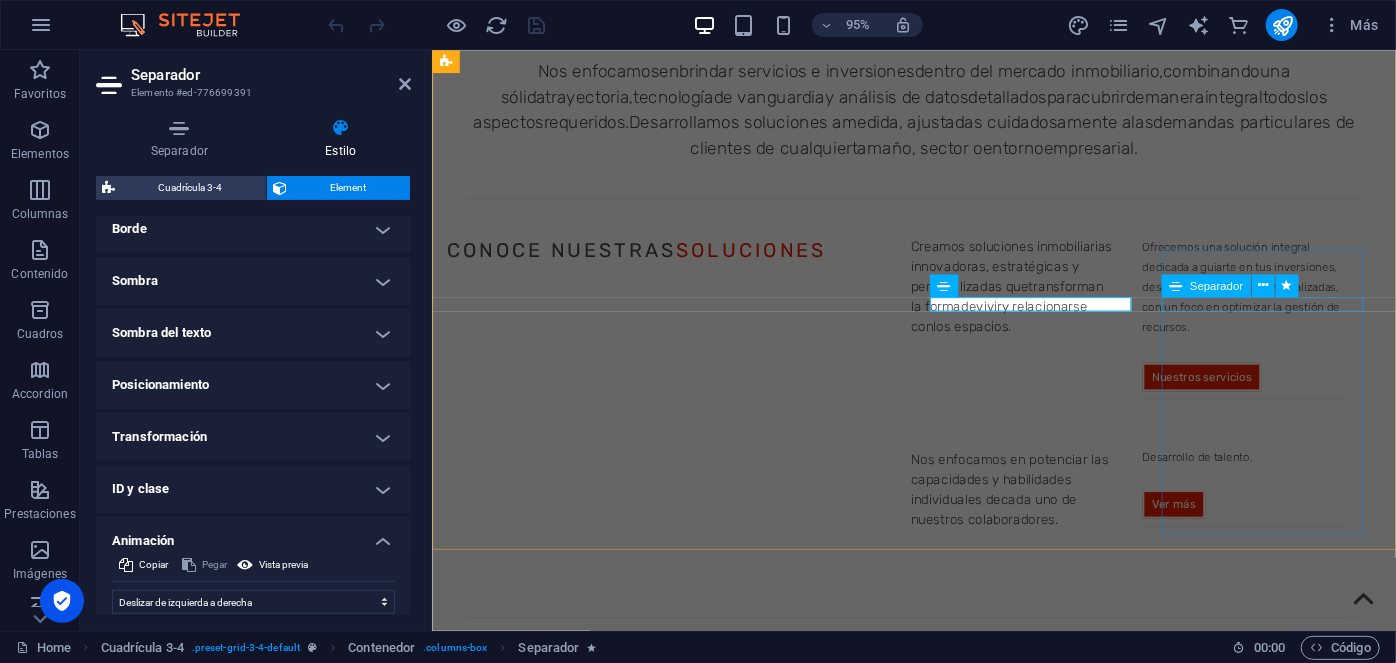 click at bounding box center (919, 1798) 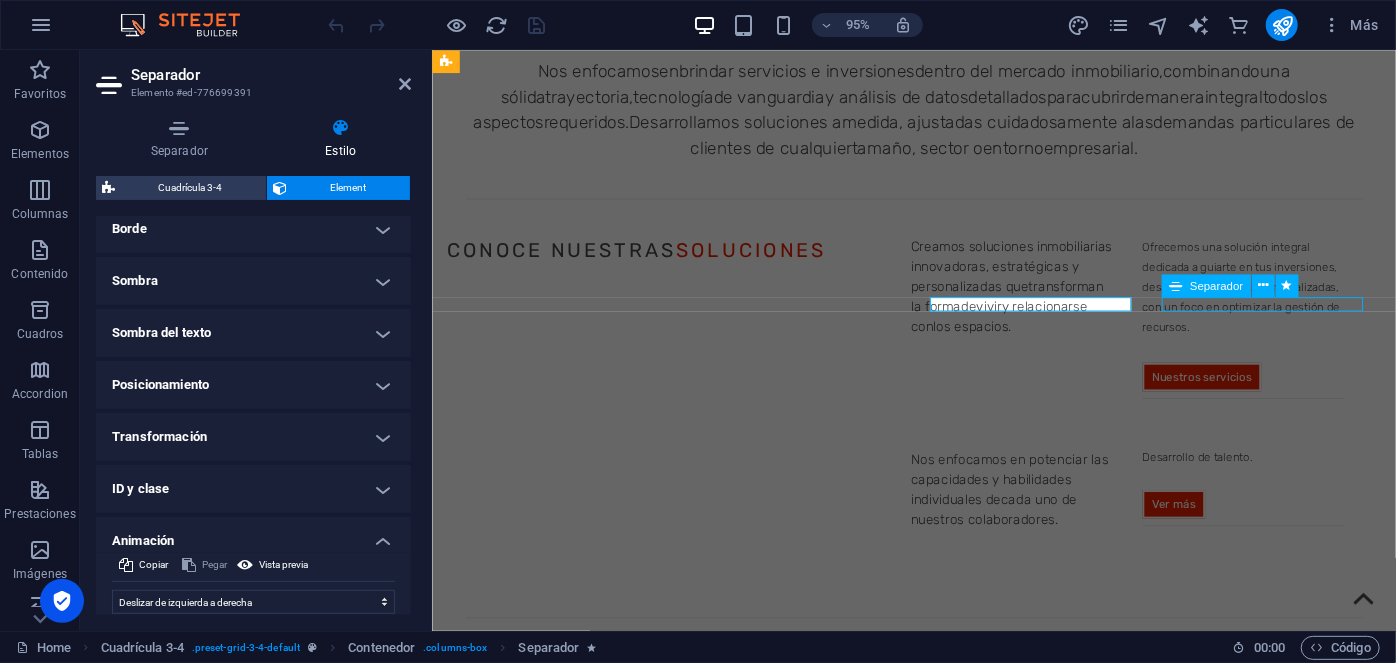 click at bounding box center (919, 1798) 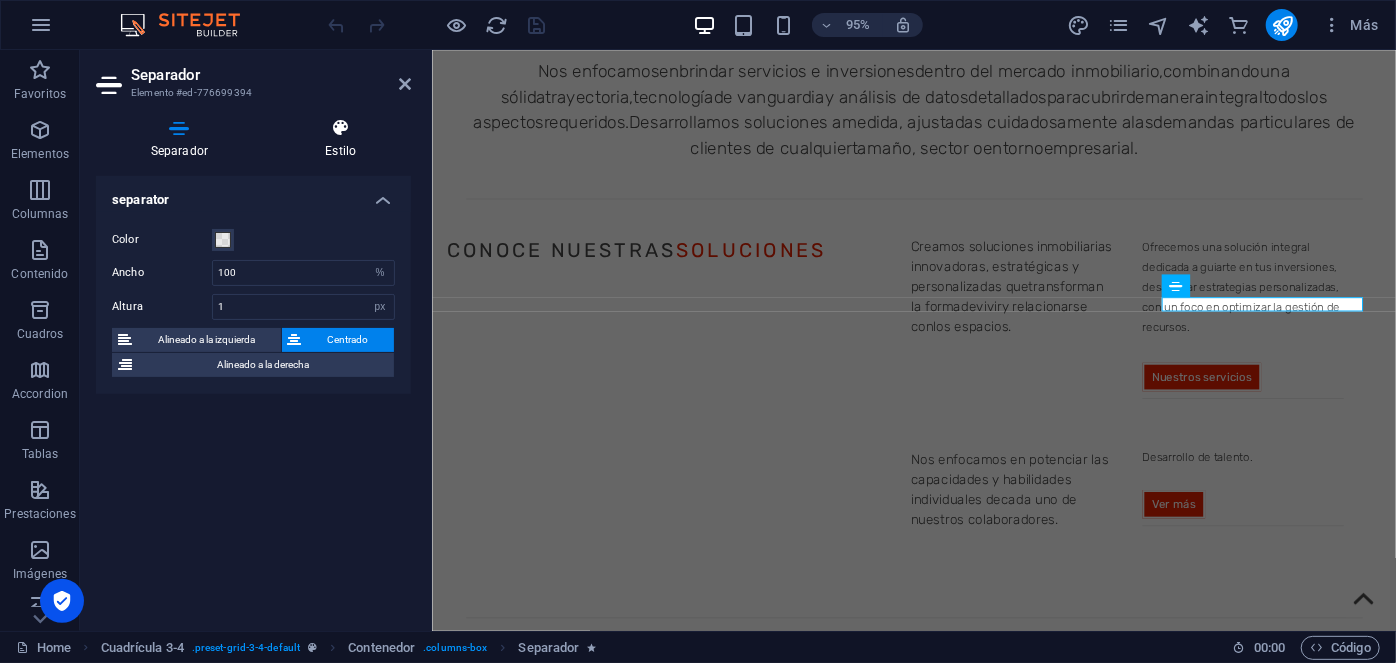 click at bounding box center [341, 128] 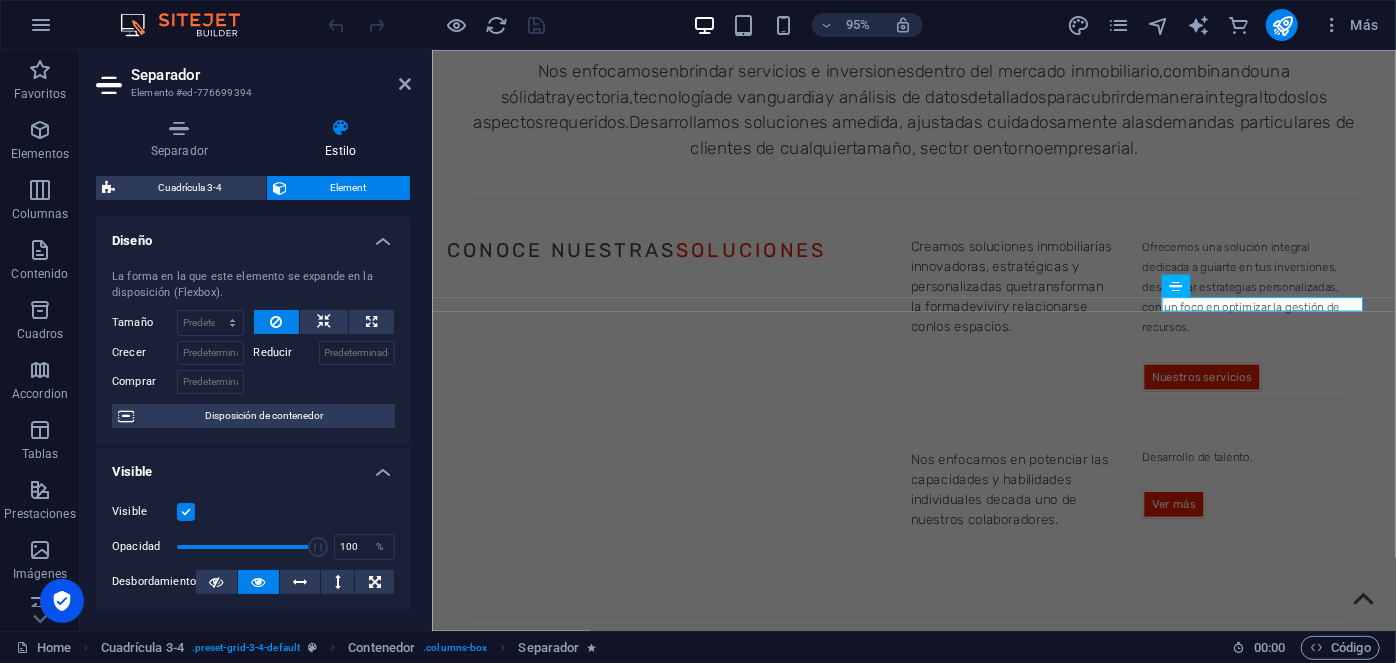 scroll, scrollTop: 462, scrollLeft: 0, axis: vertical 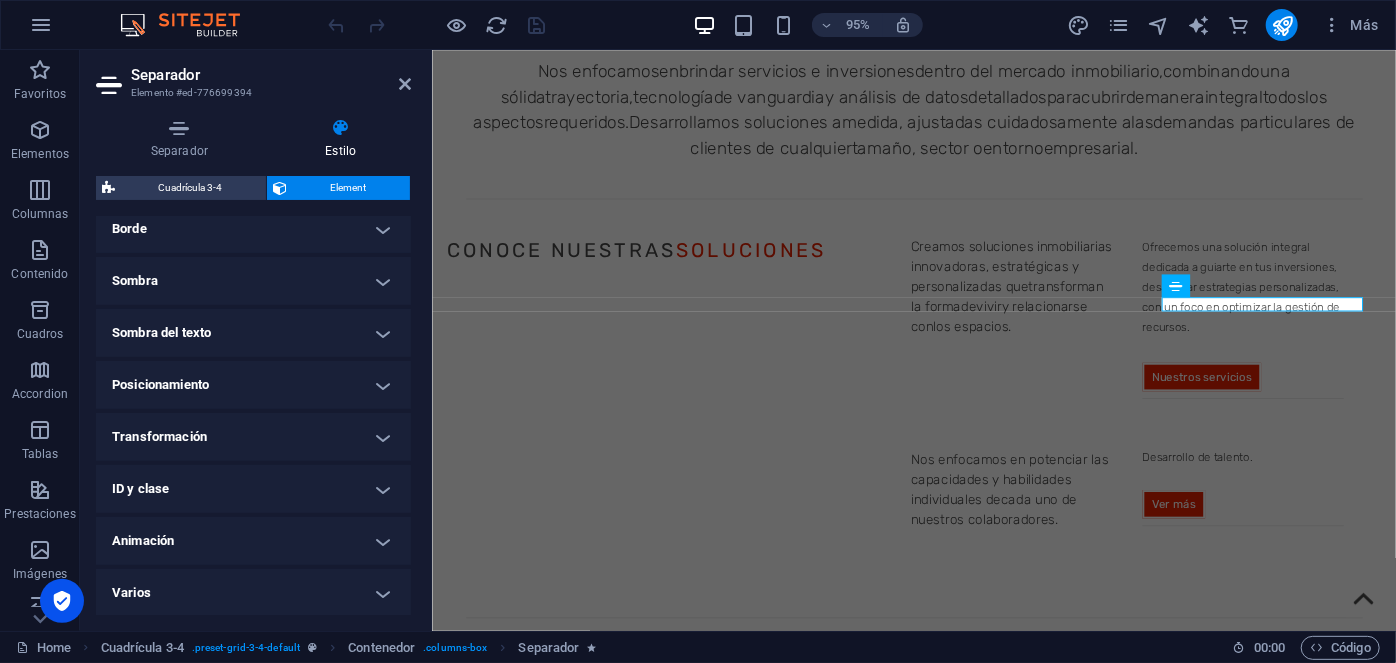 click on "Animación" at bounding box center (253, 541) 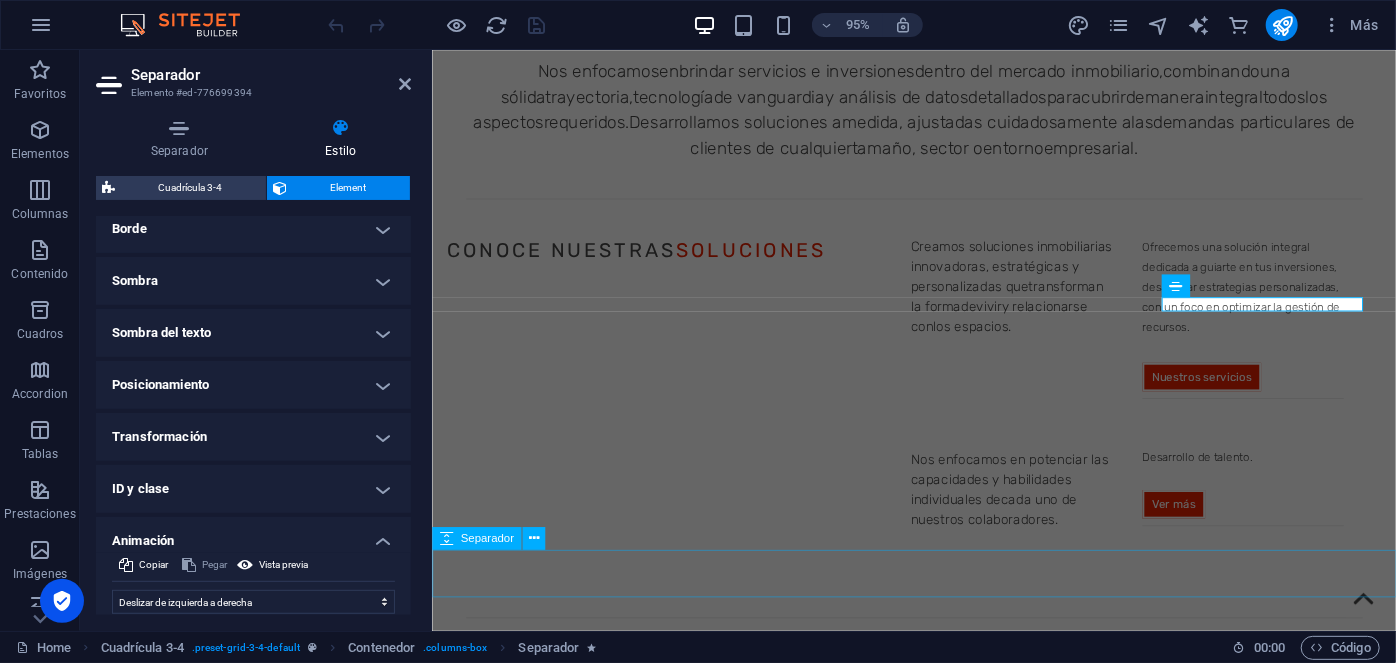 click at bounding box center [938, 2000] 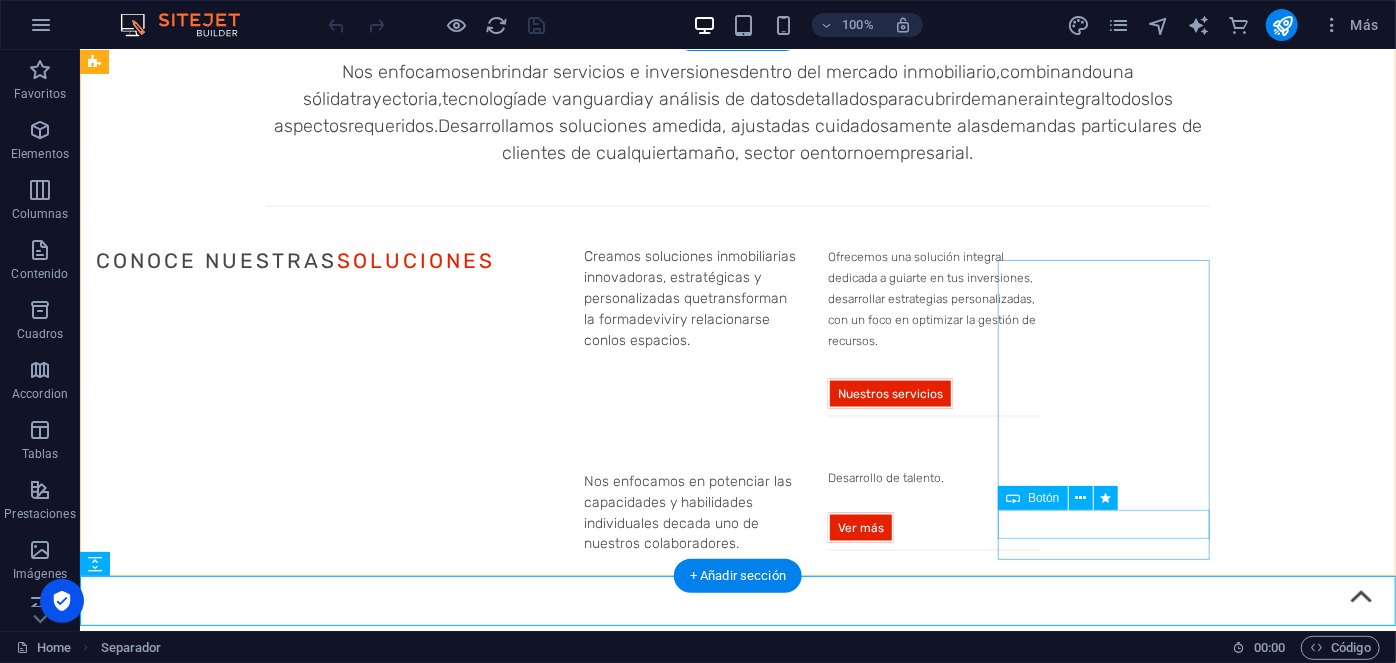 click on "Ver más" at bounding box center (567, 1943) 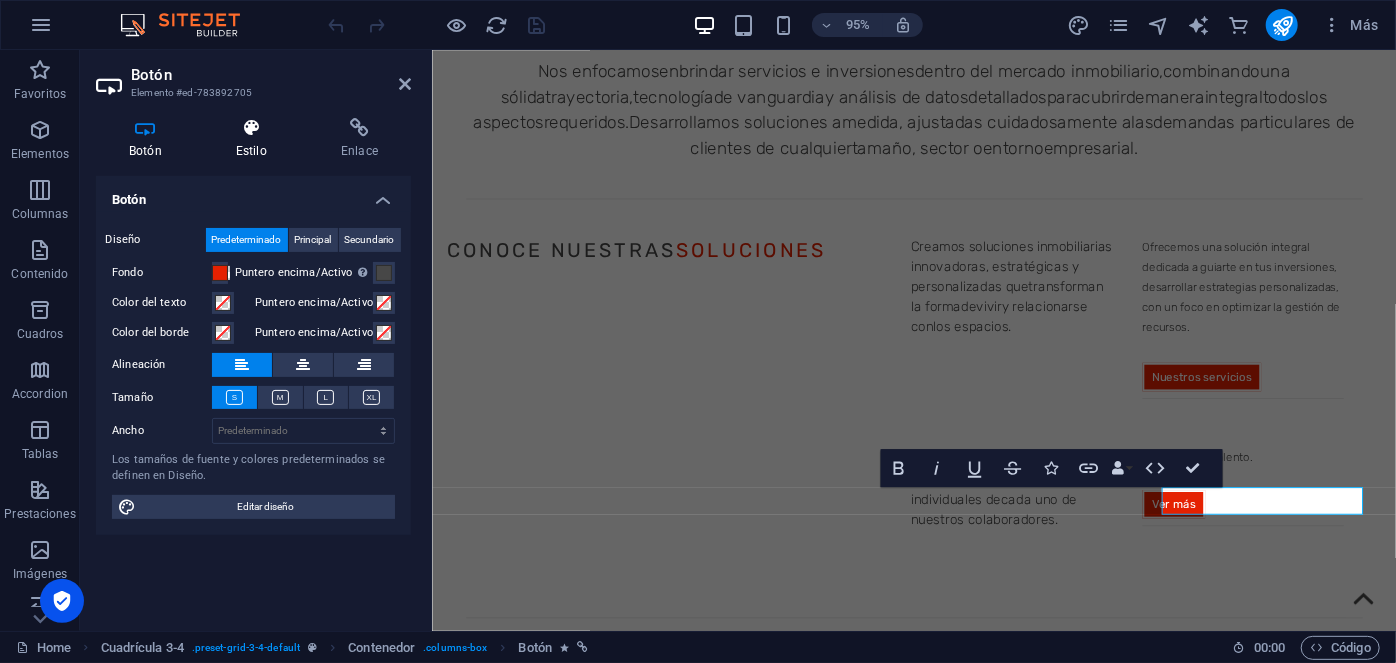 click at bounding box center [251, 128] 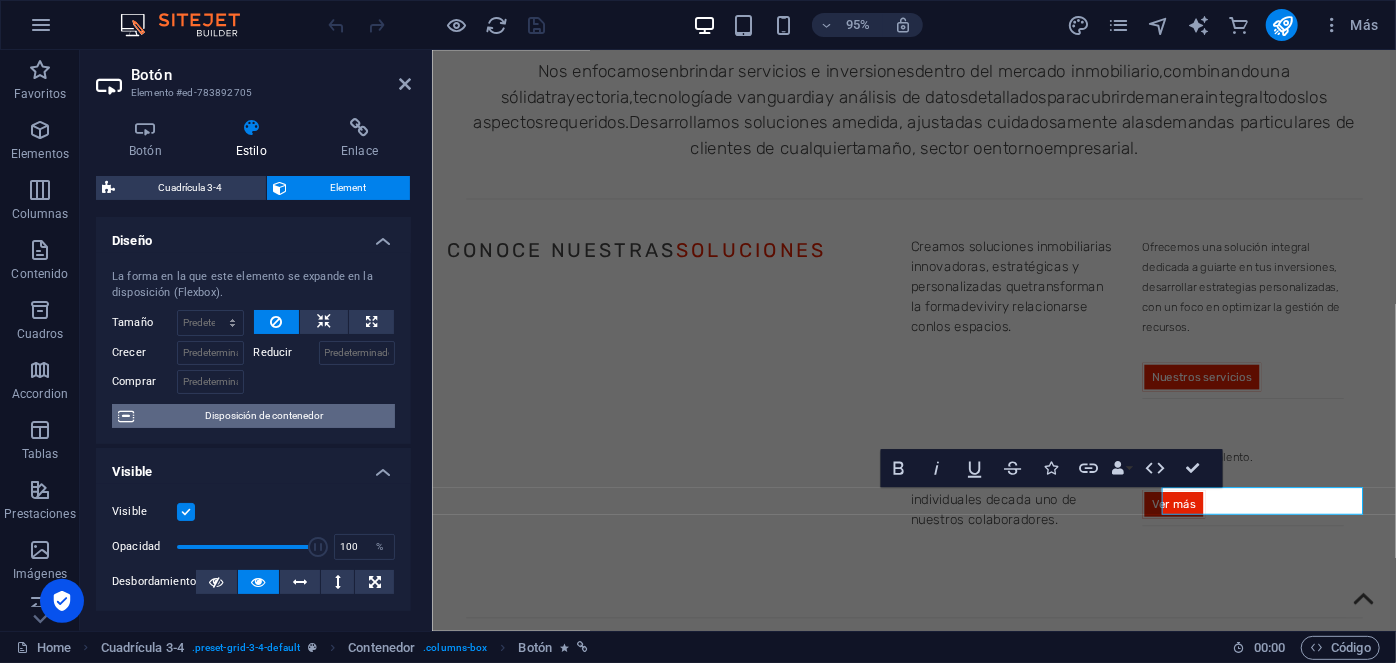 scroll, scrollTop: 462, scrollLeft: 0, axis: vertical 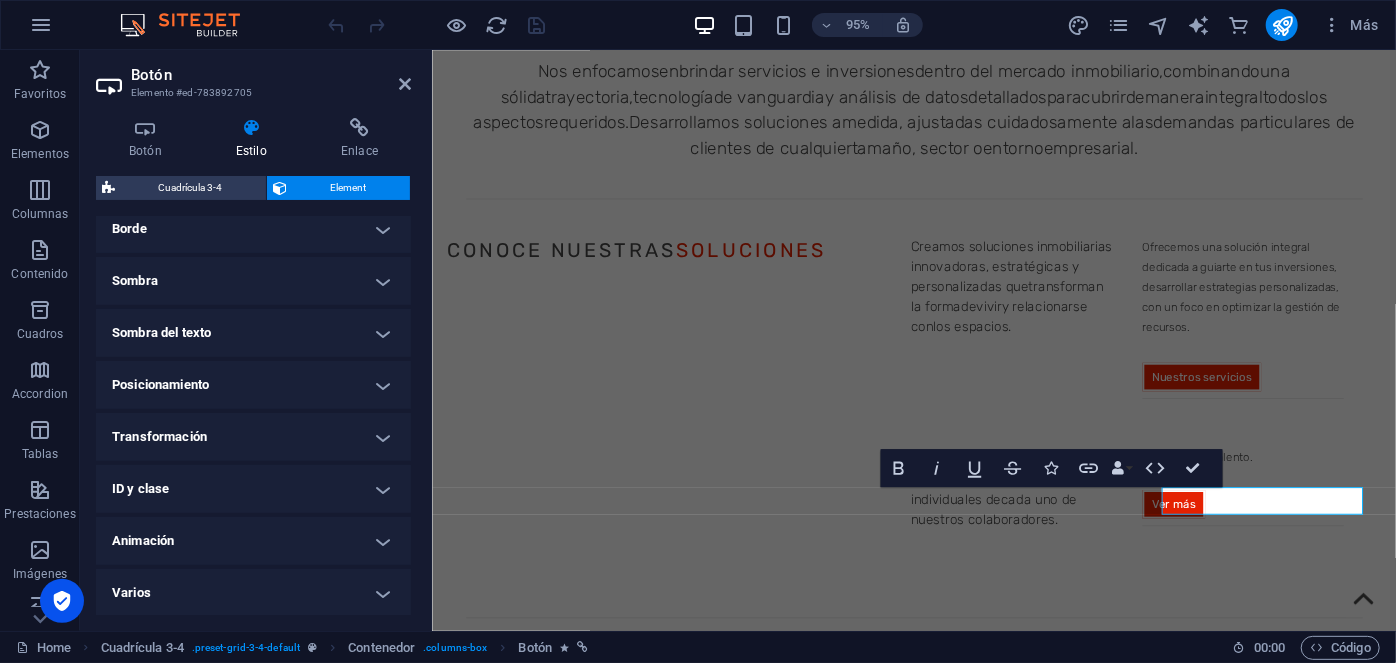 click on "Animación" at bounding box center (253, 541) 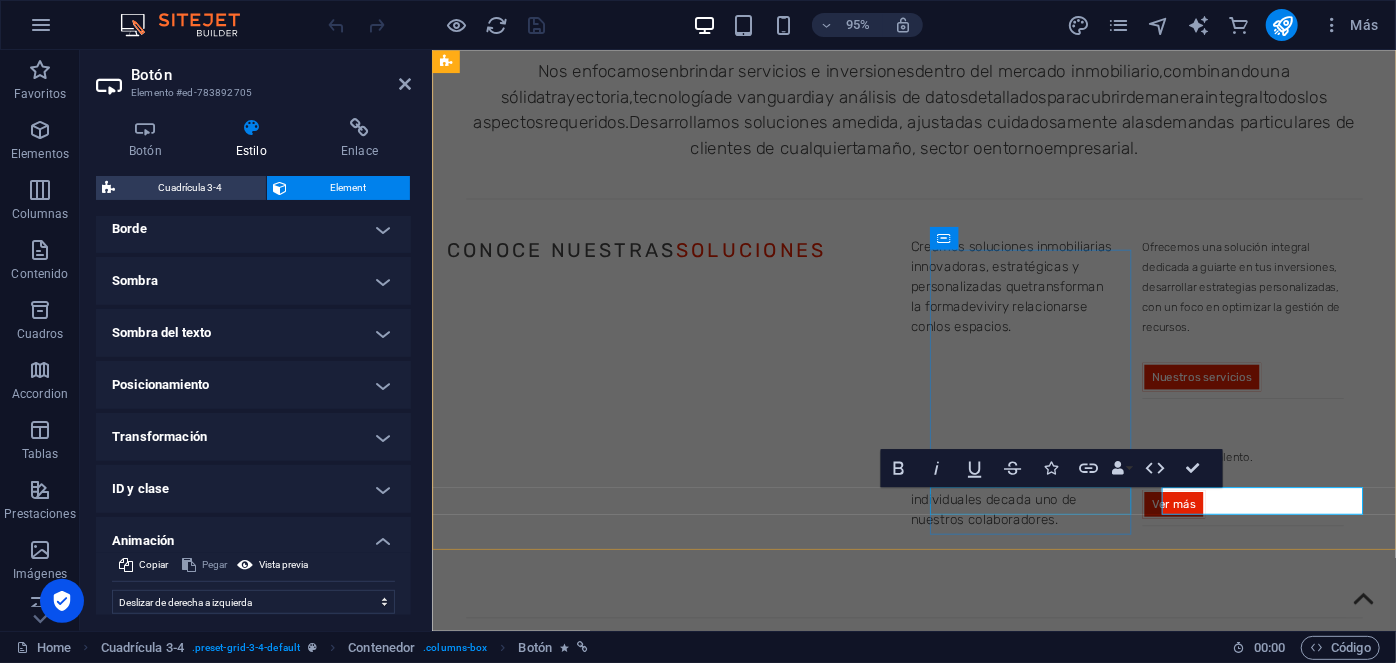 click on "Ver más" at bounding box center [919, 1710] 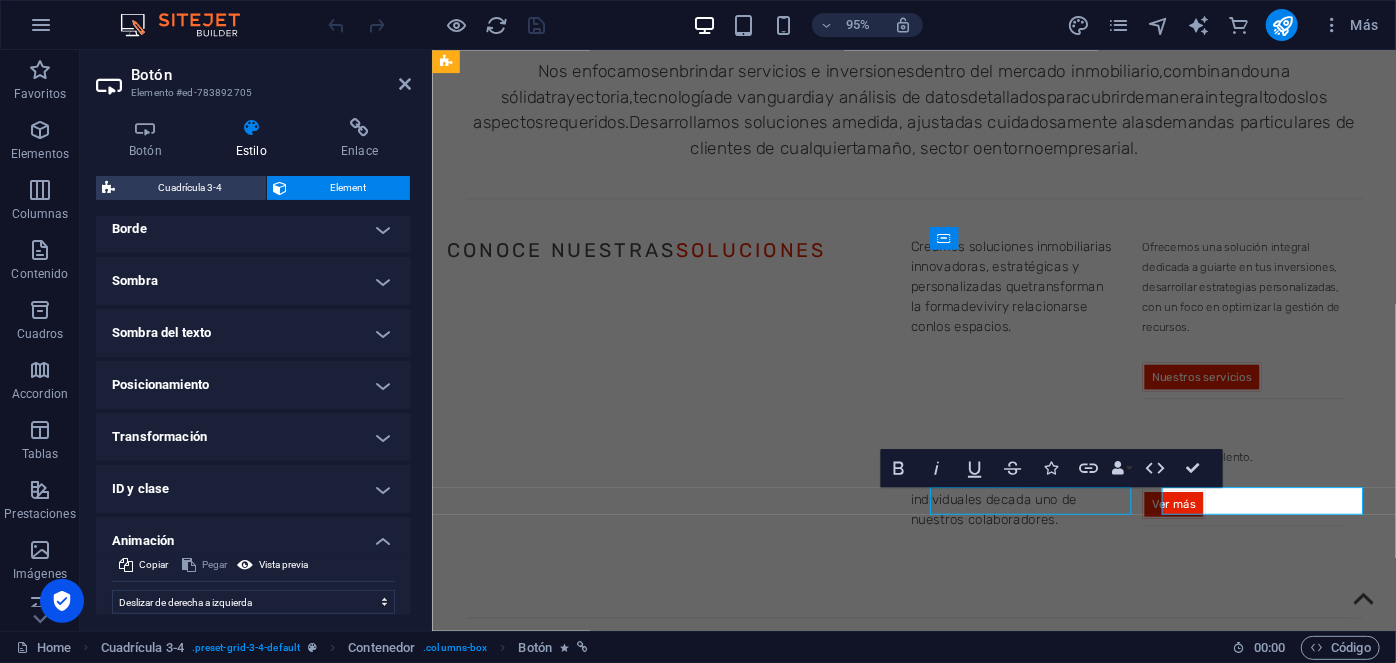 click on "Ver más" at bounding box center (919, 1710) 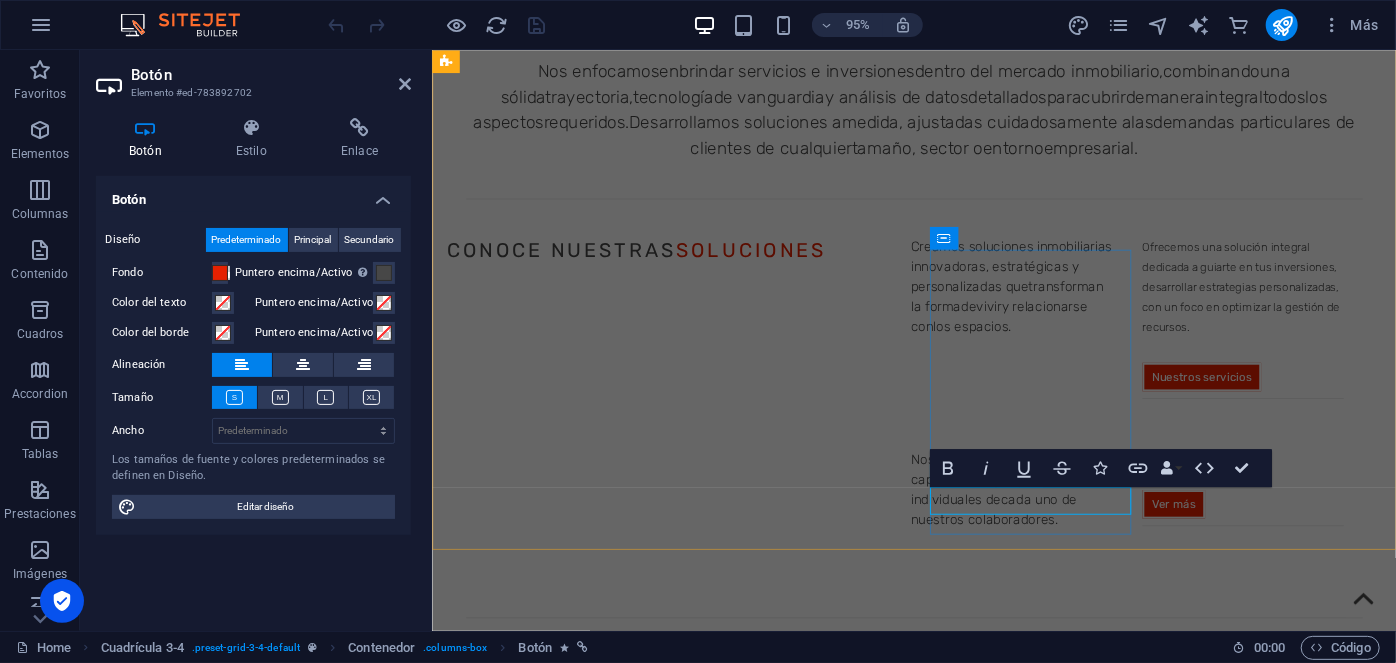 select on "move-right-to-left" 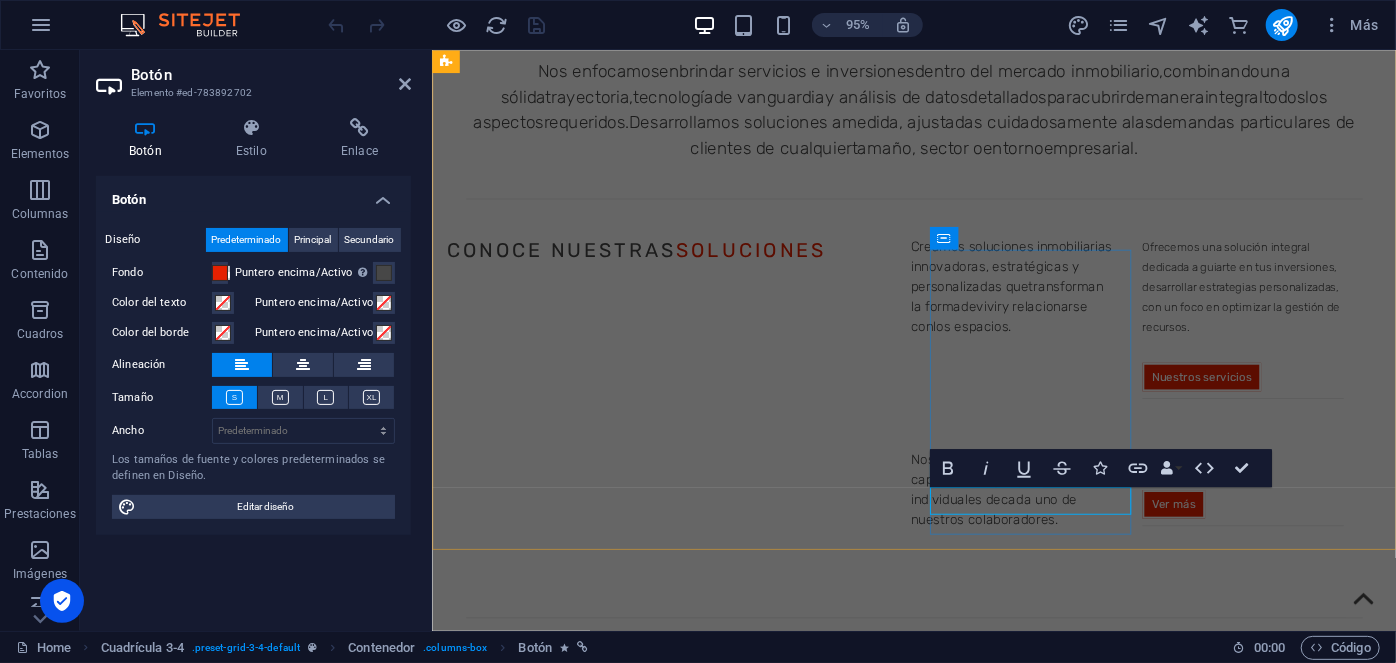 select on "s" 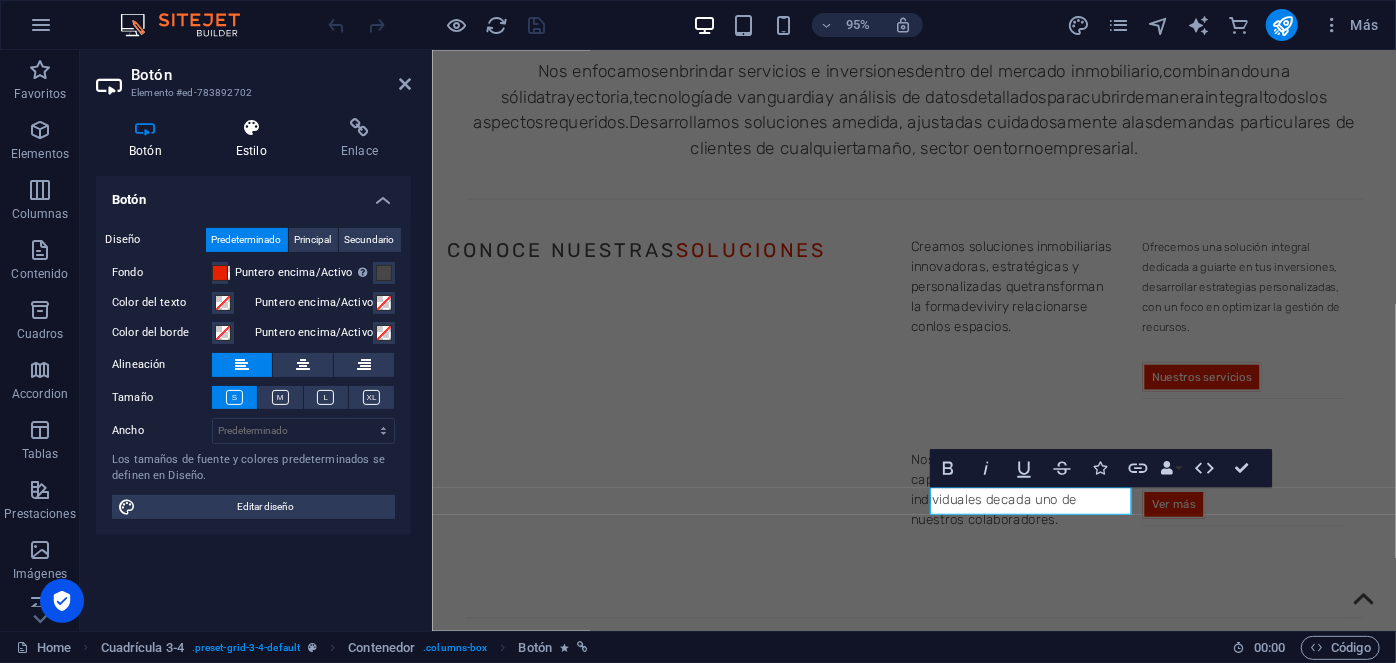 click on "Estilo" at bounding box center (255, 139) 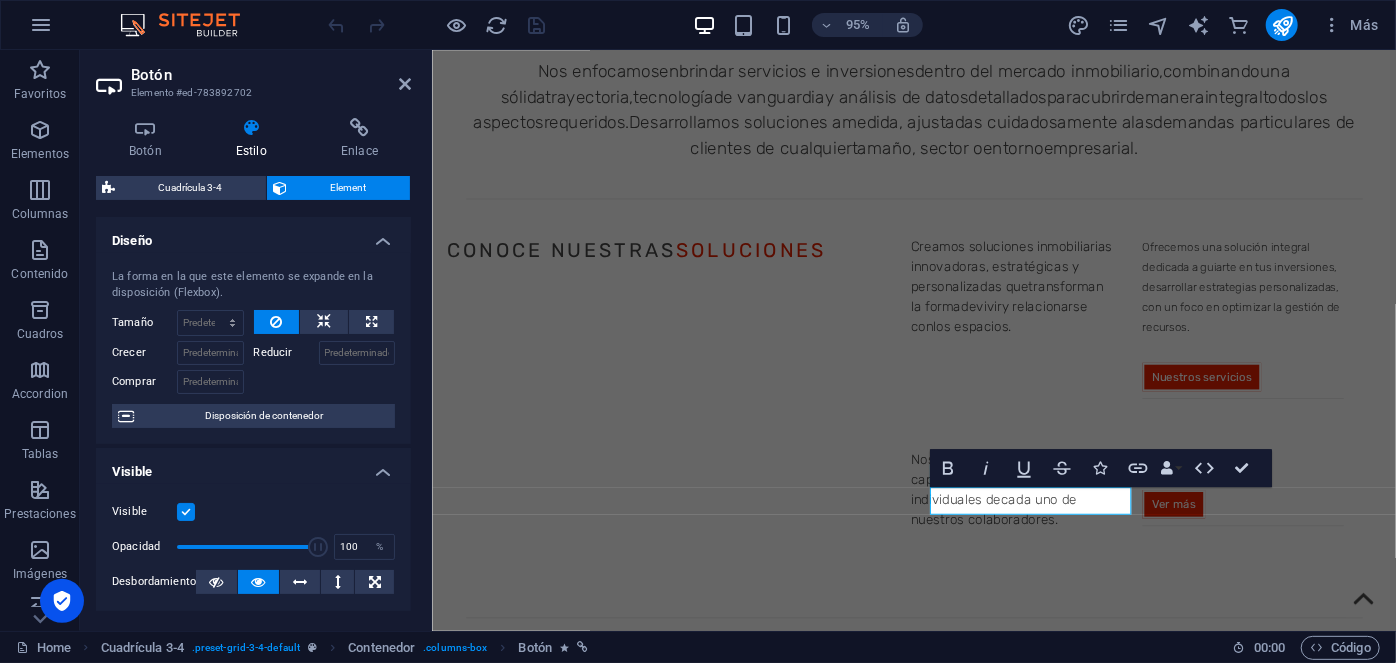 scroll, scrollTop: 462, scrollLeft: 0, axis: vertical 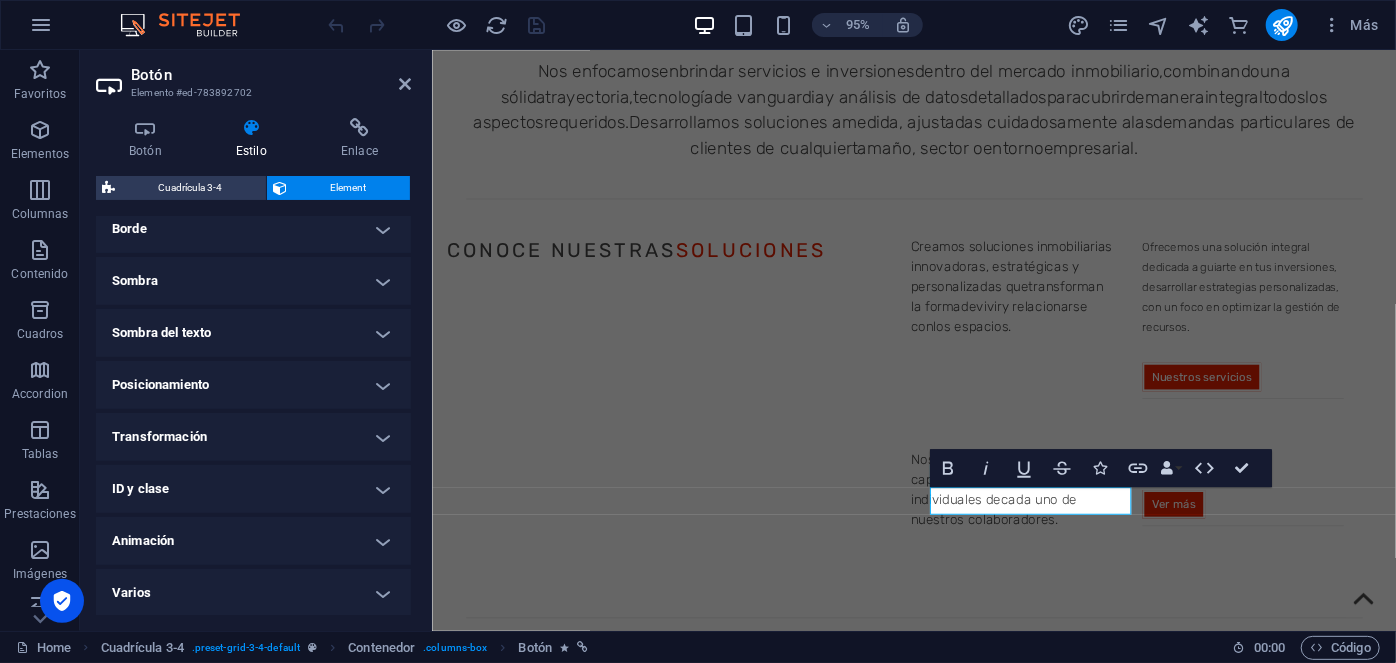 click on "Animación" at bounding box center (253, 541) 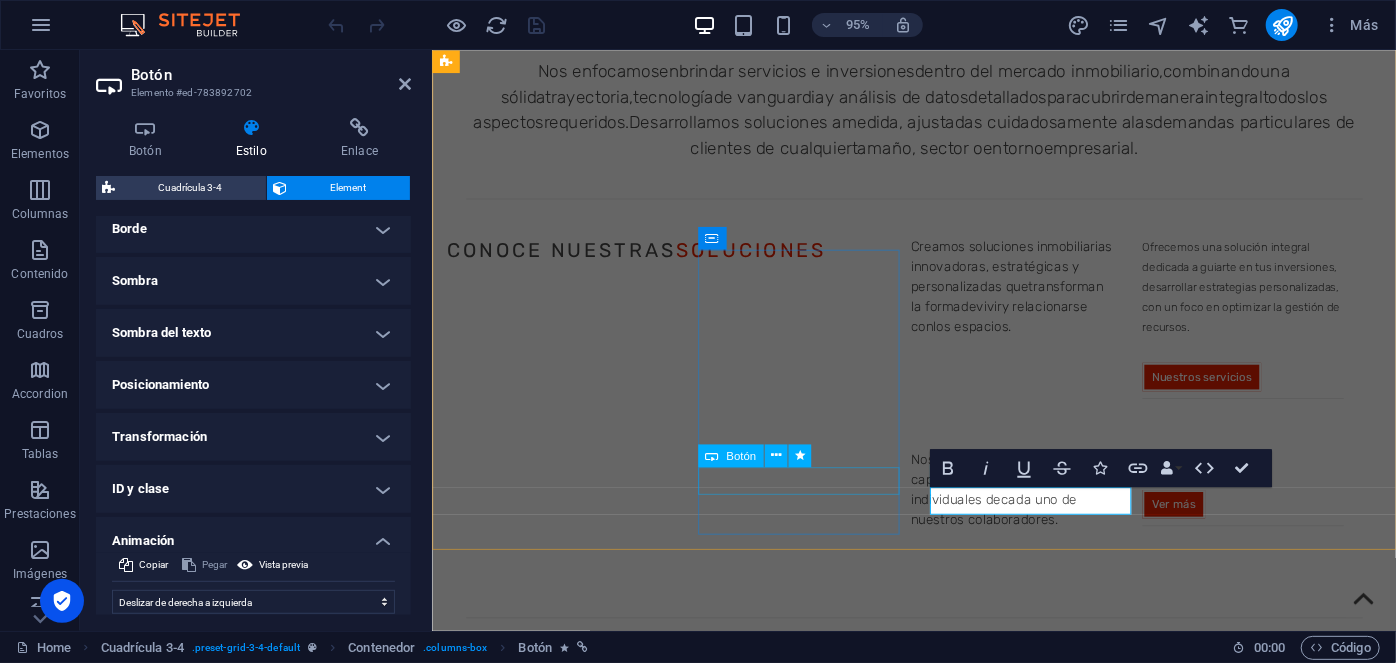 click on "Ver más" at bounding box center (919, 1498) 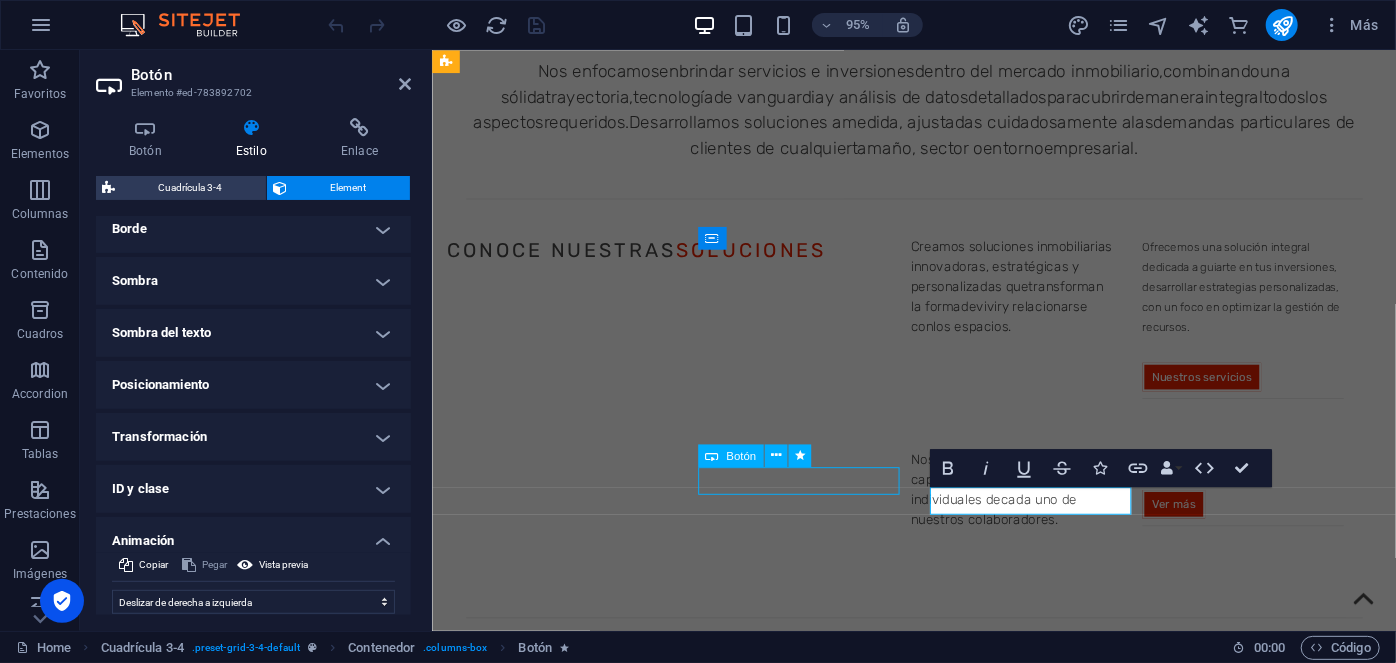 click on "Ver más" at bounding box center (919, 1498) 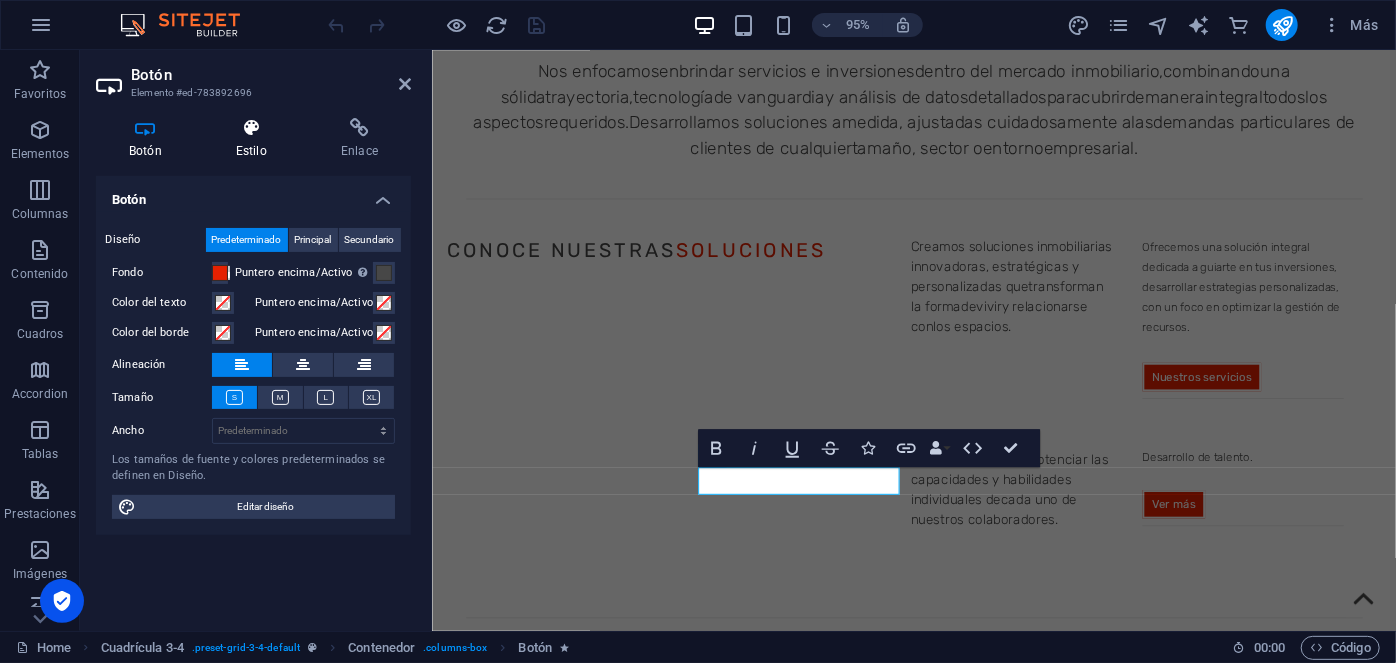 click on "Estilo" at bounding box center (255, 139) 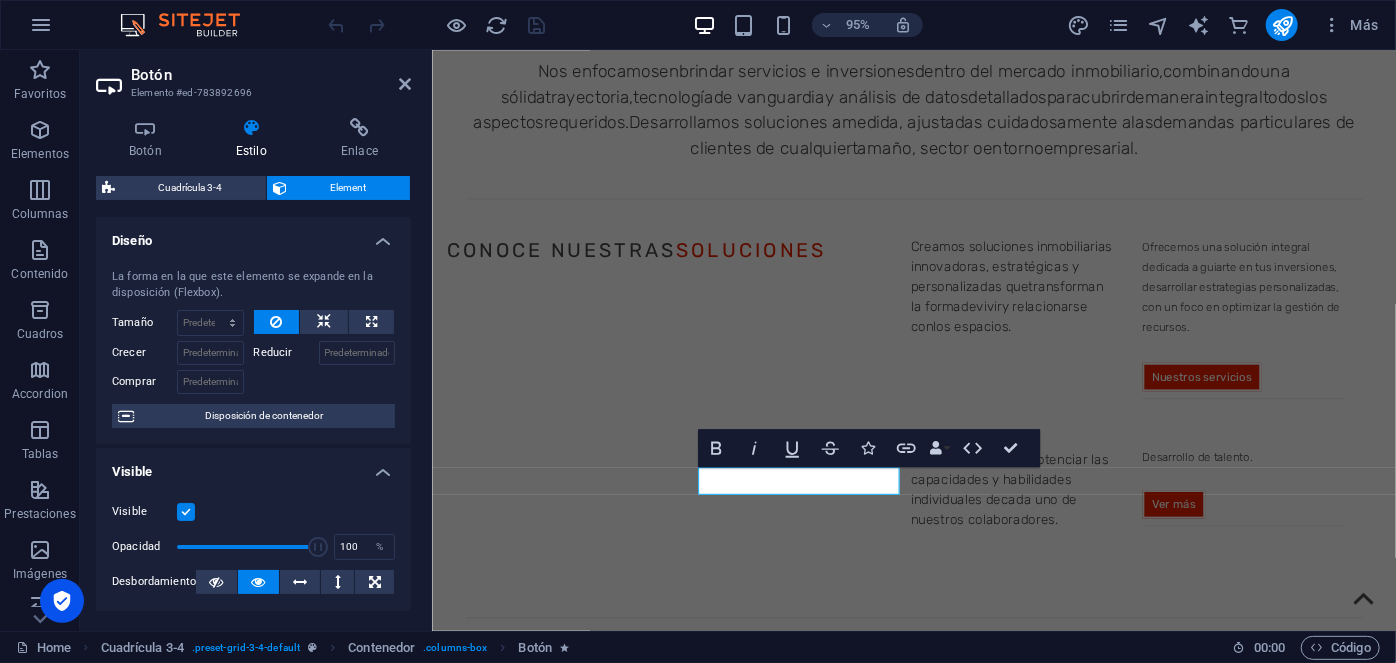 scroll, scrollTop: 462, scrollLeft: 0, axis: vertical 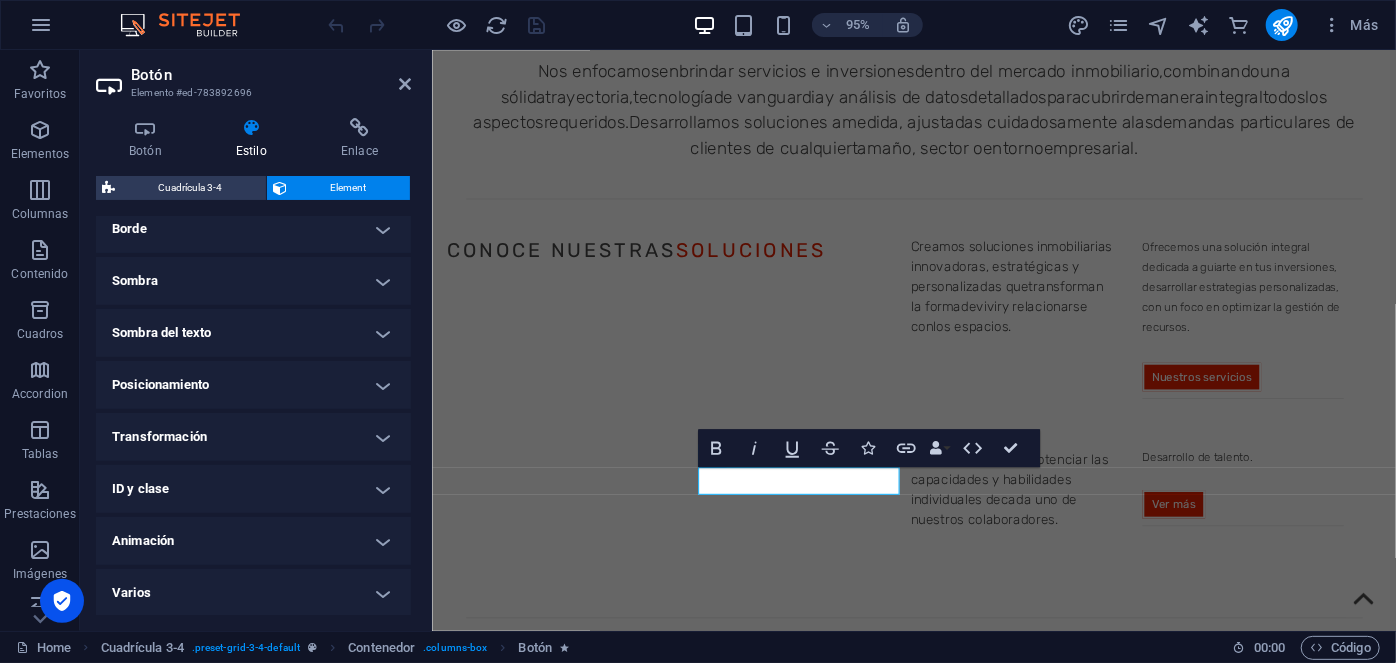 click on "Animación" at bounding box center (253, 541) 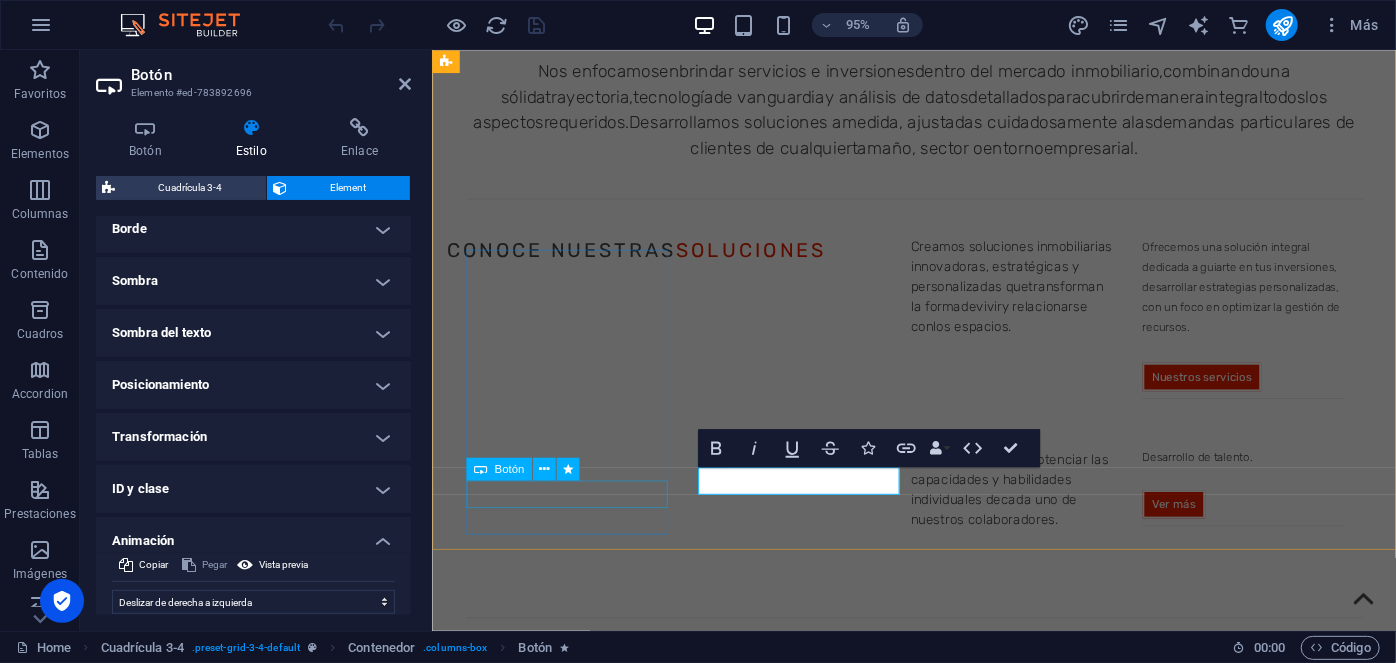 click on "Ver más" at bounding box center [919, 1246] 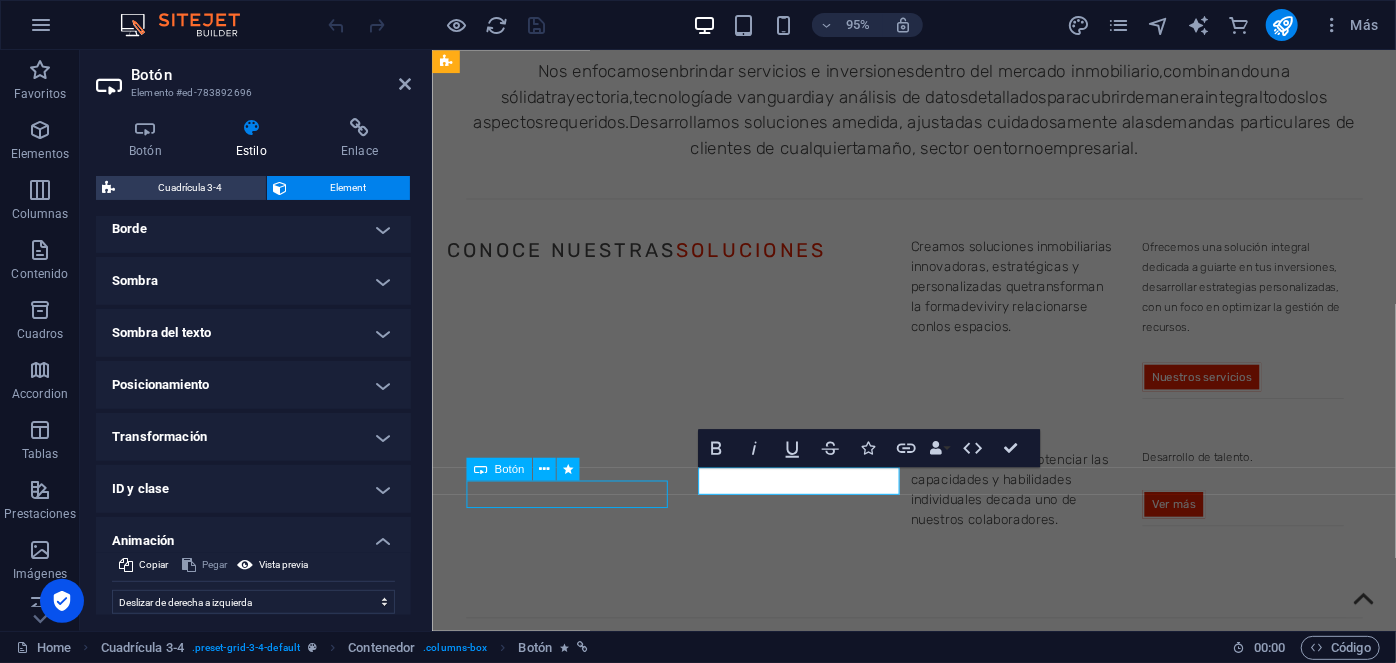 click on "Ver más" at bounding box center [919, 1246] 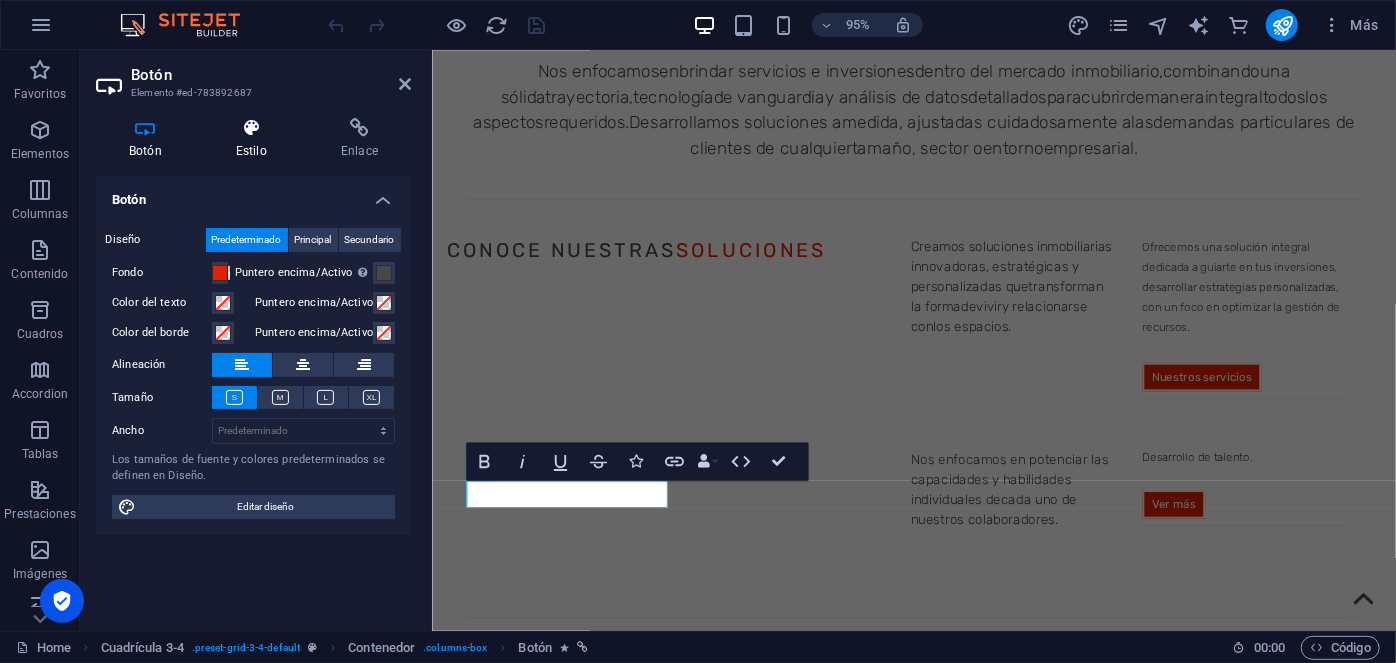 click at bounding box center [251, 128] 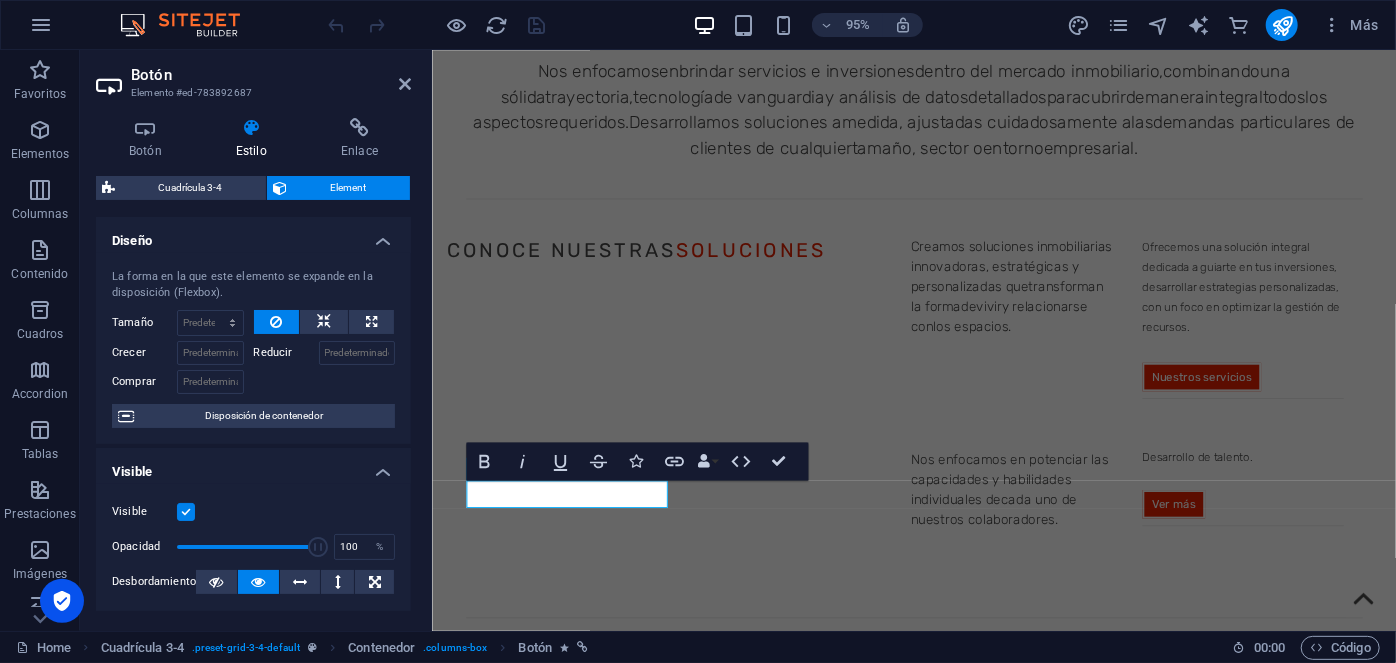 scroll, scrollTop: 462, scrollLeft: 0, axis: vertical 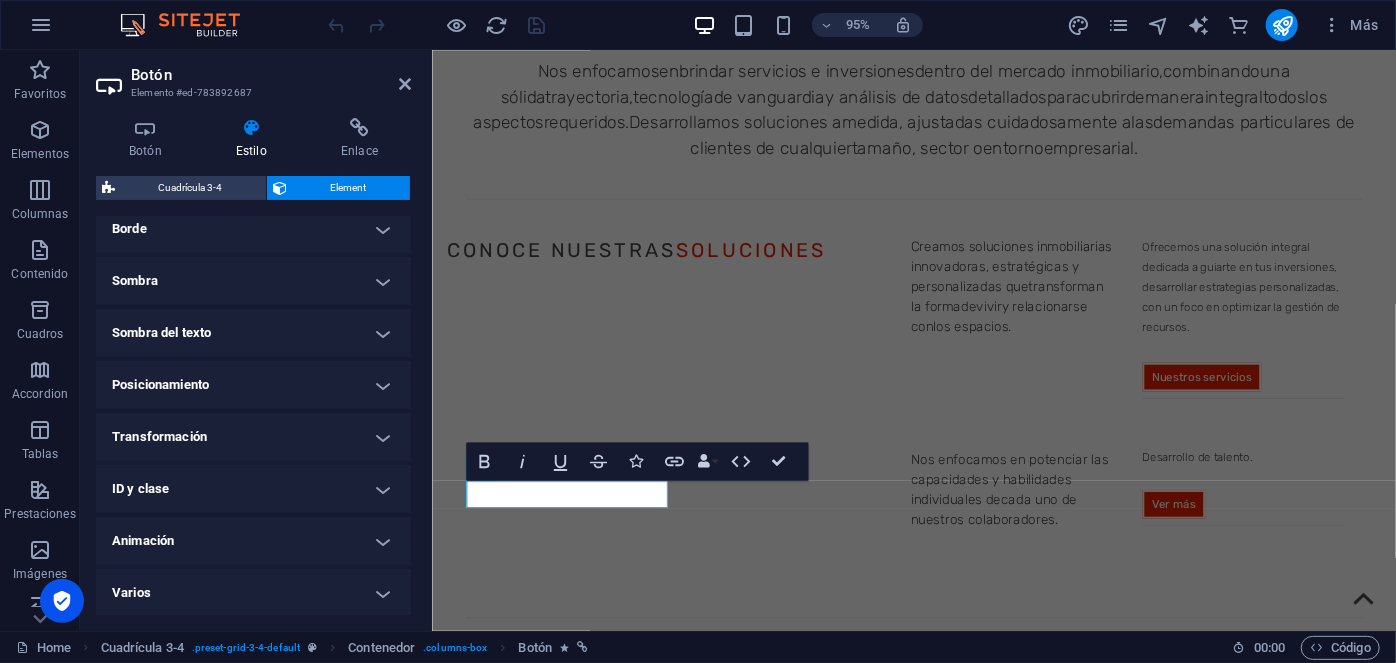 click on "Animación" at bounding box center (253, 541) 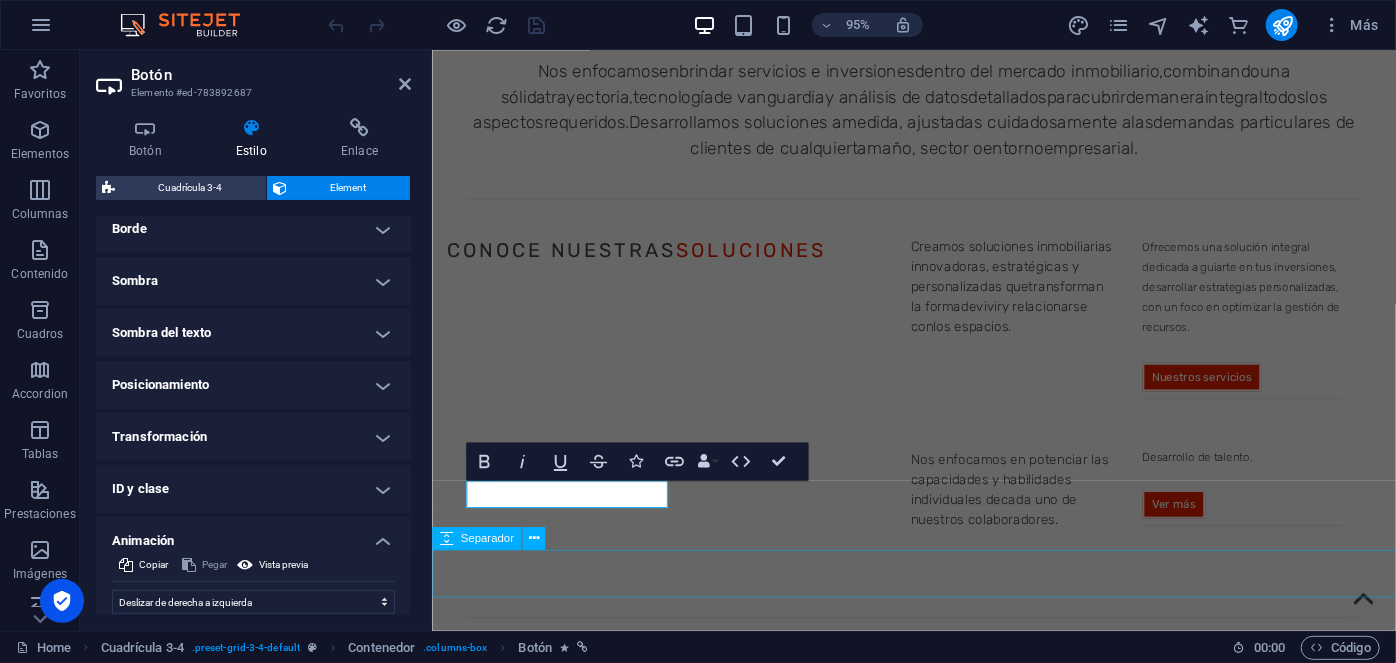 click at bounding box center [938, 2000] 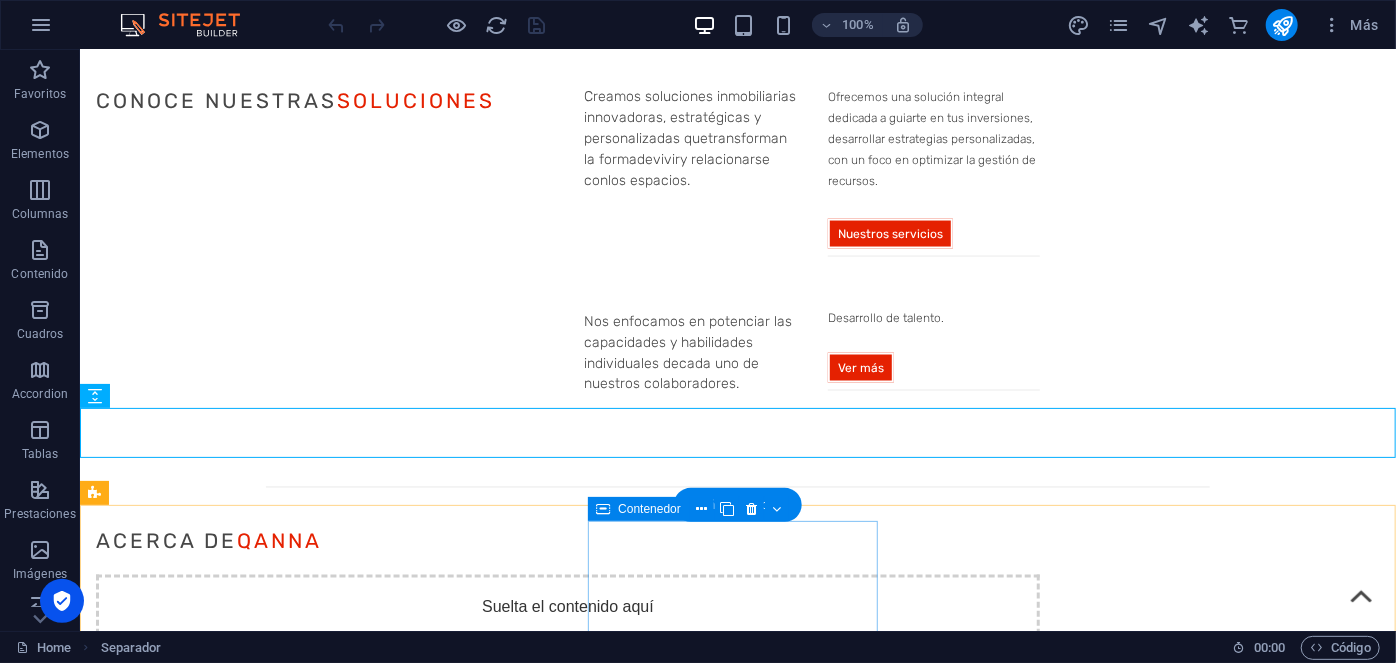 scroll, scrollTop: 1597, scrollLeft: 0, axis: vertical 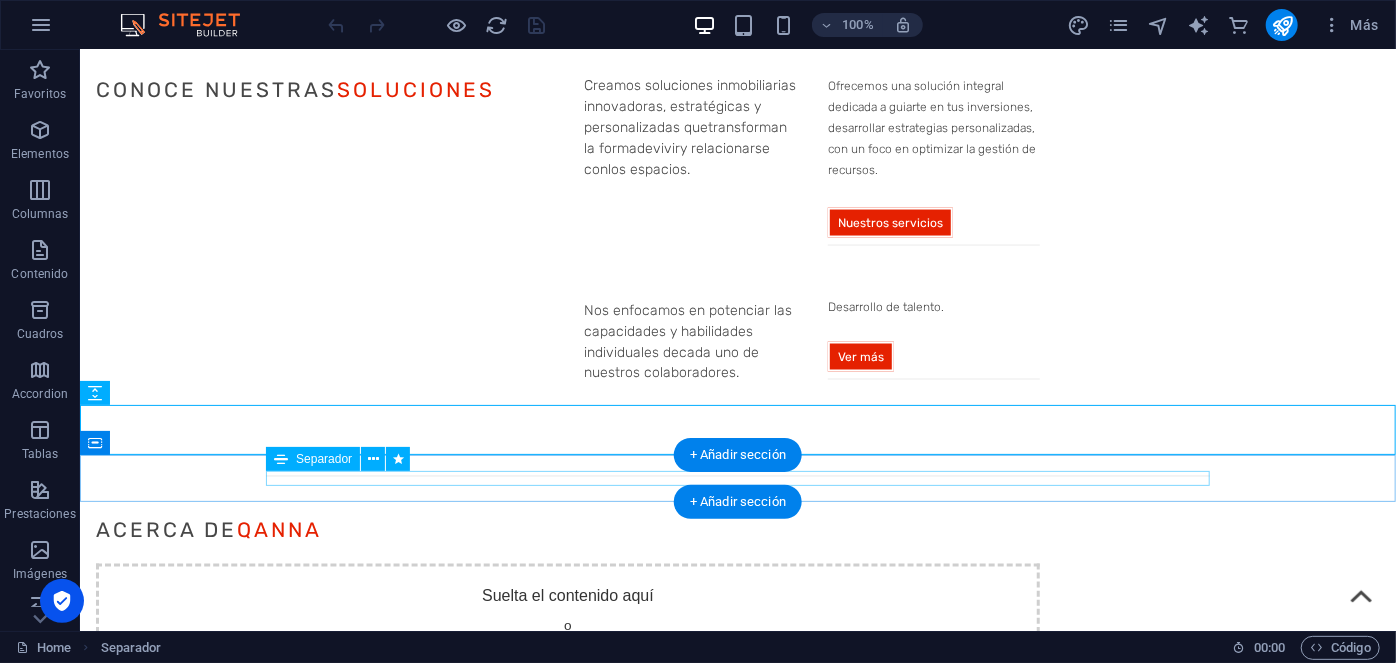 click at bounding box center [737, 1876] 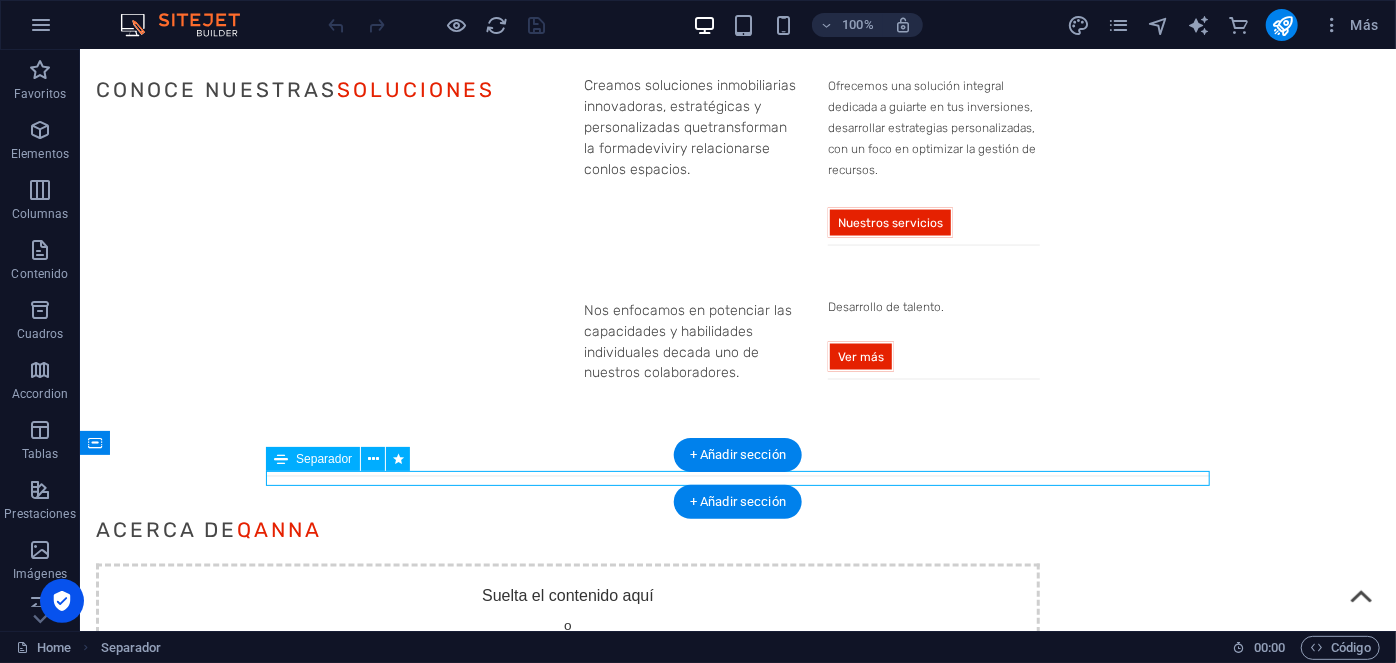click at bounding box center (737, 1876) 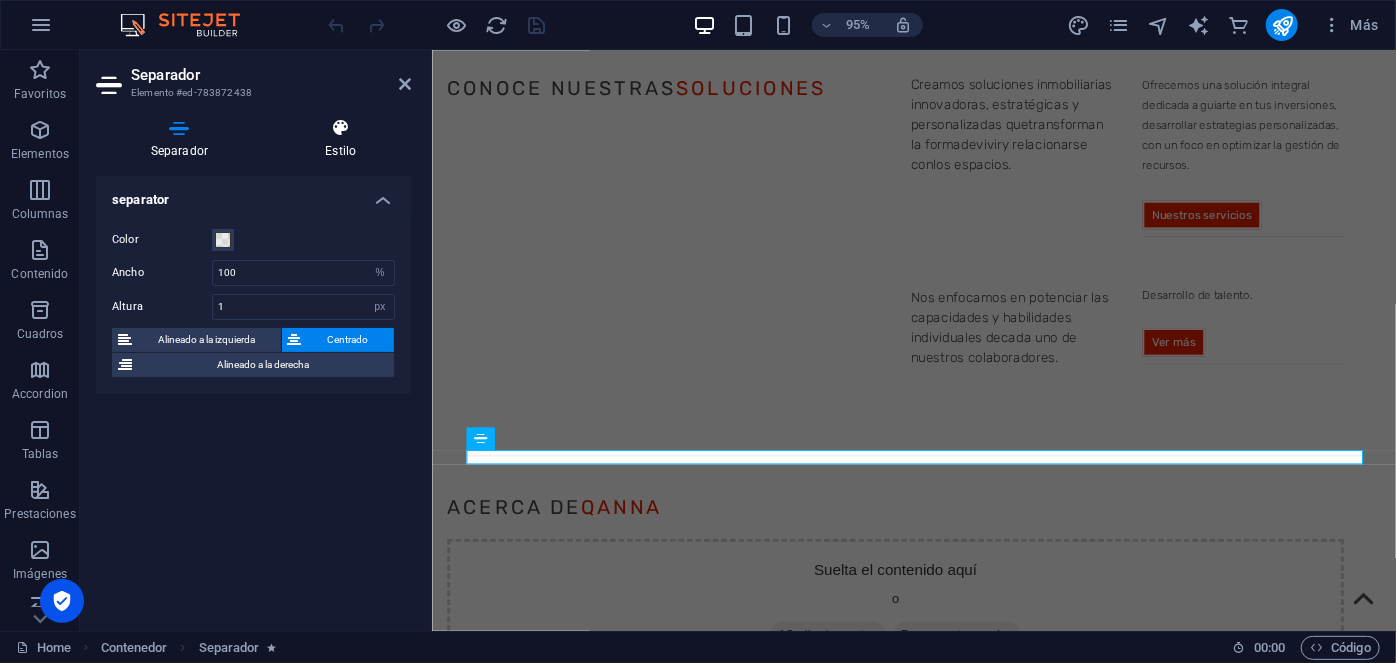 click at bounding box center [341, 128] 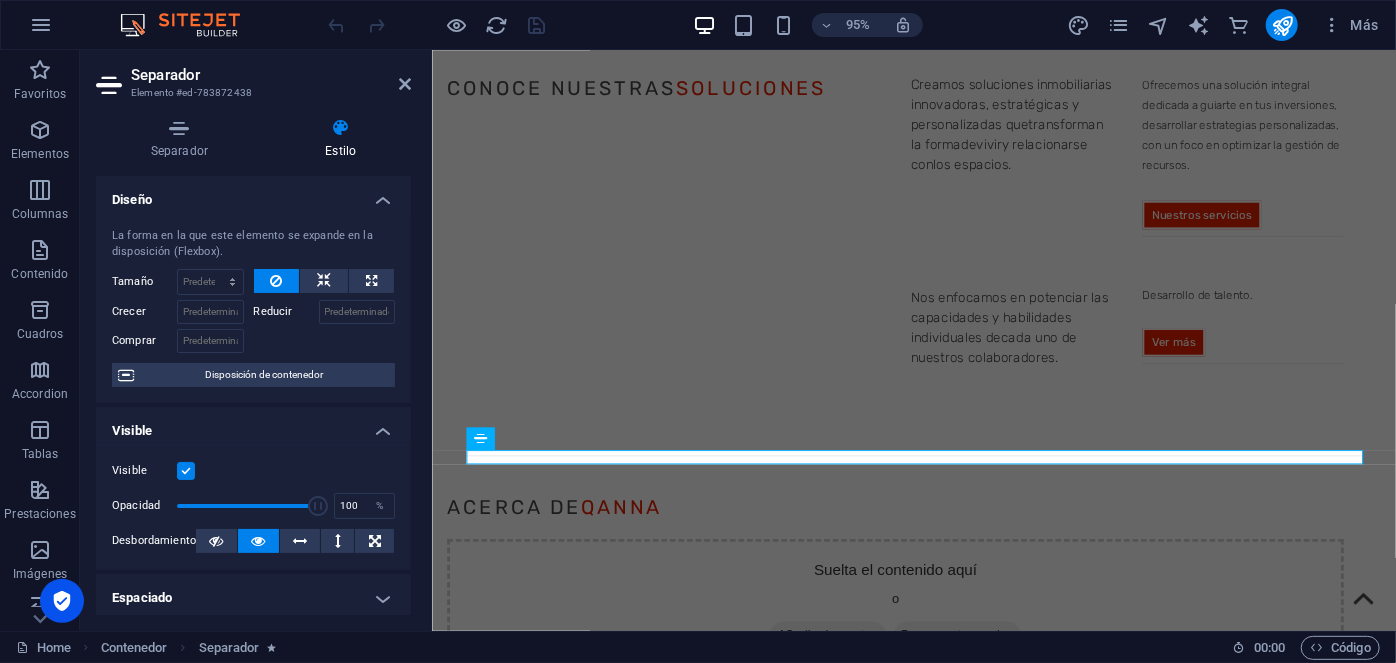 scroll, scrollTop: 421, scrollLeft: 0, axis: vertical 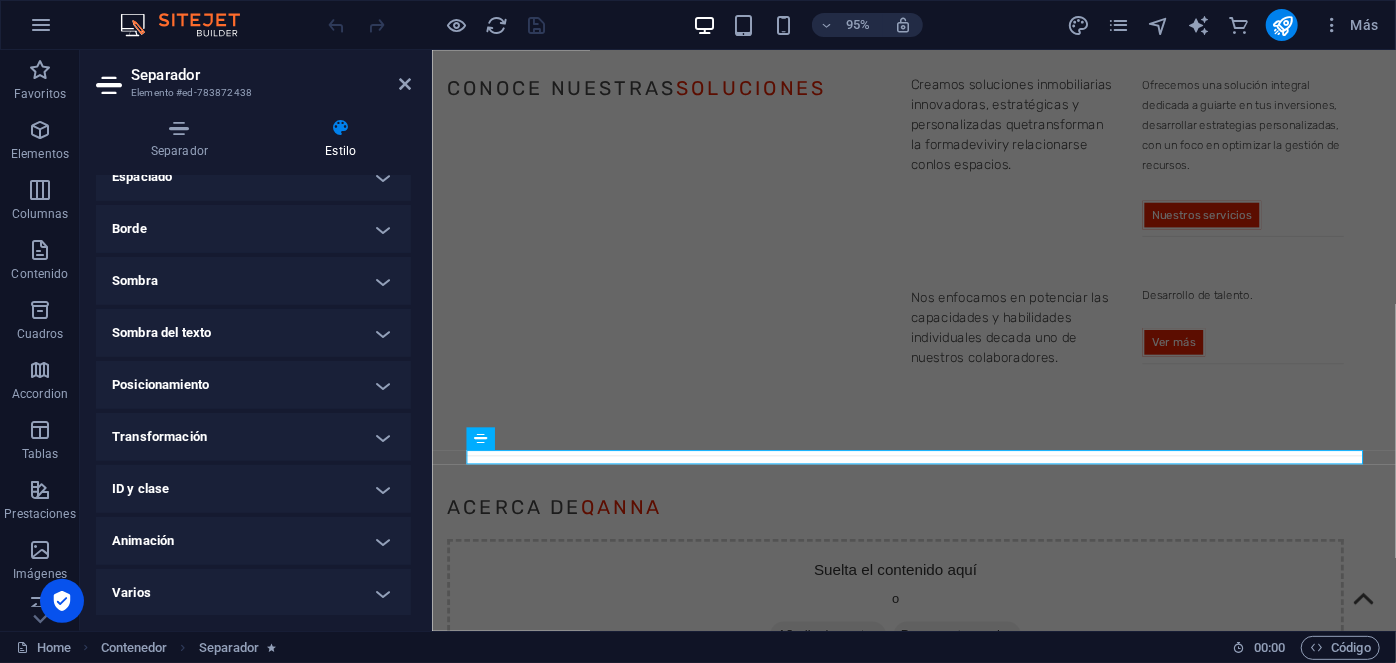 click on "Animación" at bounding box center [253, 541] 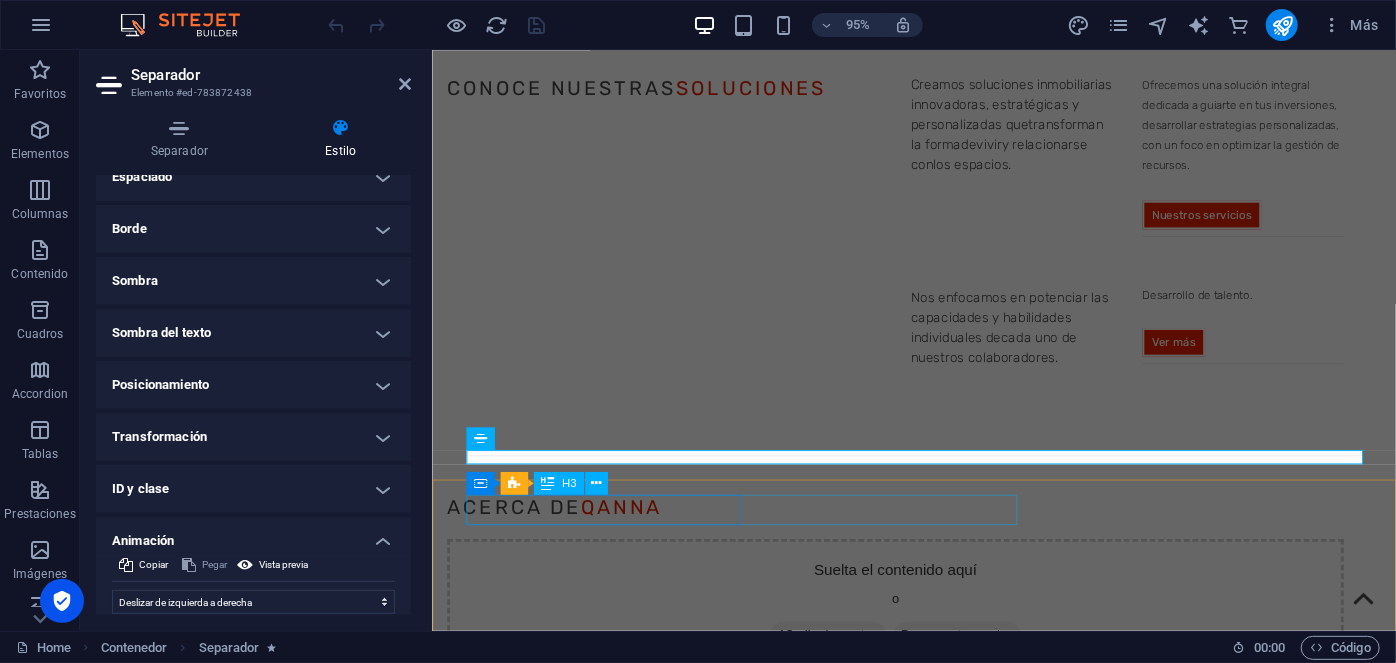 click on "latest  Insights" at bounding box center [919, 1932] 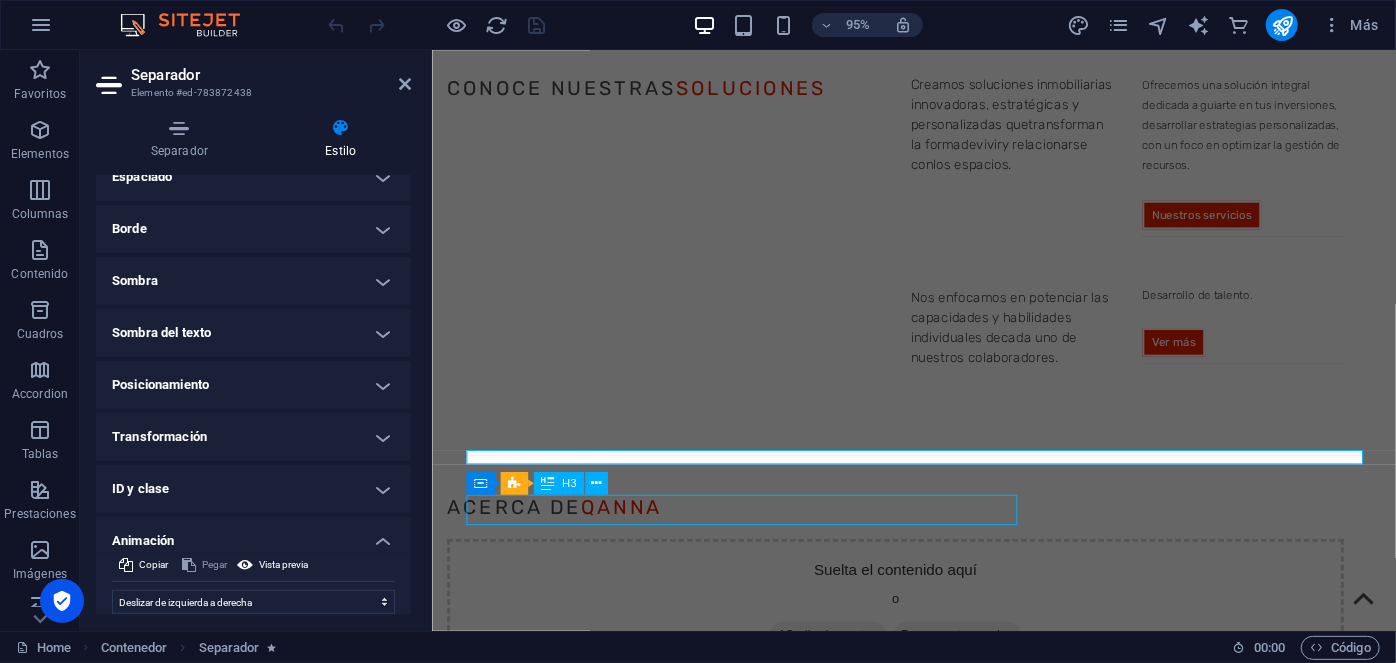 click on "latest  Insights" at bounding box center [919, 1932] 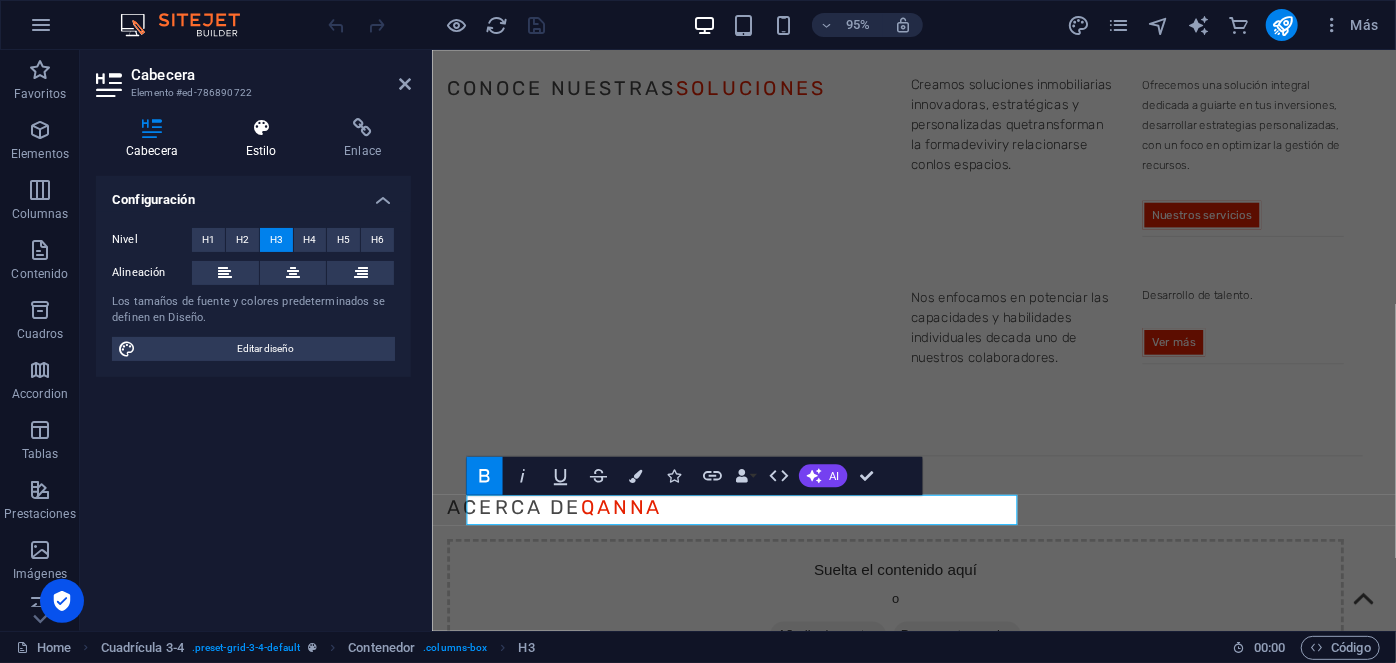 click at bounding box center [261, 128] 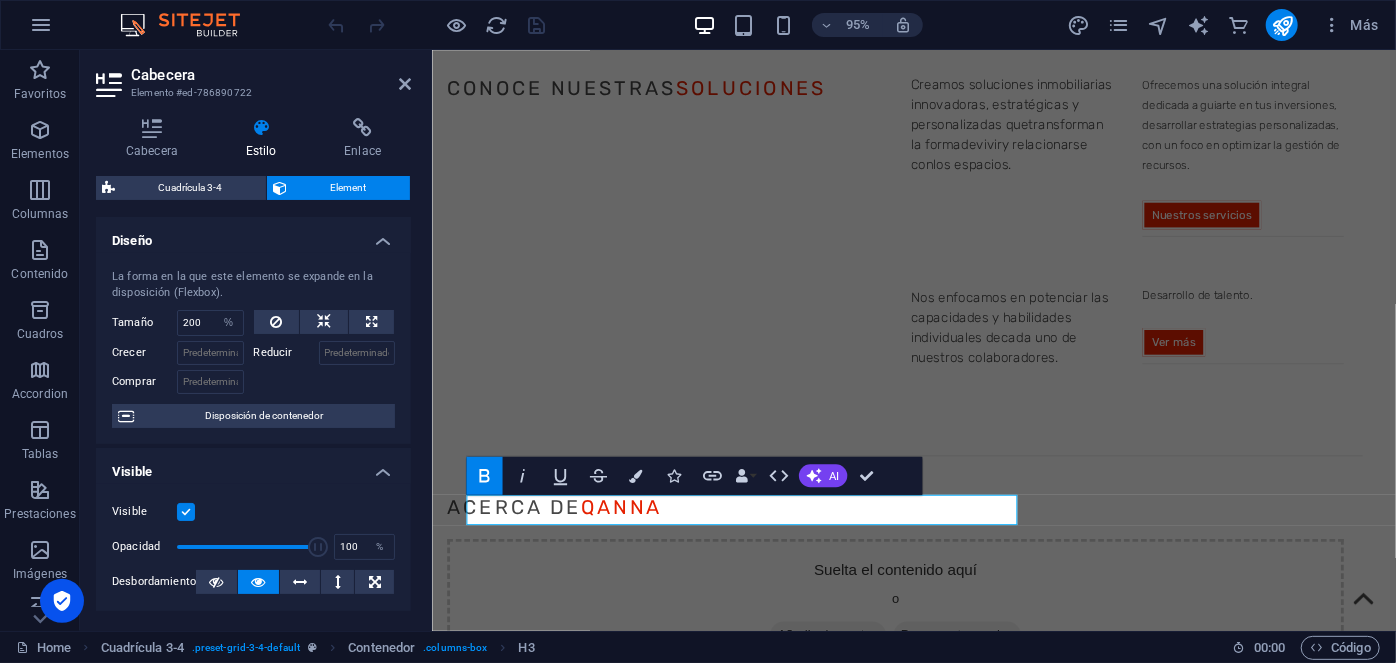 scroll, scrollTop: 462, scrollLeft: 0, axis: vertical 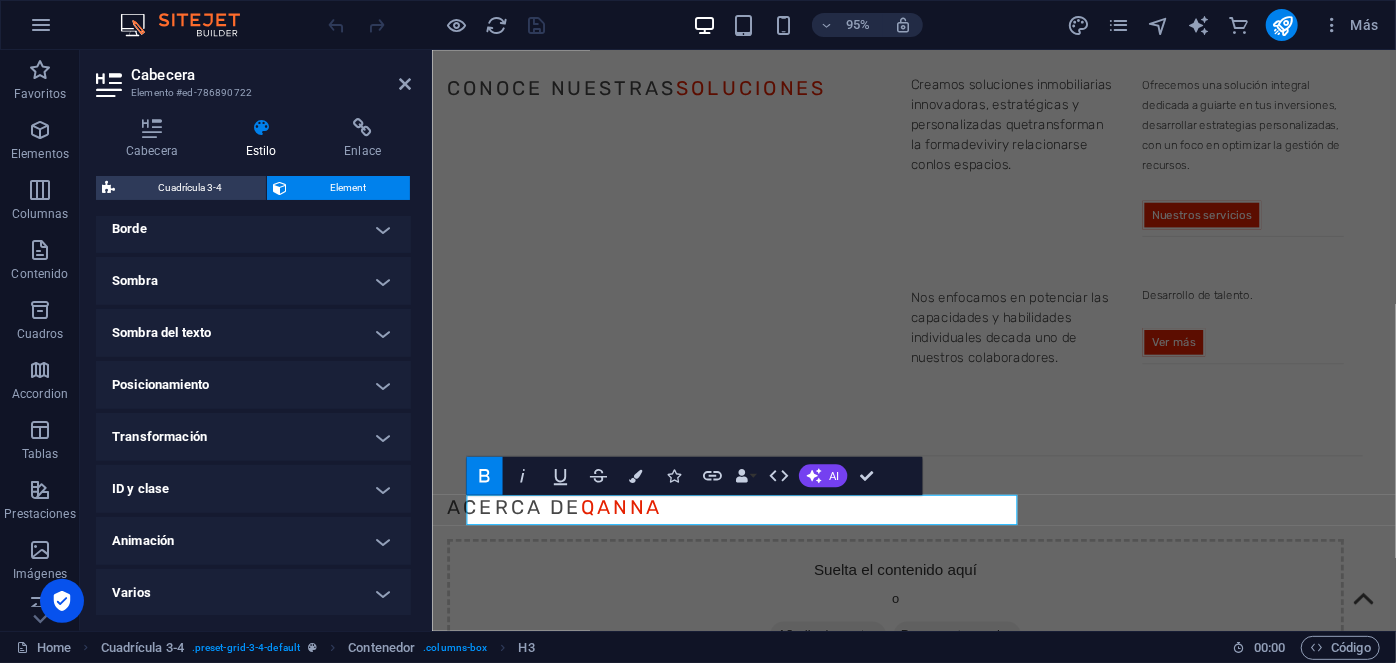 click on "Animación" at bounding box center [253, 541] 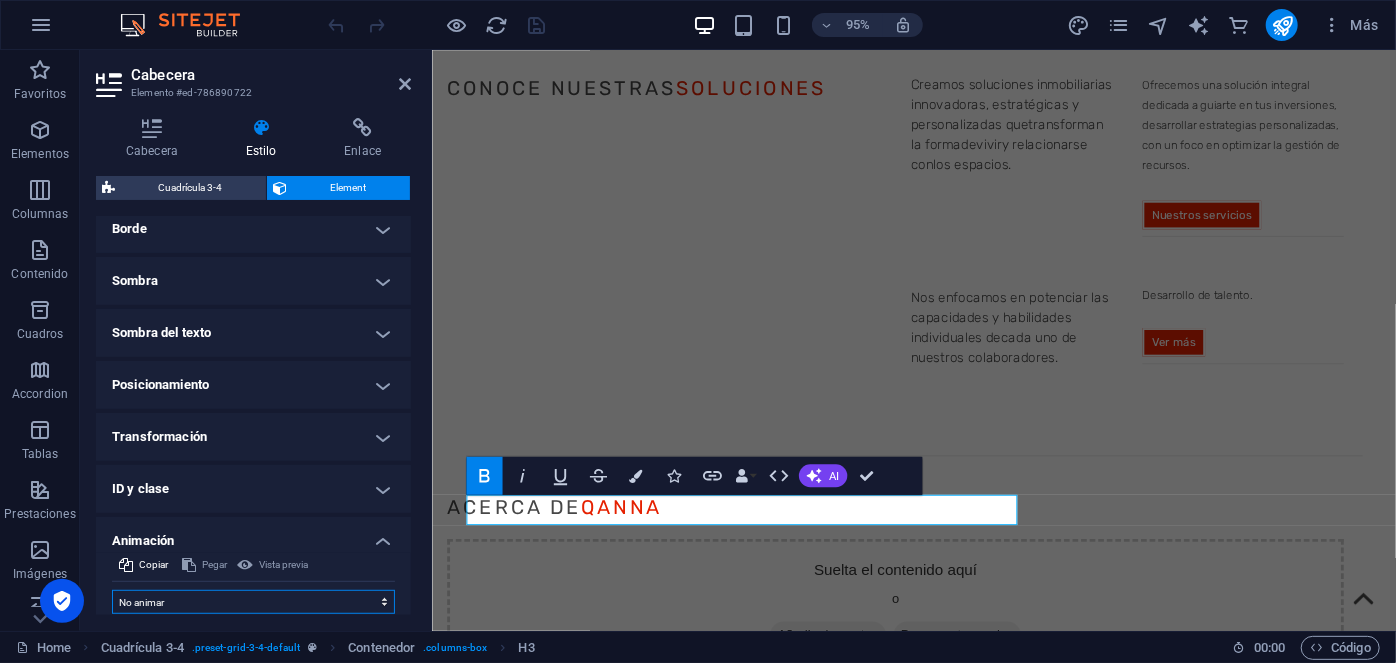 click on "No animar Mostrar / Ocultar Subir/bajar Acercar/alejar Deslizar de izquierda a derecha Deslizar de derecha a izquierda Deslizar de arriba a abajo Deslizar de abajo a arriba Pulsación Parpadeo Abrir como superposición" at bounding box center [253, 602] 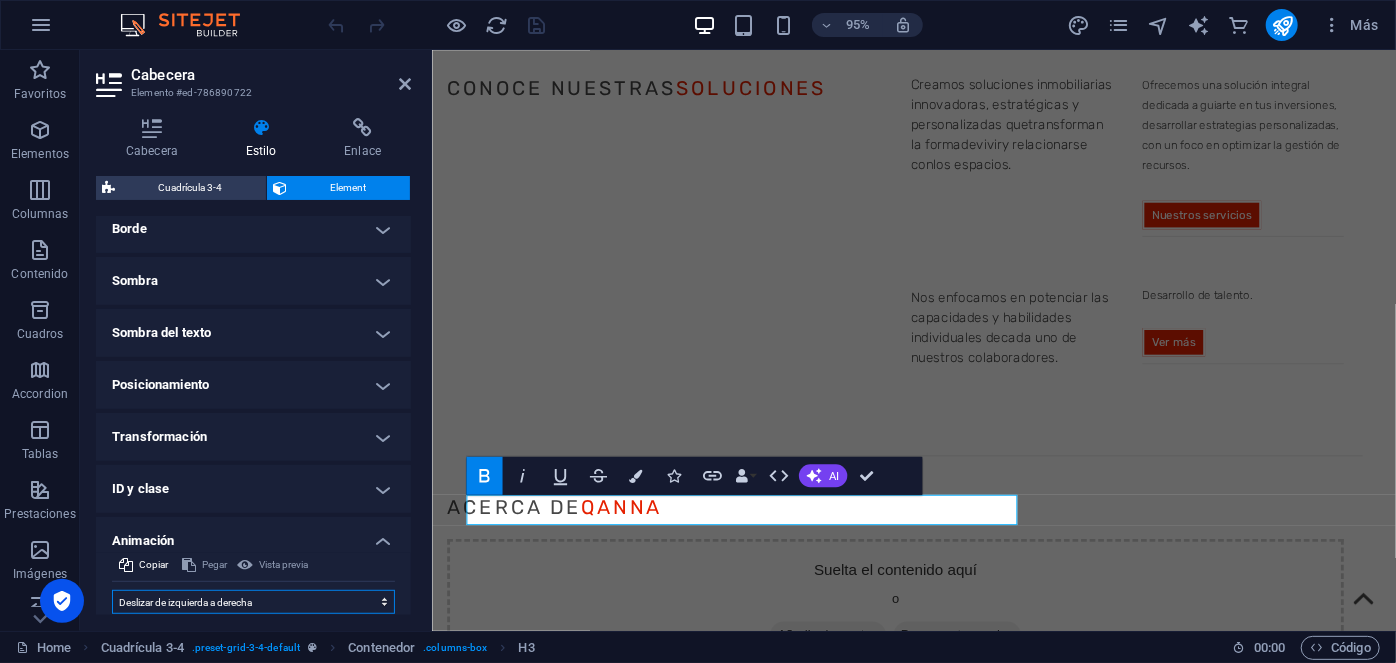 click on "No animar Mostrar / Ocultar Subir/bajar Acercar/alejar Deslizar de izquierda a derecha Deslizar de derecha a izquierda Deslizar de arriba a abajo Deslizar de abajo a arriba Pulsación Parpadeo Abrir como superposición" at bounding box center [253, 602] 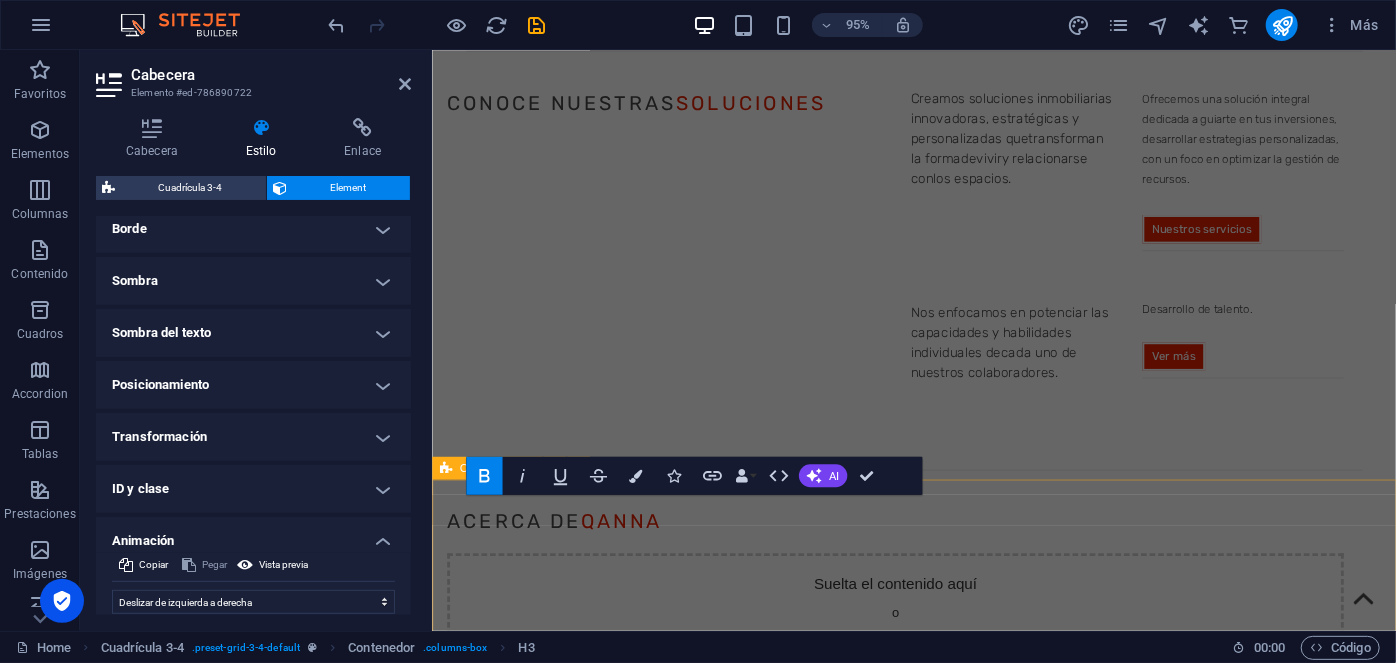 click on "latest  Insights Suelta el contenido aquí o  Añadir elementos  Pegar portapapeles Suelta el contenido aquí o  Añadir elementos  Pegar portapapeles Seguridad en Edificios Ver más La importancia del Mantenimiento en Edificios Ver más ¿Porque invertir en [GEOGRAPHIC_DATA]? Ver más Valor añadido del Facility Management Ver más" at bounding box center [938, 3224] 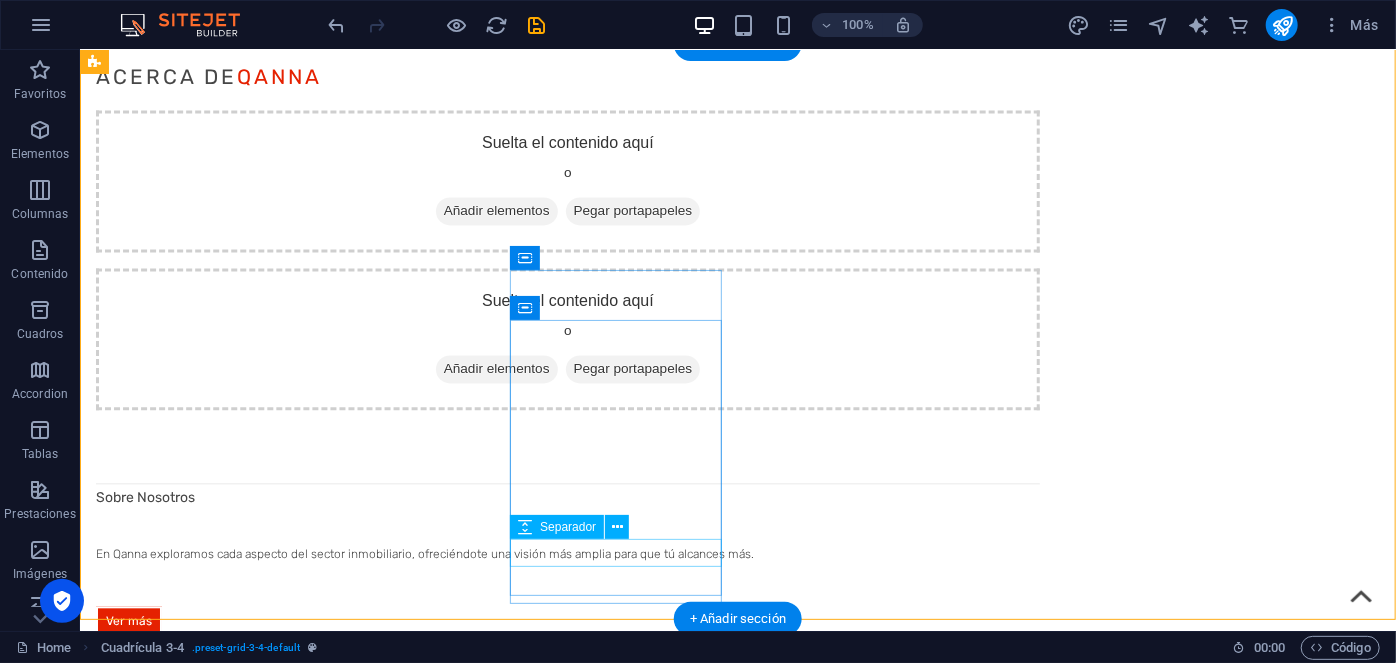 scroll, scrollTop: 2065, scrollLeft: 0, axis: vertical 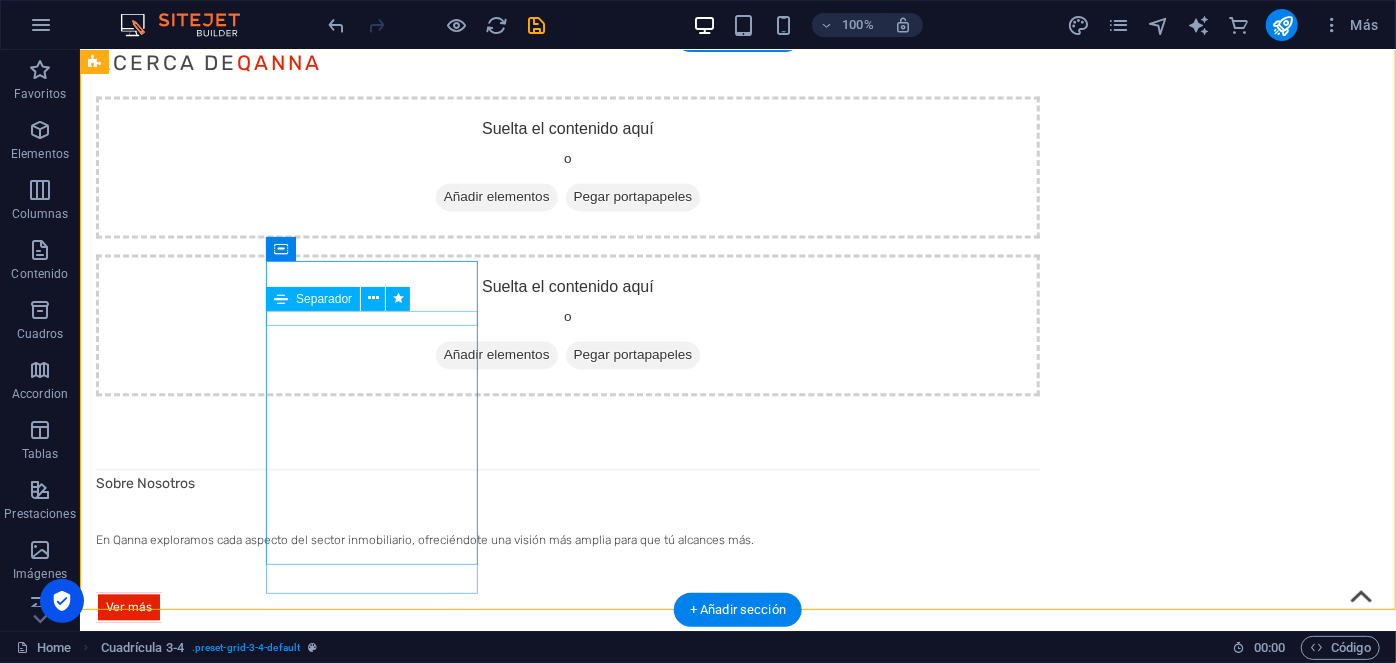 click at bounding box center [567, 1868] 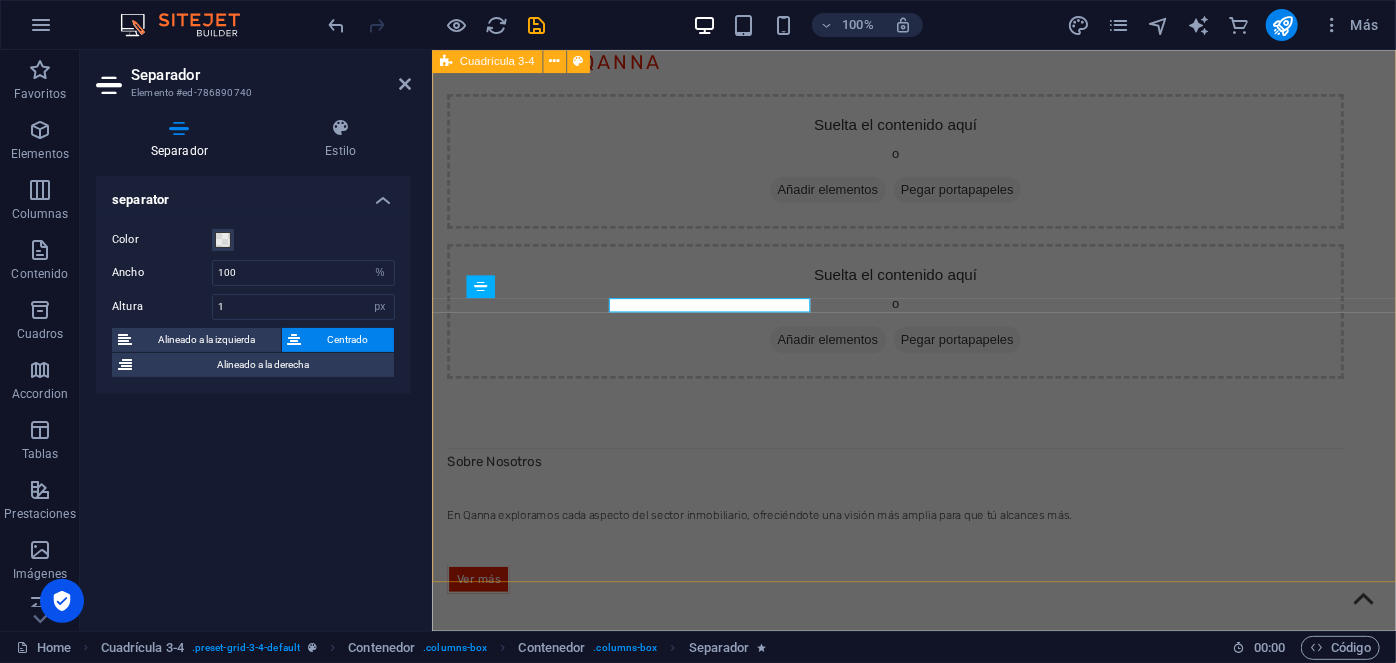 select on "move-left-to-right" 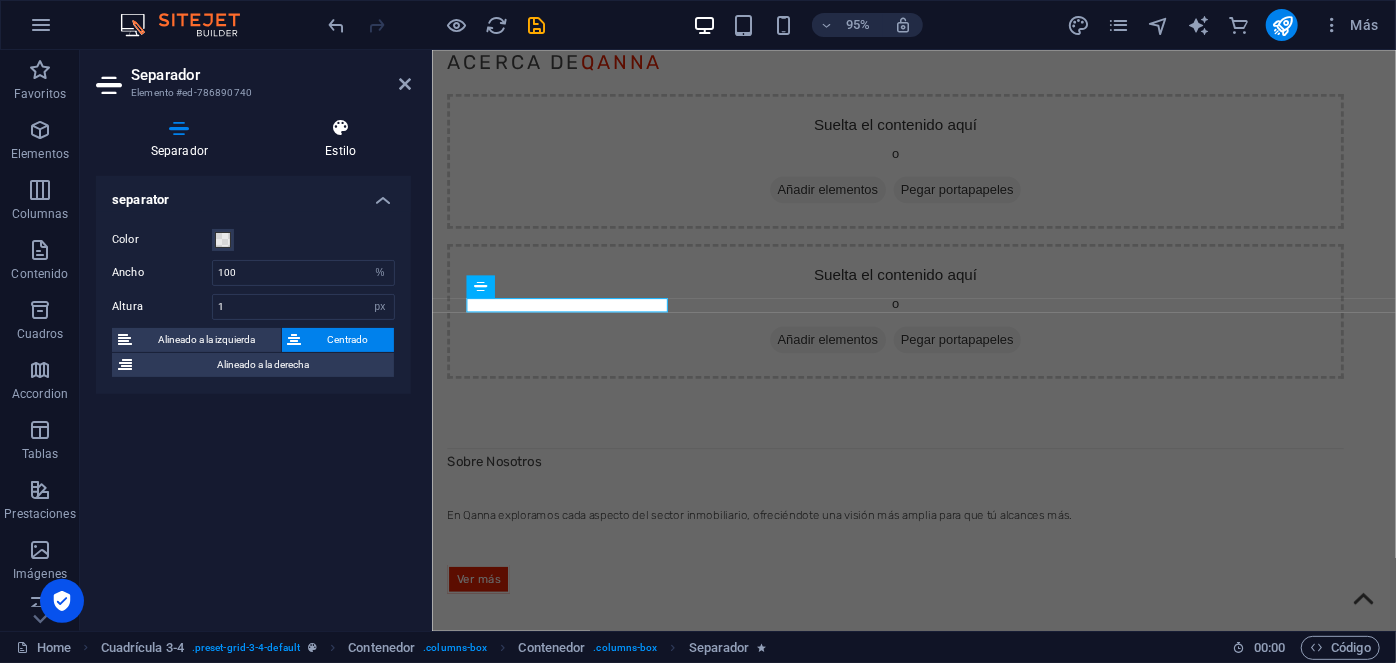 click on "Estilo" at bounding box center (341, 139) 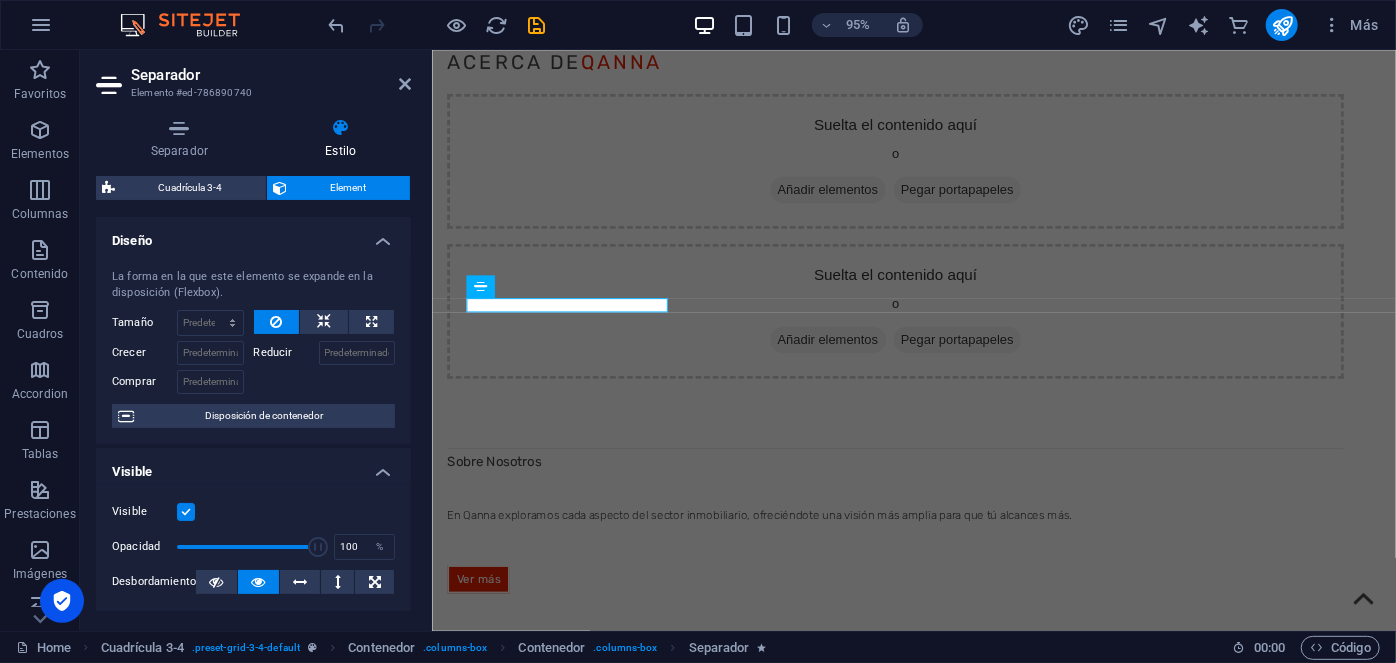scroll, scrollTop: 462, scrollLeft: 0, axis: vertical 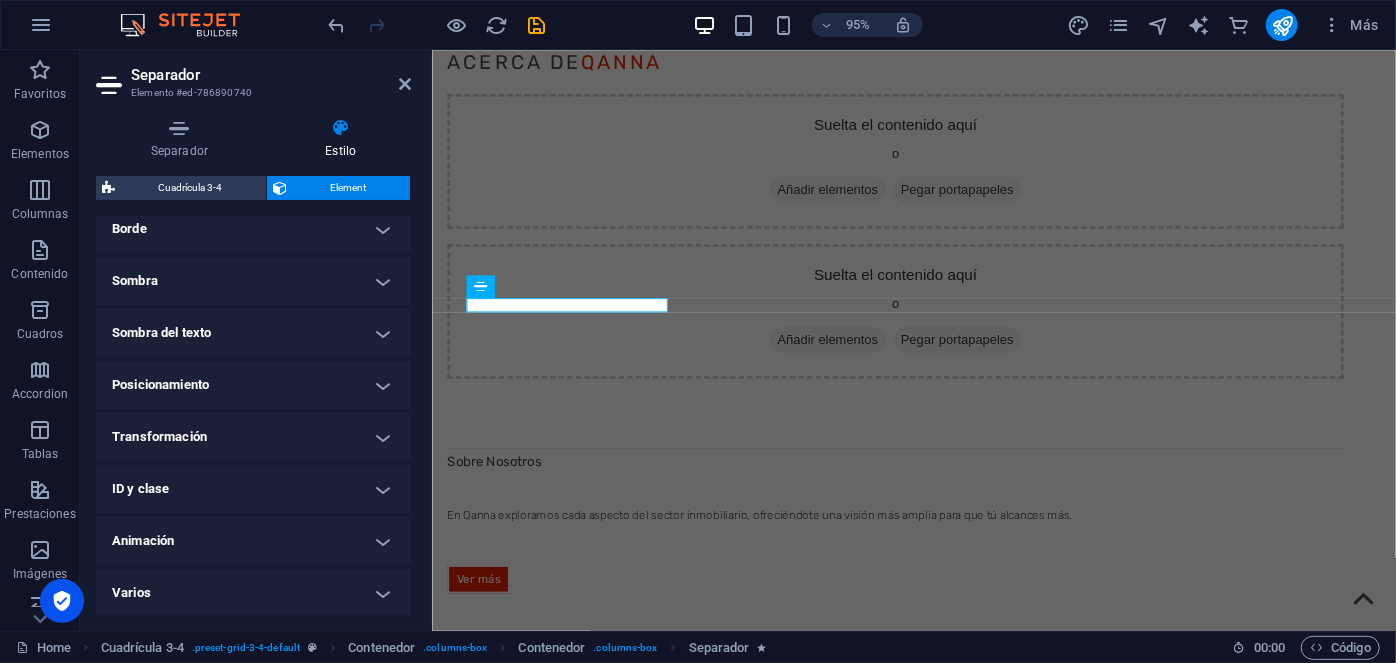 click on "Animación" at bounding box center (253, 541) 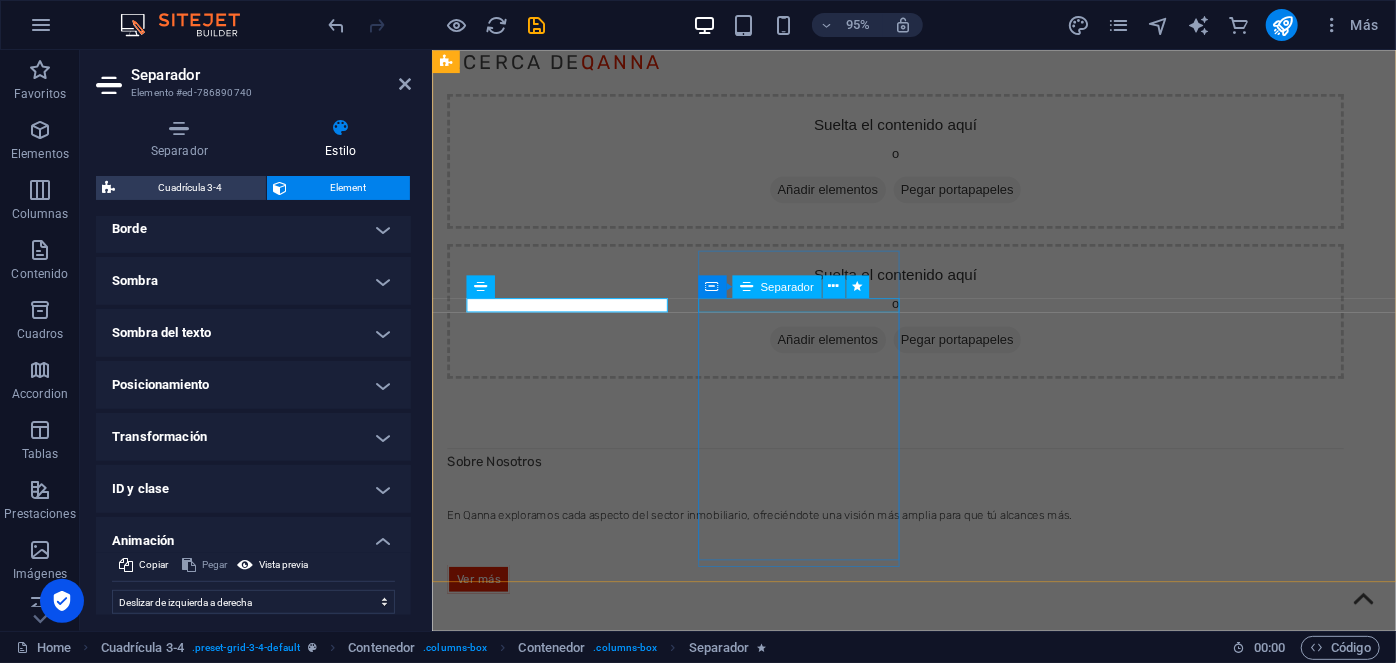 click at bounding box center [919, 2191] 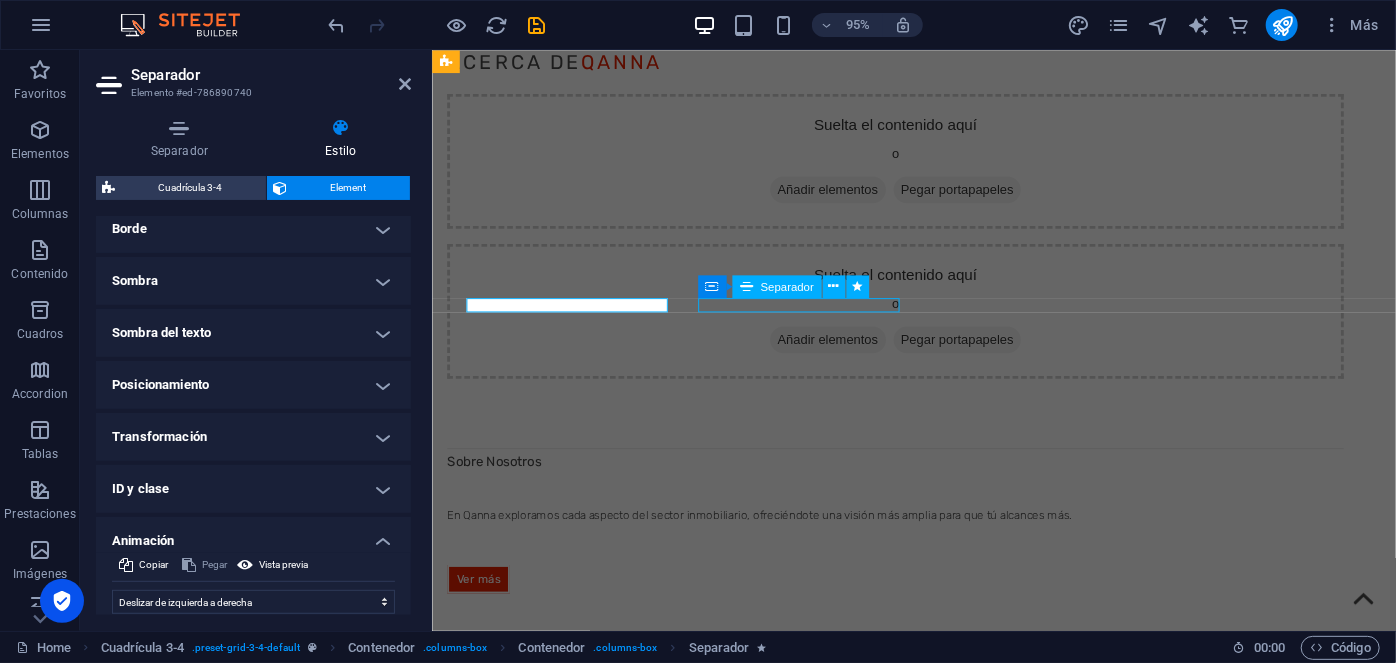 click at bounding box center [919, 2191] 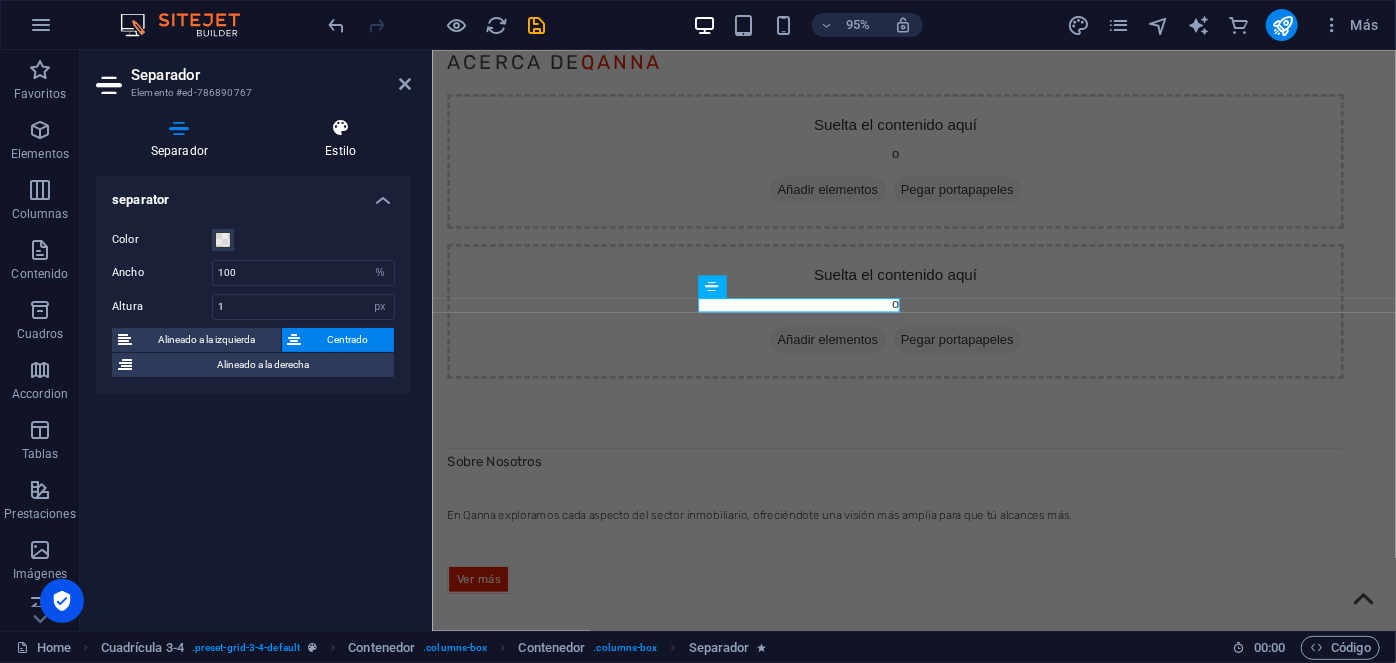 click on "Estilo" at bounding box center [341, 139] 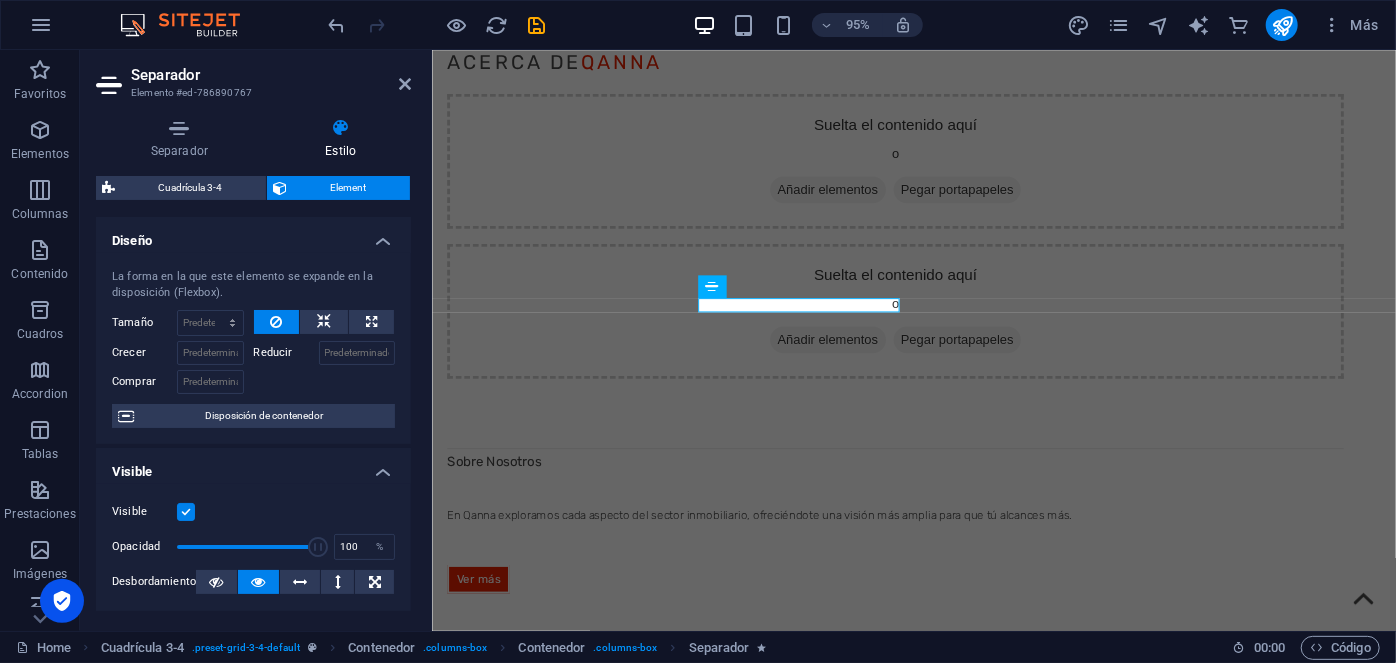scroll, scrollTop: 462, scrollLeft: 0, axis: vertical 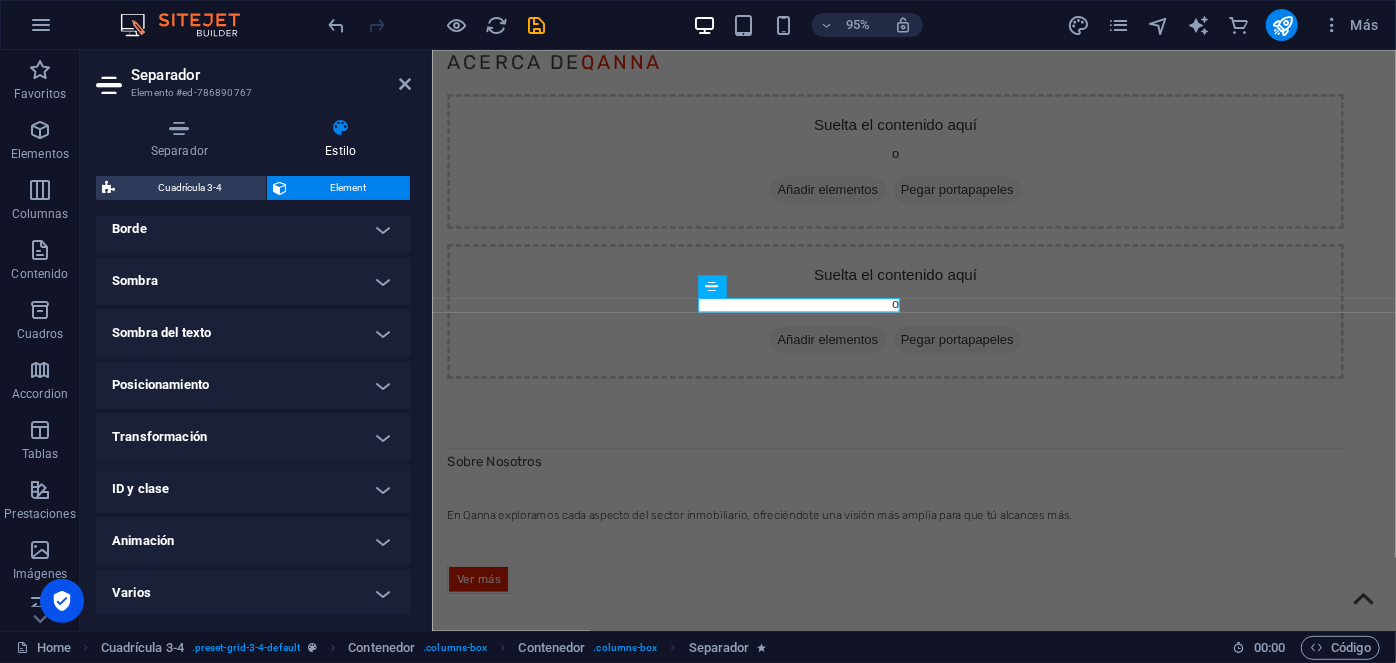 click on "Animación" at bounding box center [253, 541] 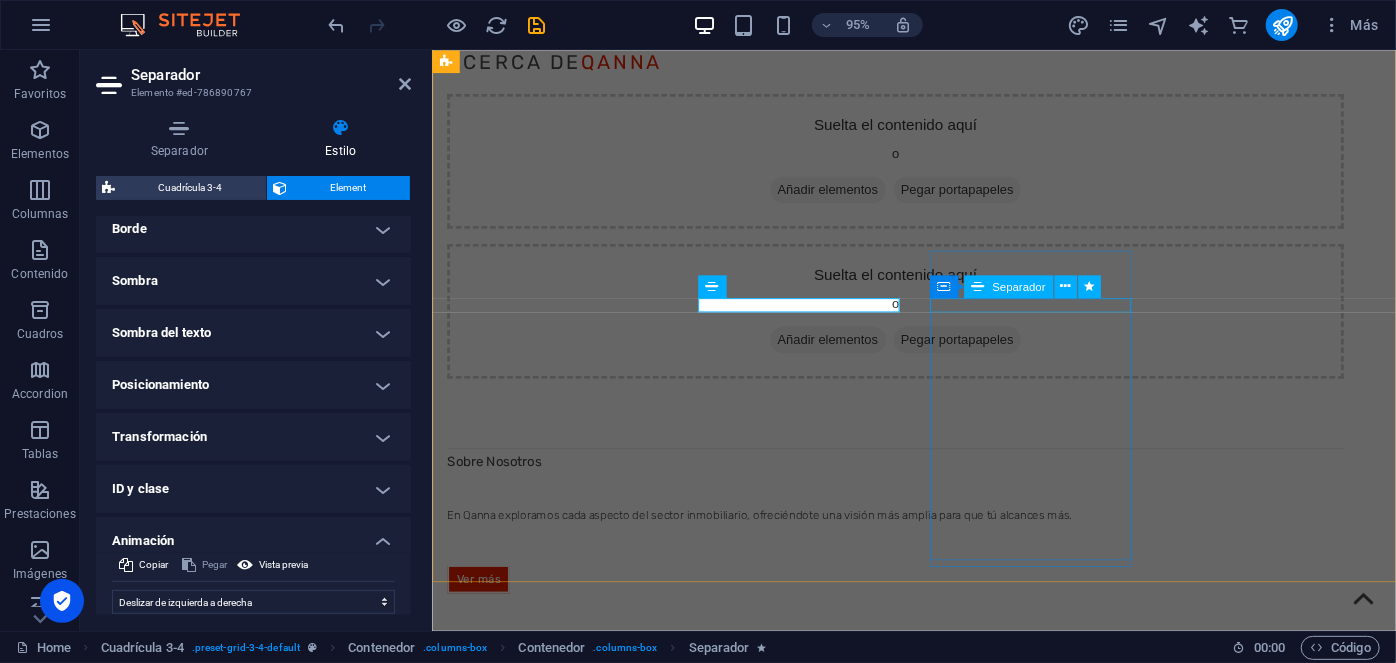 click at bounding box center (919, 2986) 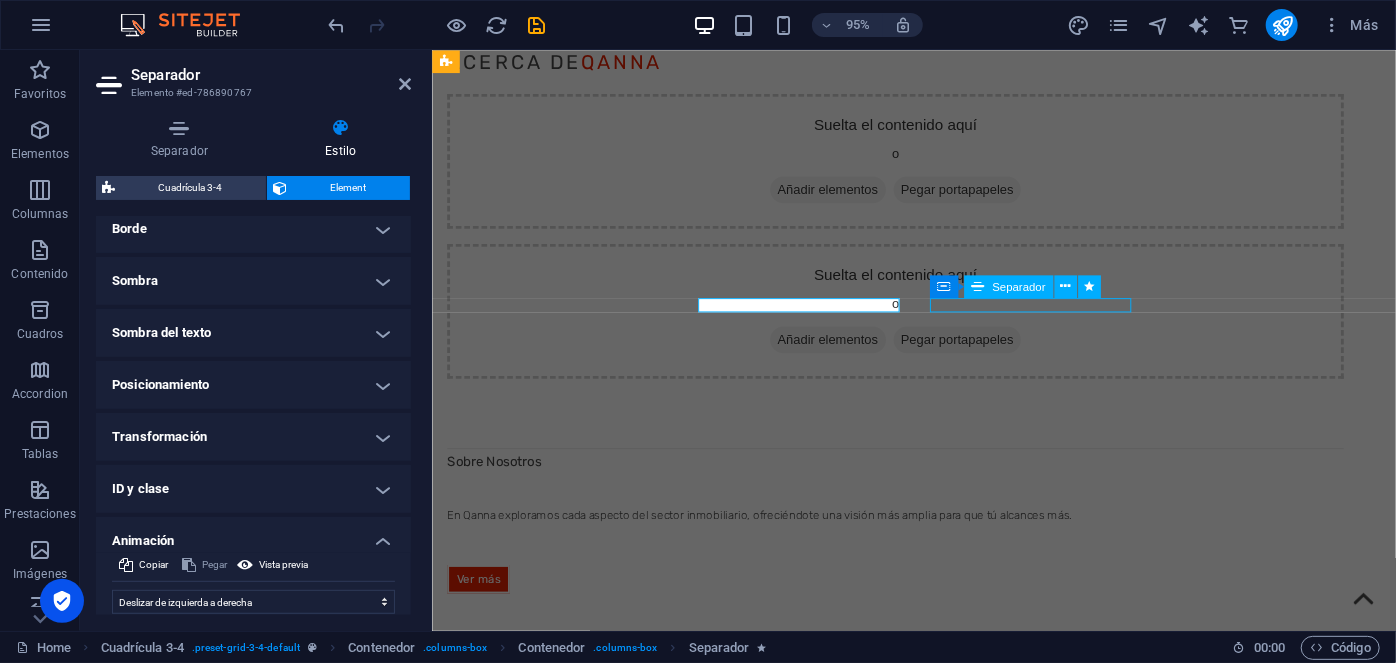 click at bounding box center [919, 2986] 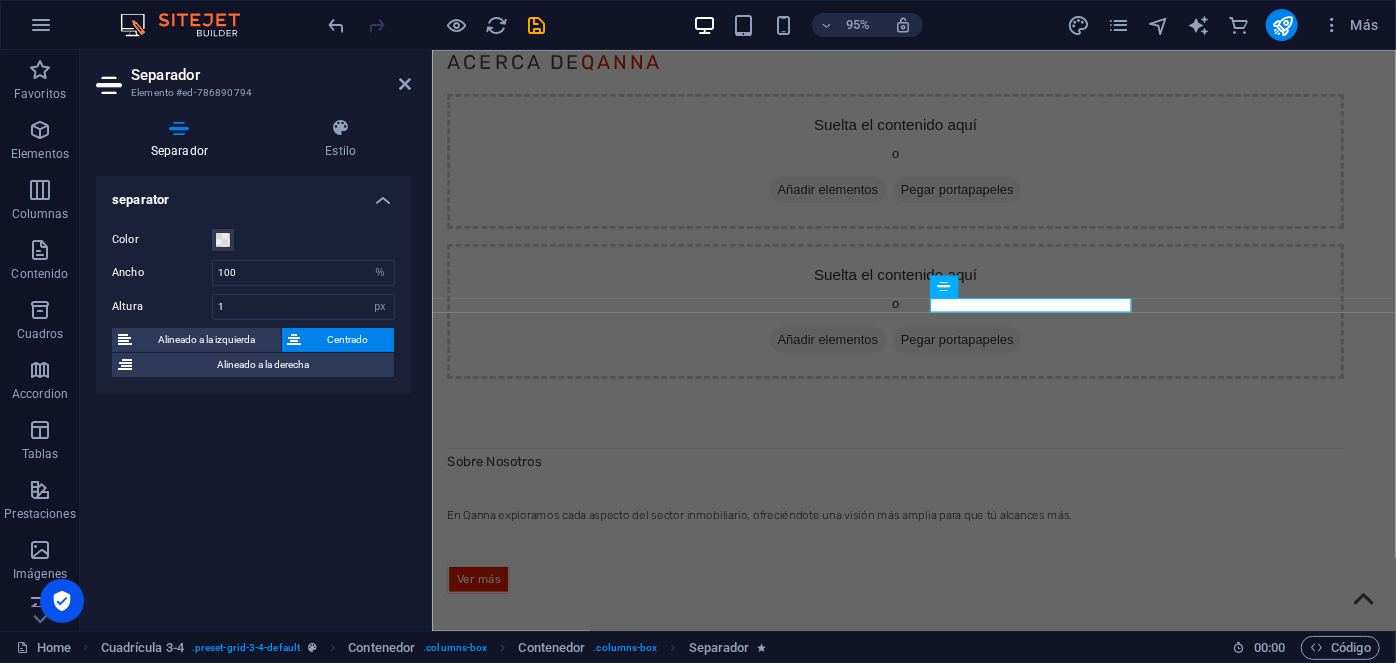 click on "Separador Estilo separator Color Ancho 100 px rem % vh vw Altura 1 px rem vh vw Alineado a la izquierda Centrado Alineado a la derecha Cuadrícula 3-4 Element Diseño La forma en la que este elemento se expande en la disposición (Flexbox). Tamaño Predeterminado automático px % 1/1 1/2 1/3 1/4 1/5 1/6 1/7 1/8 1/9 1/10 Crecer Reducir Comprar Disposición de contenedor Visible Visible Opacidad 100 % Desbordamiento Espaciado Margen Predeterminado automático px % rem vw vh Personalizado Personalizado automático px % rem vw vh automático px % rem vw vh automático px % rem vw vh automático px % rem vw vh Espaciado Predeterminado px rem % vh vw Personalizado Personalizado px rem % vh vw px rem % vh vw px rem % vh vw px rem % vh vw Borde Estilo              - Ancho 1 automático px rem % vh vw Personalizado Personalizado 1 automático px rem % vh vw 1 automático px rem % vh vw 1 automático px rem % vh vw 1 automático px rem % vh vw  - Color Esquinas redondeadas Predeterminado px rem % vh vw px rem" at bounding box center (253, 366) 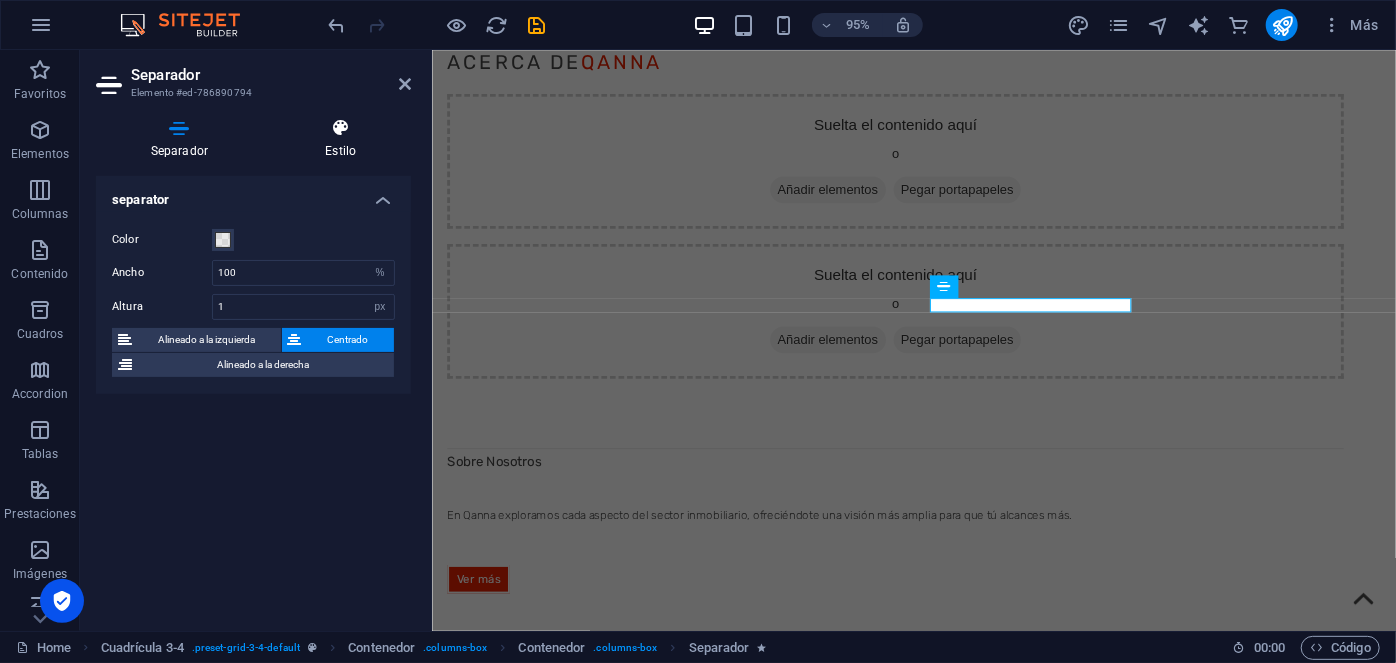 click on "Estilo" at bounding box center (341, 139) 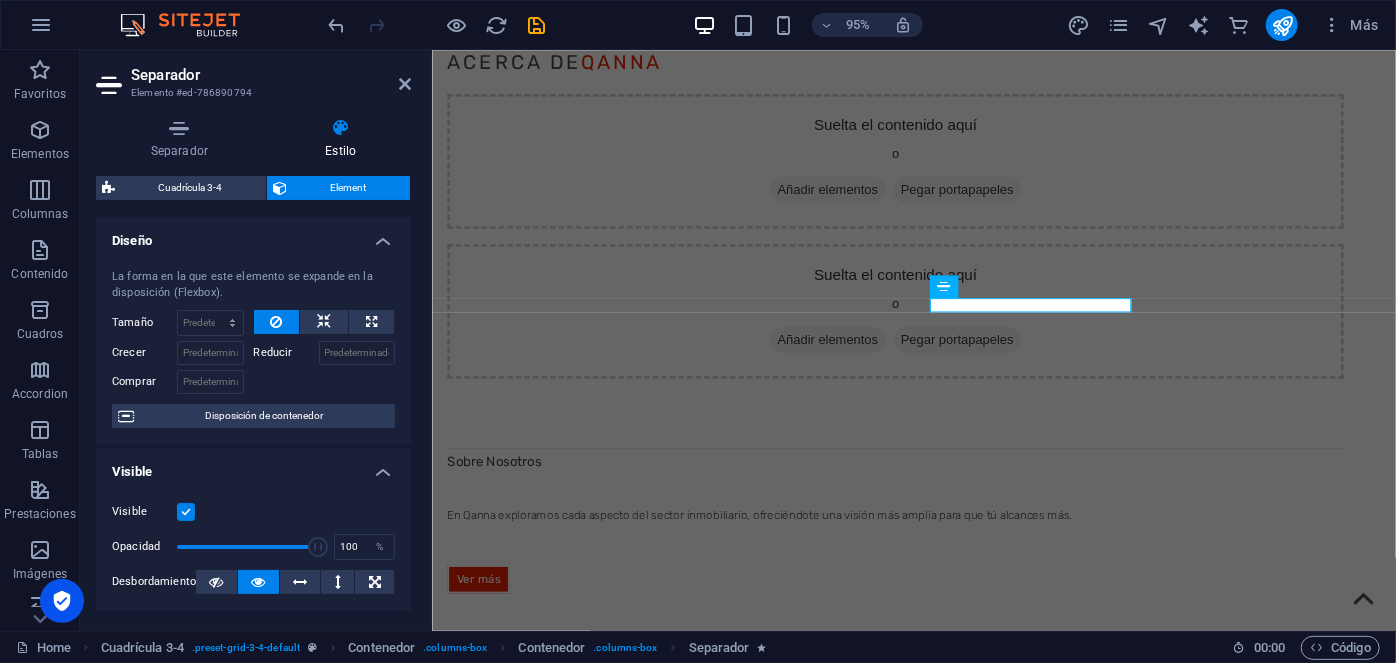 scroll, scrollTop: 462, scrollLeft: 0, axis: vertical 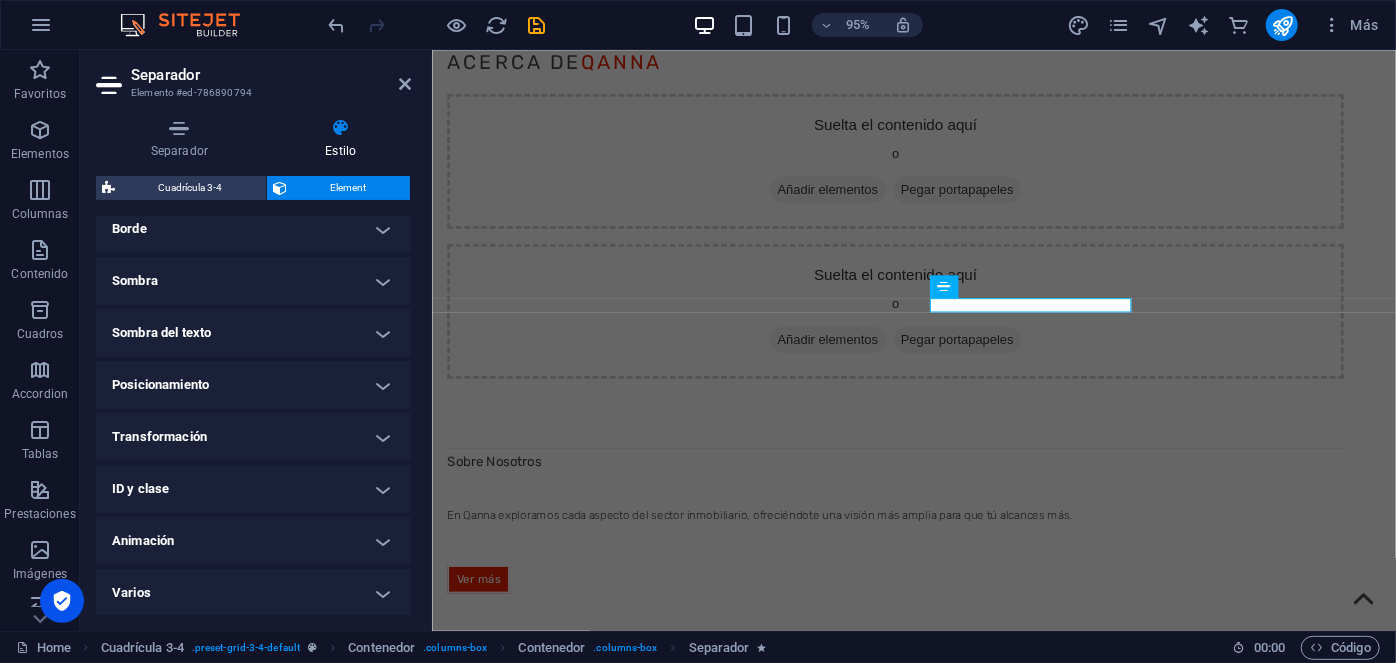 click on "Animación" at bounding box center [253, 541] 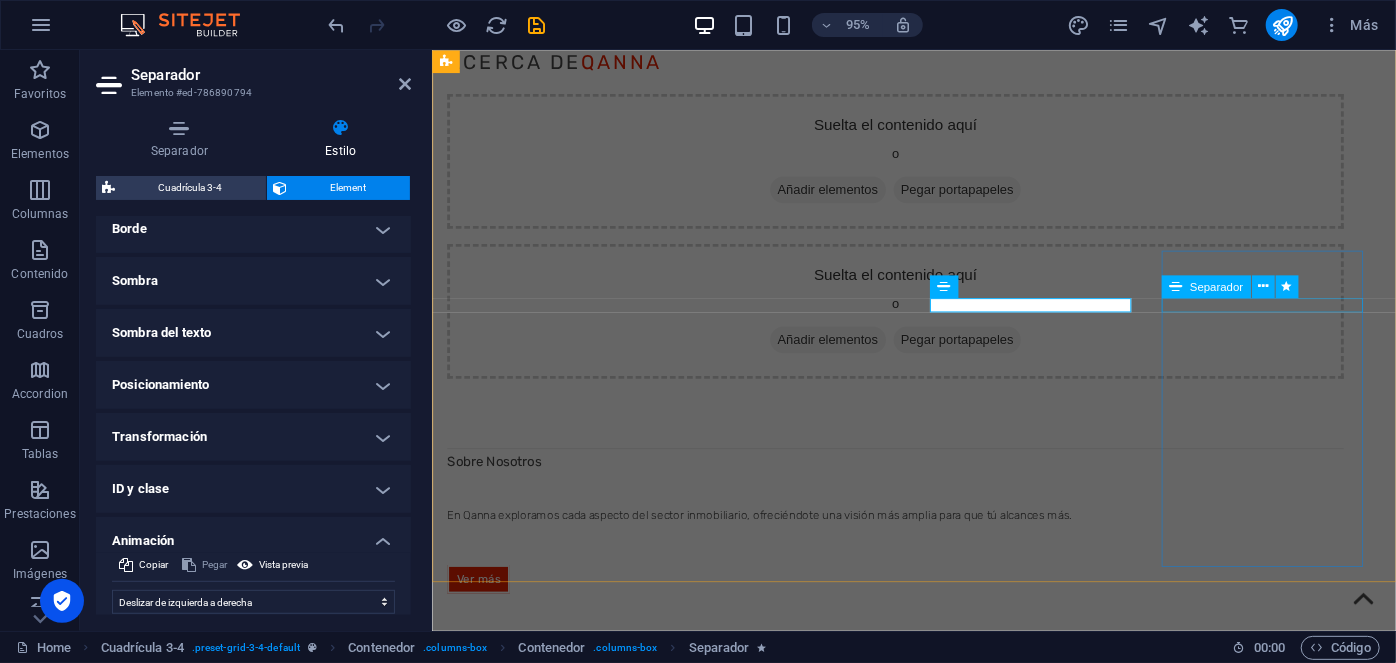 click at bounding box center [919, 3776] 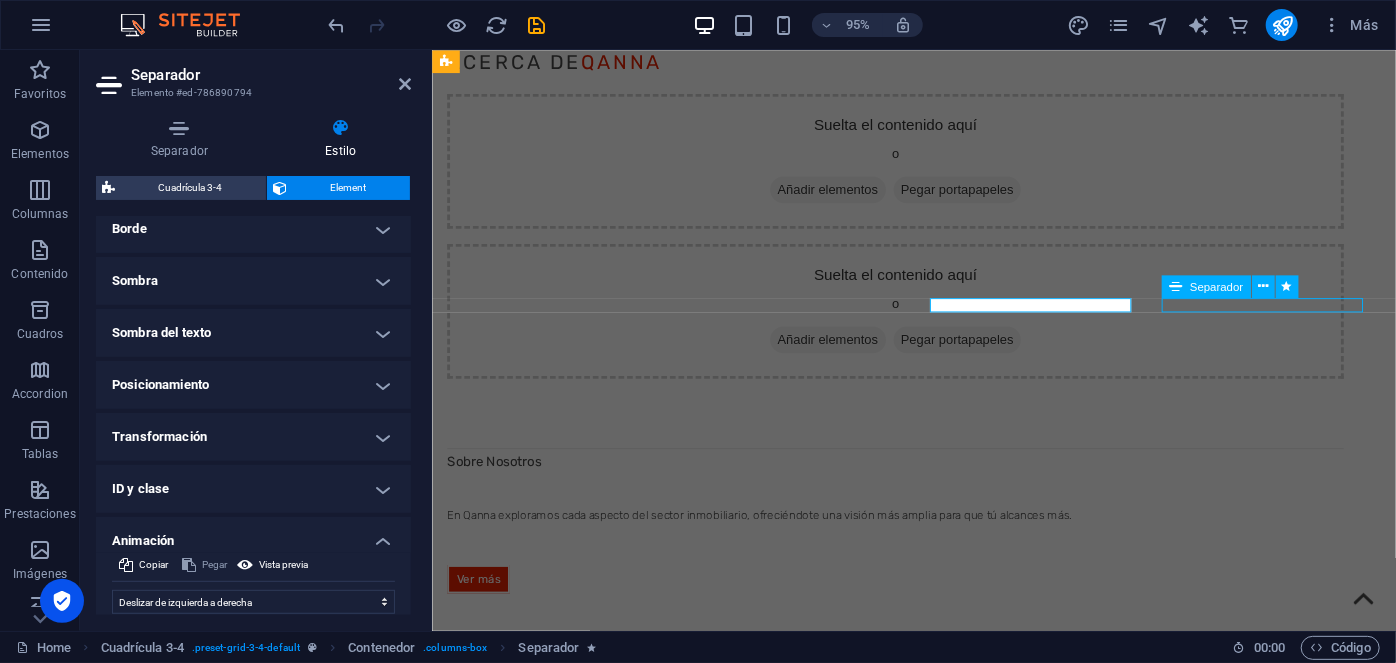 click at bounding box center [919, 3776] 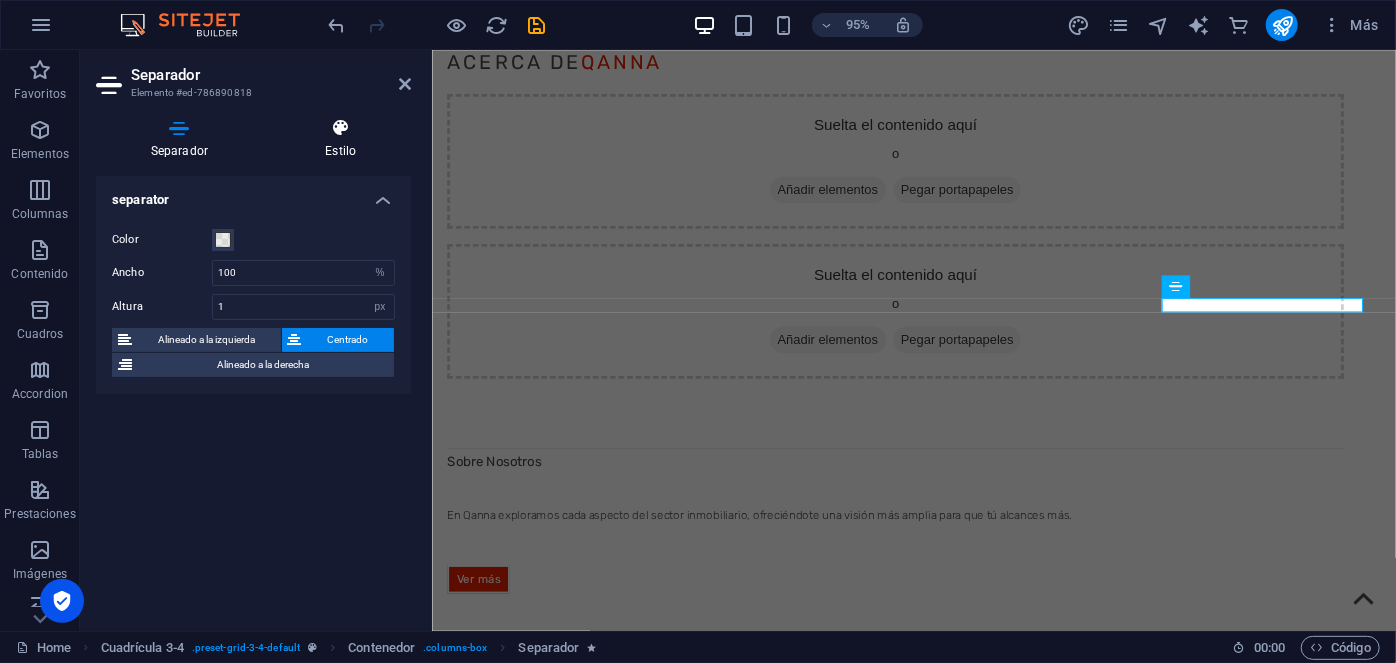 click on "Estilo" at bounding box center (341, 139) 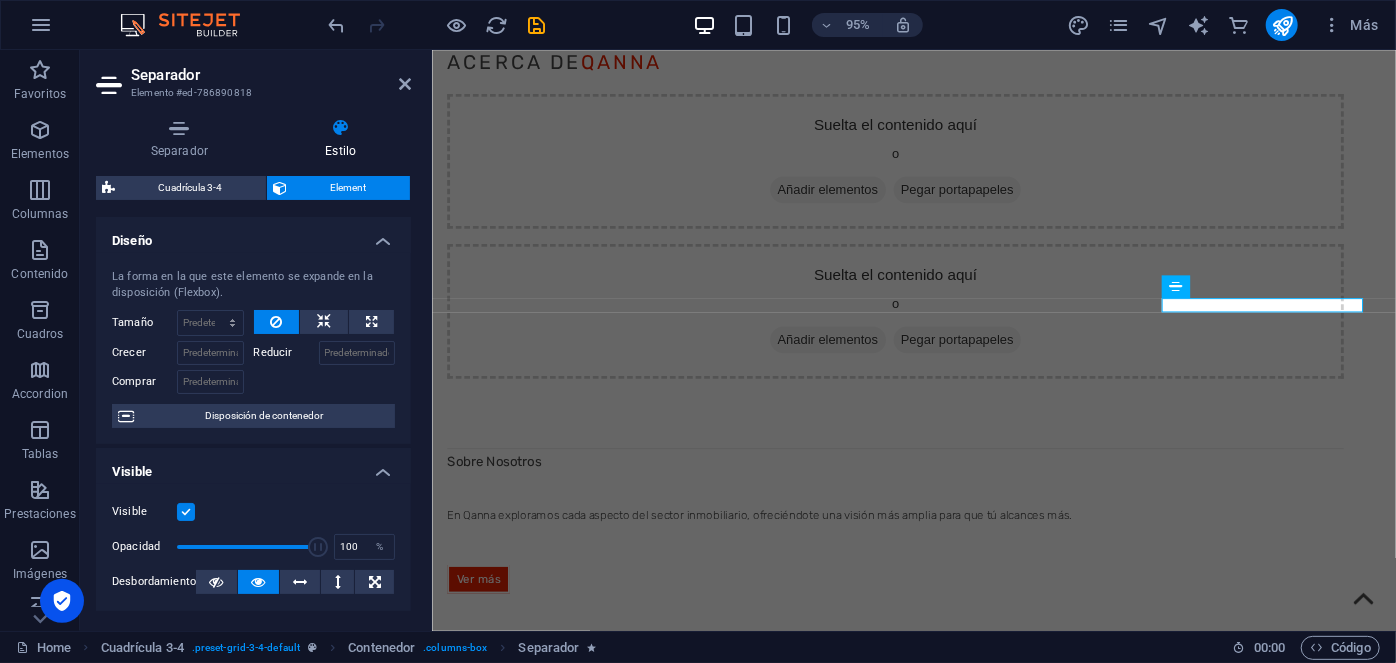 scroll, scrollTop: 462, scrollLeft: 0, axis: vertical 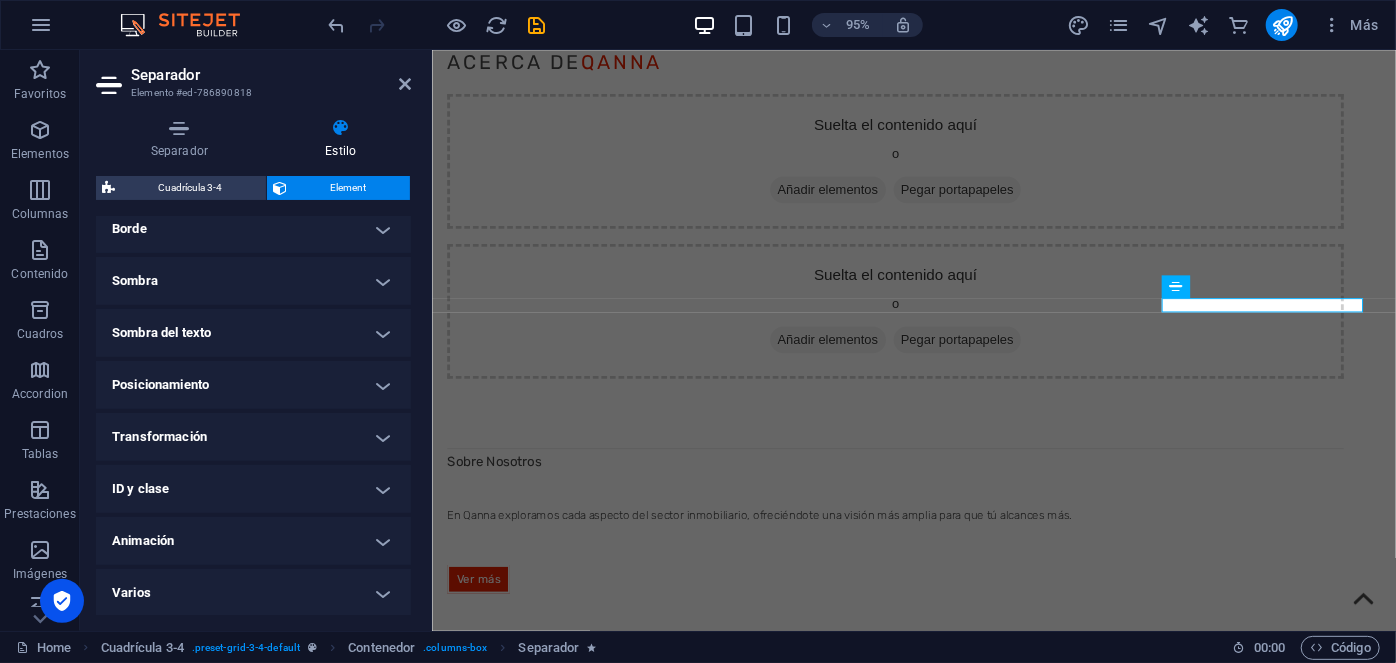 click on "Animación" at bounding box center (253, 541) 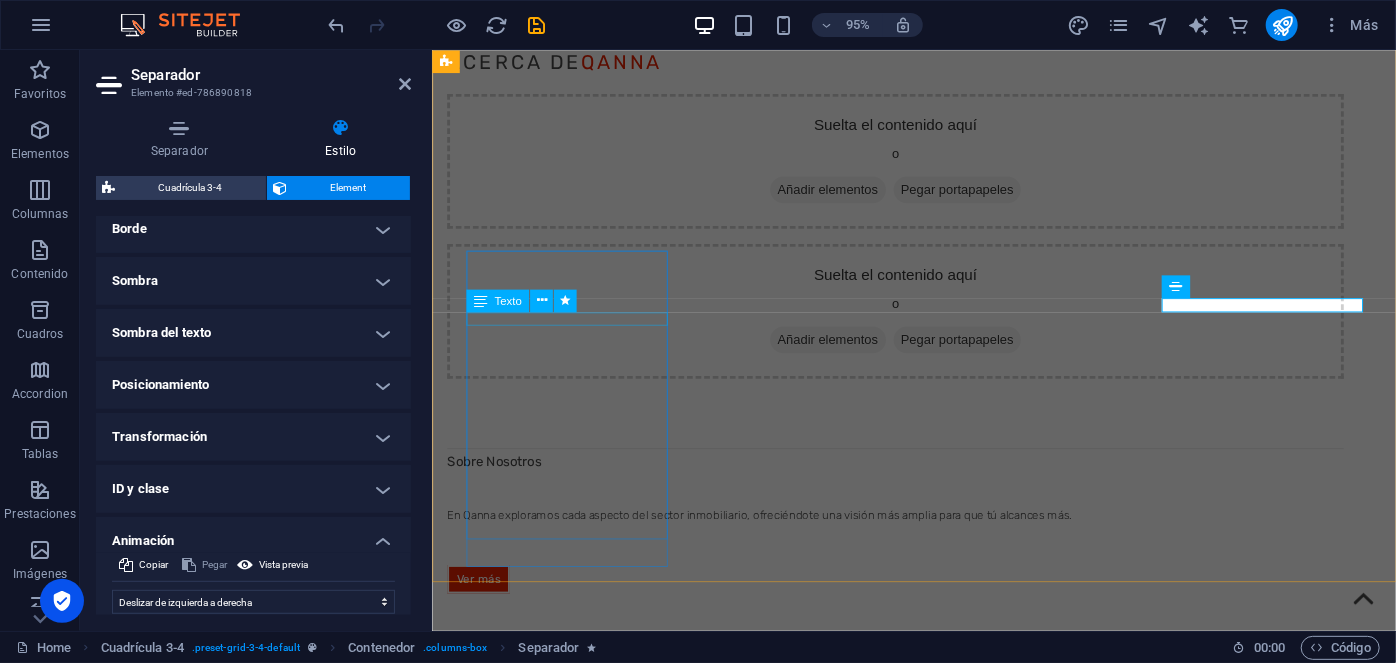 click on "Seguridad en Edificios" at bounding box center (919, 1884) 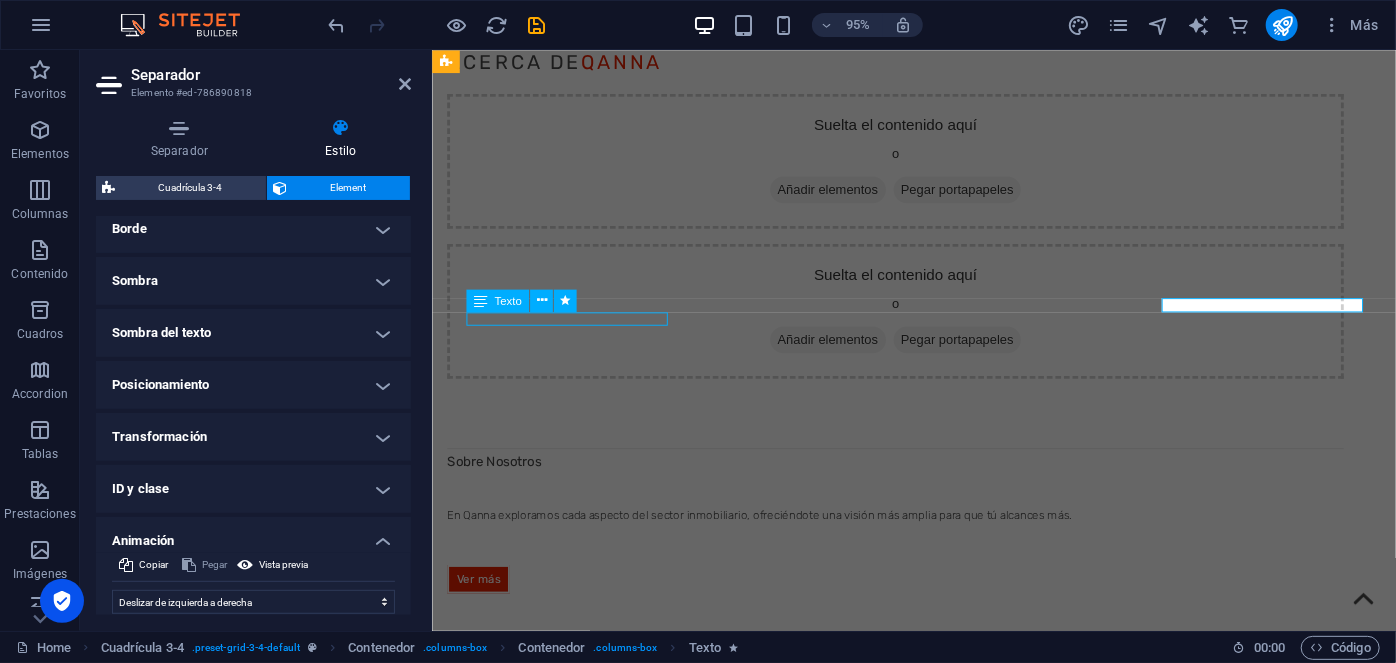 click on "Seguridad en Edificios" at bounding box center [919, 1884] 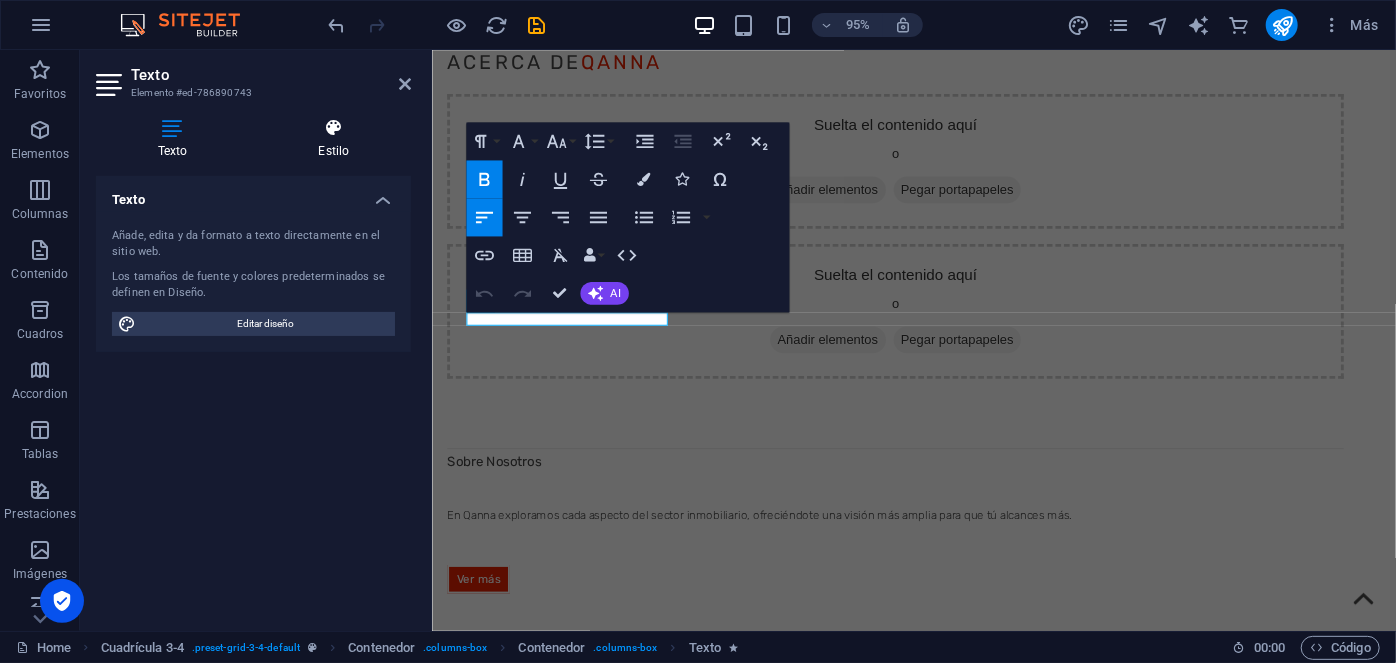 click on "Estilo" at bounding box center (334, 139) 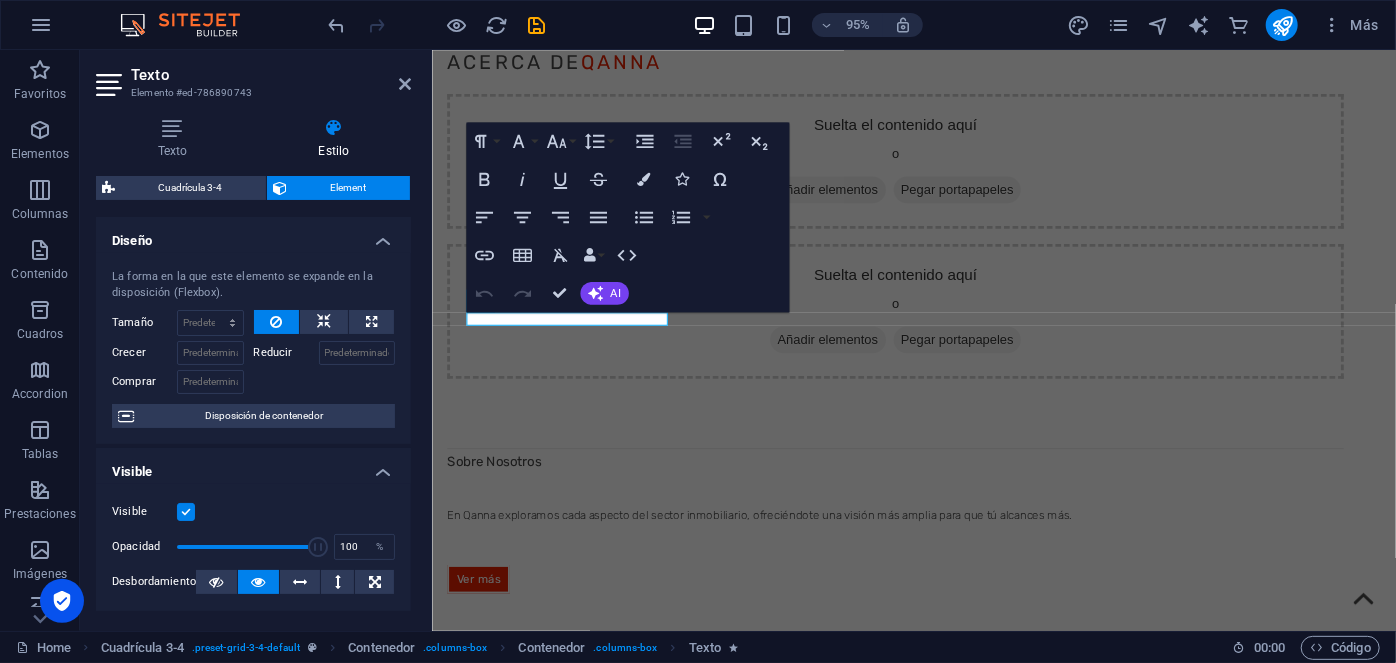 scroll, scrollTop: 462, scrollLeft: 0, axis: vertical 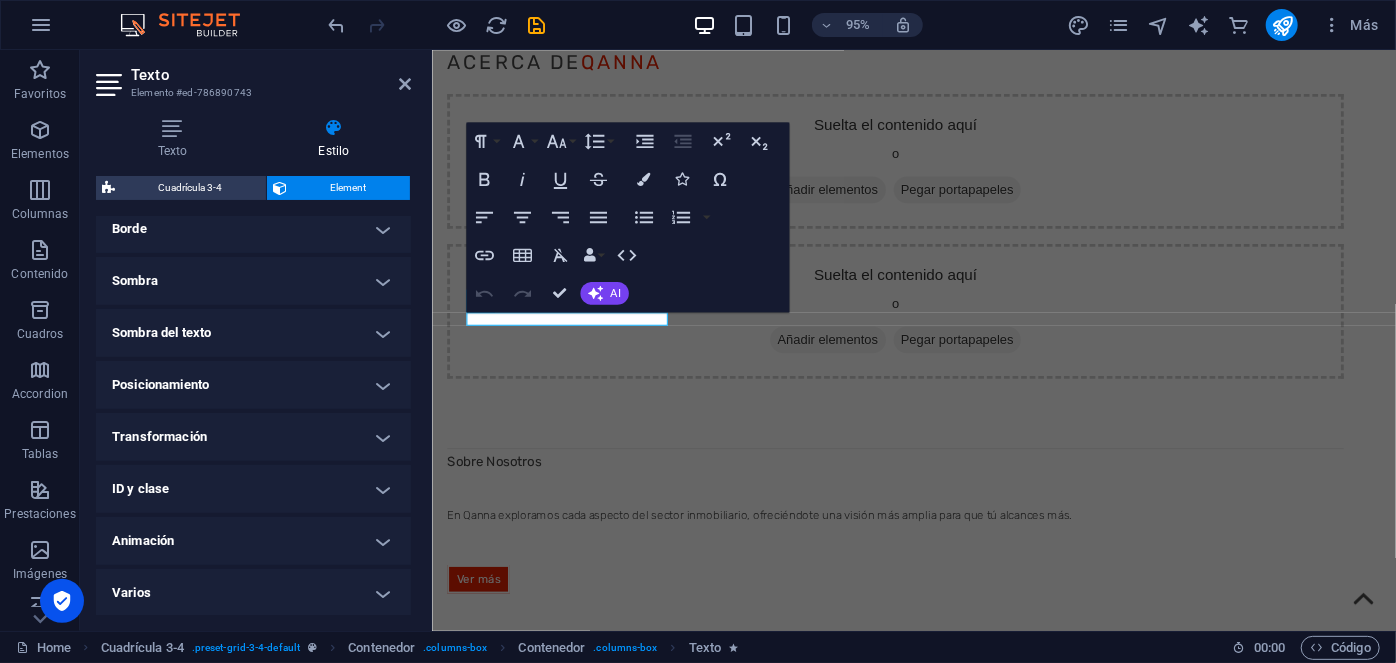 click on "Animación" at bounding box center (253, 541) 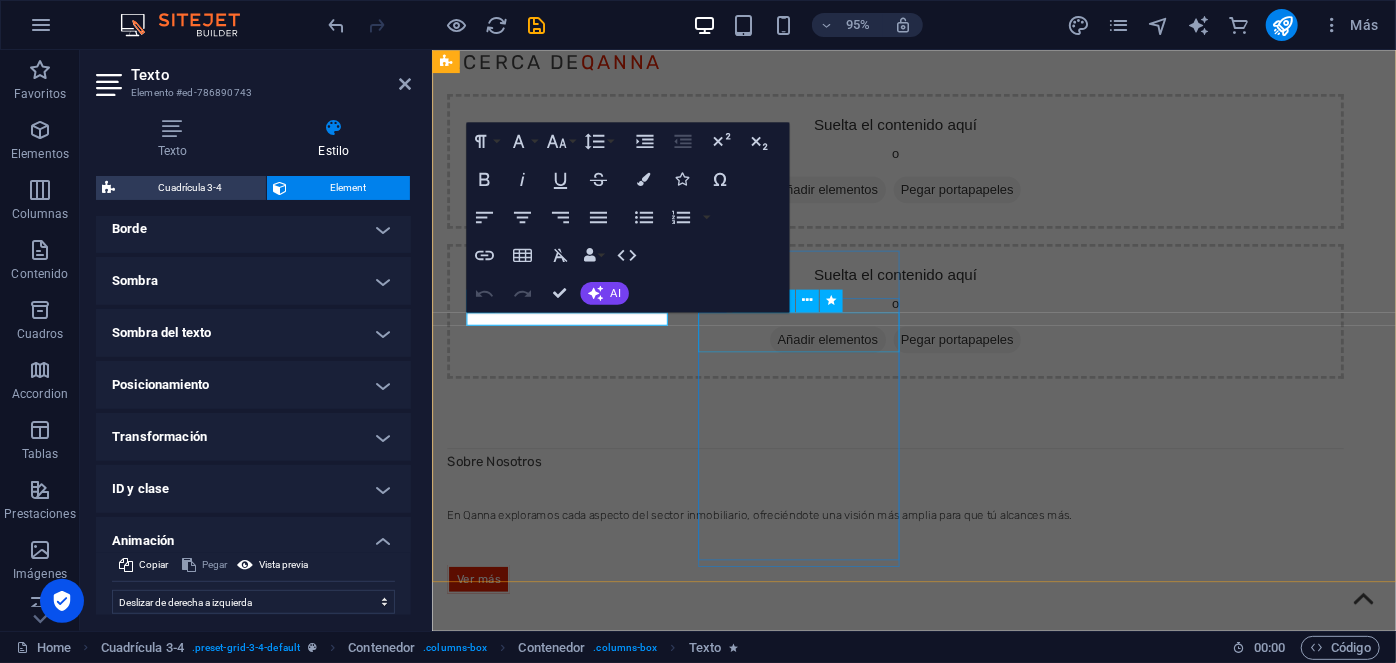 click on "La importancia del Mantenimiento en Edificios" at bounding box center [919, 2209] 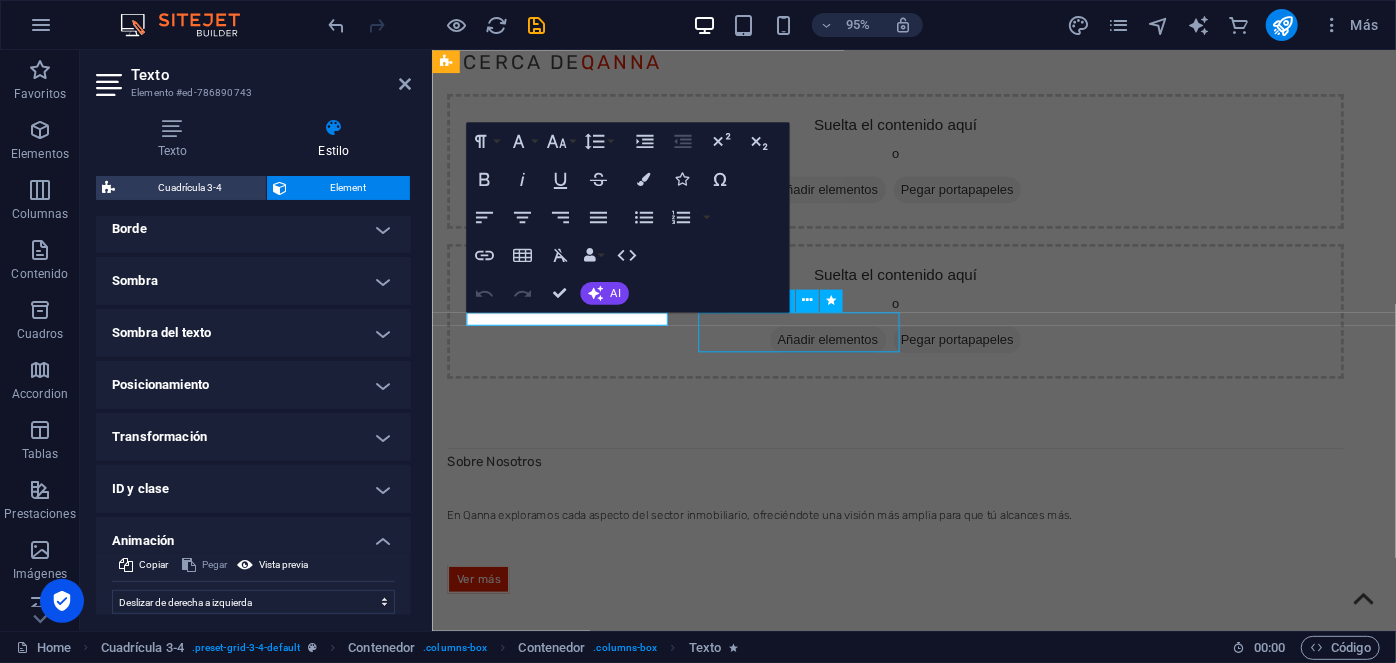 click on "La importancia del Mantenimiento en Edificios" at bounding box center (919, 2209) 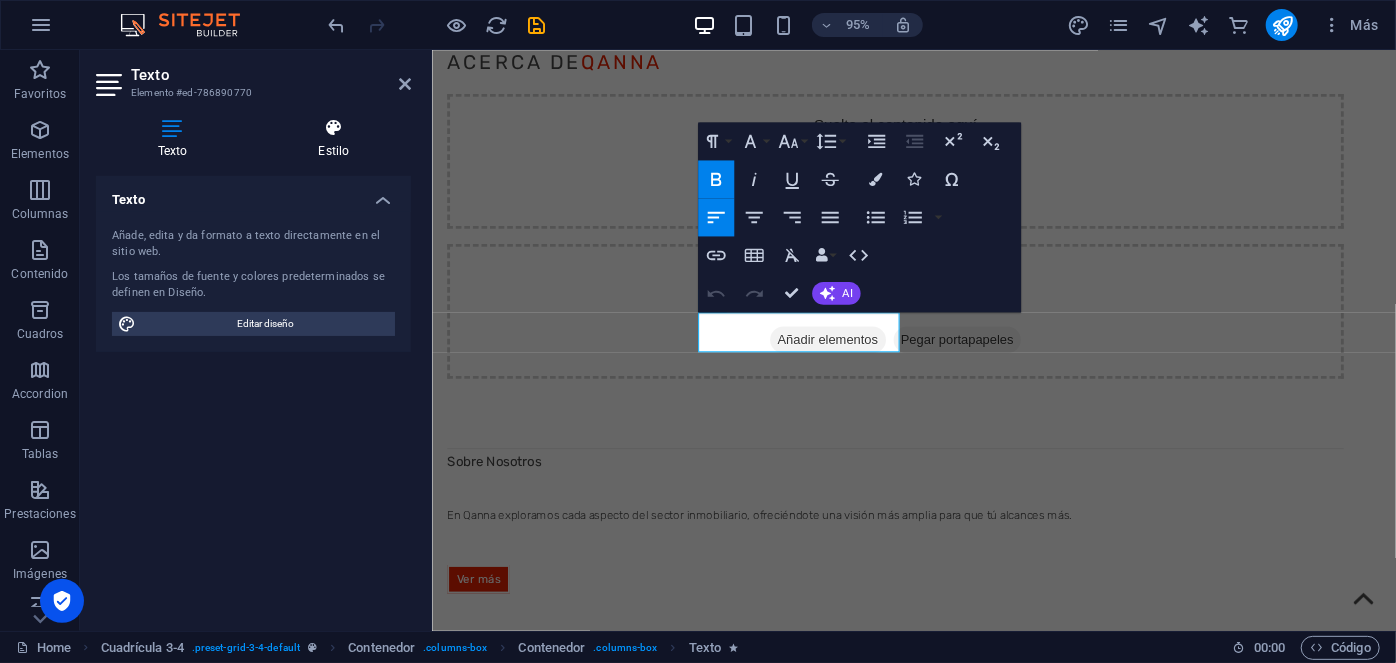 click on "Estilo" at bounding box center [334, 139] 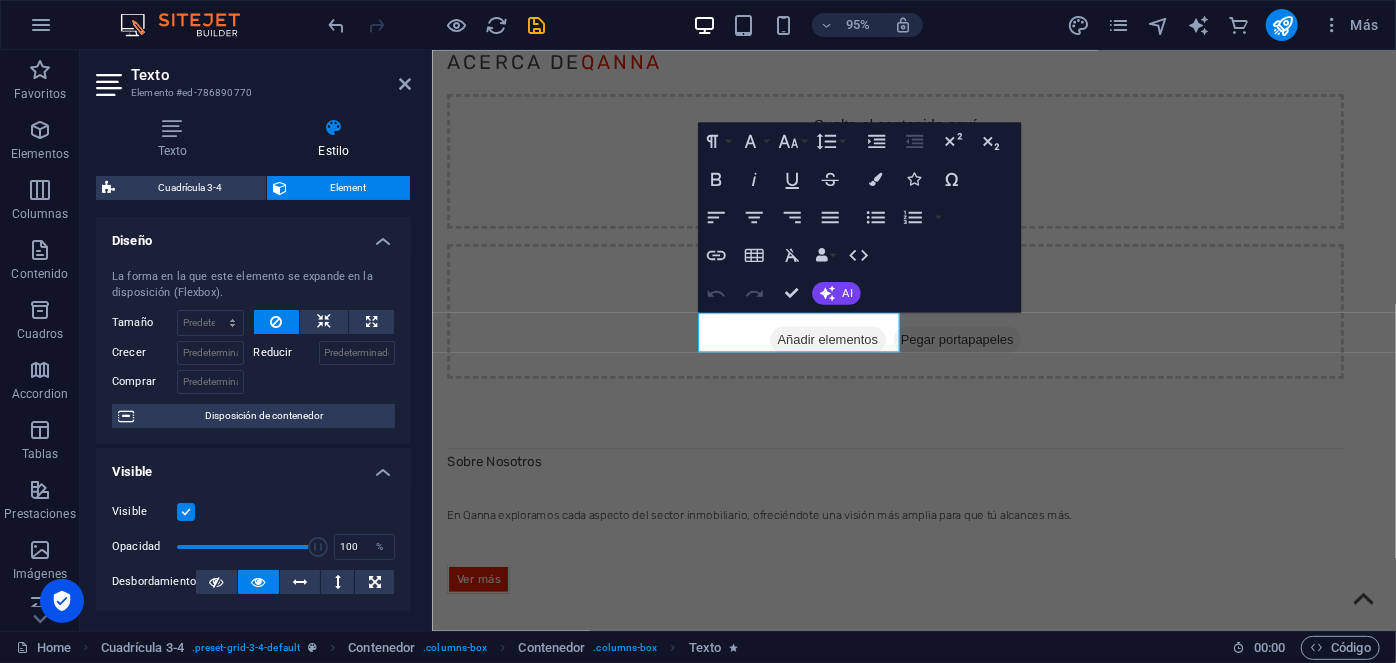 scroll, scrollTop: 462, scrollLeft: 0, axis: vertical 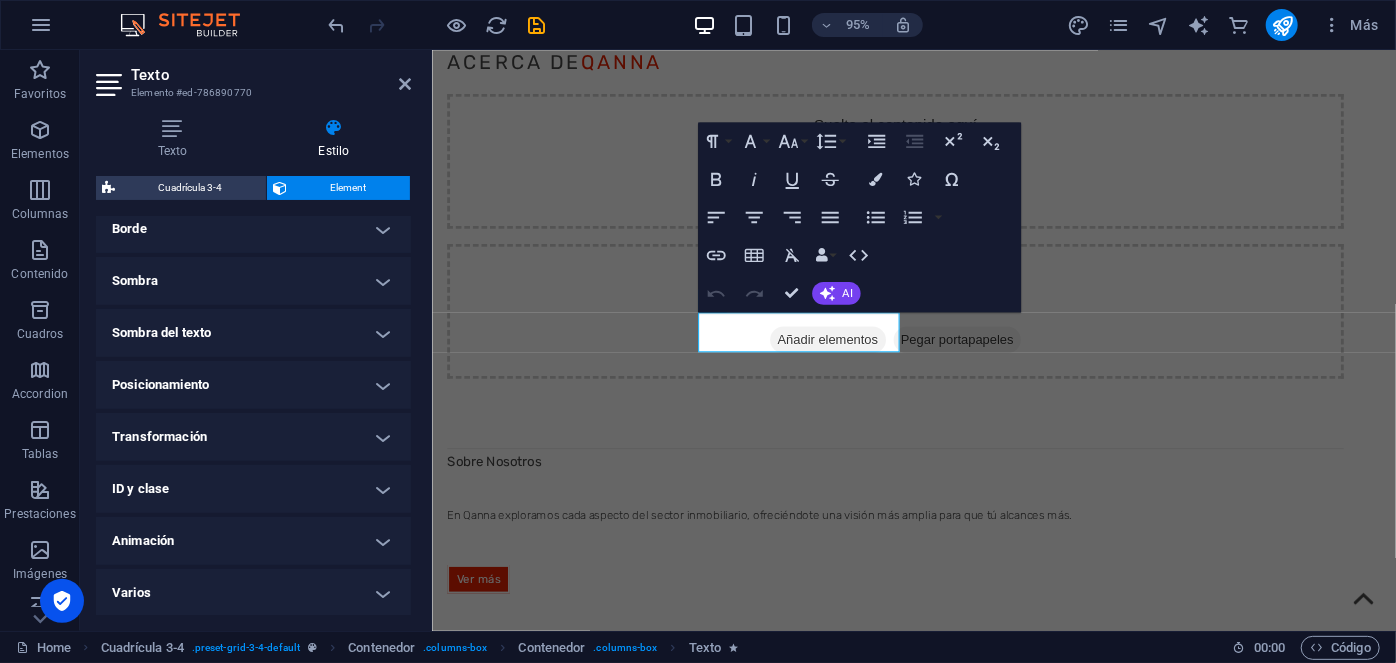 click on "Animación" at bounding box center (253, 541) 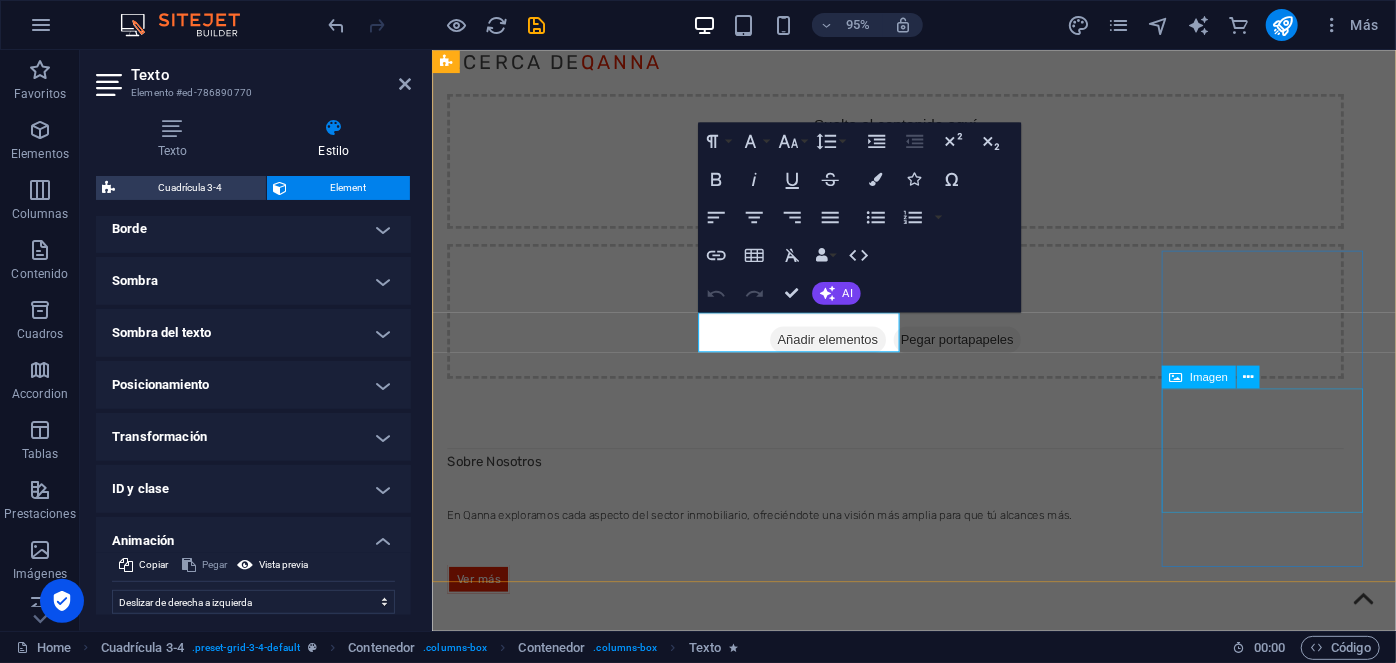 click at bounding box center (919, 3909) 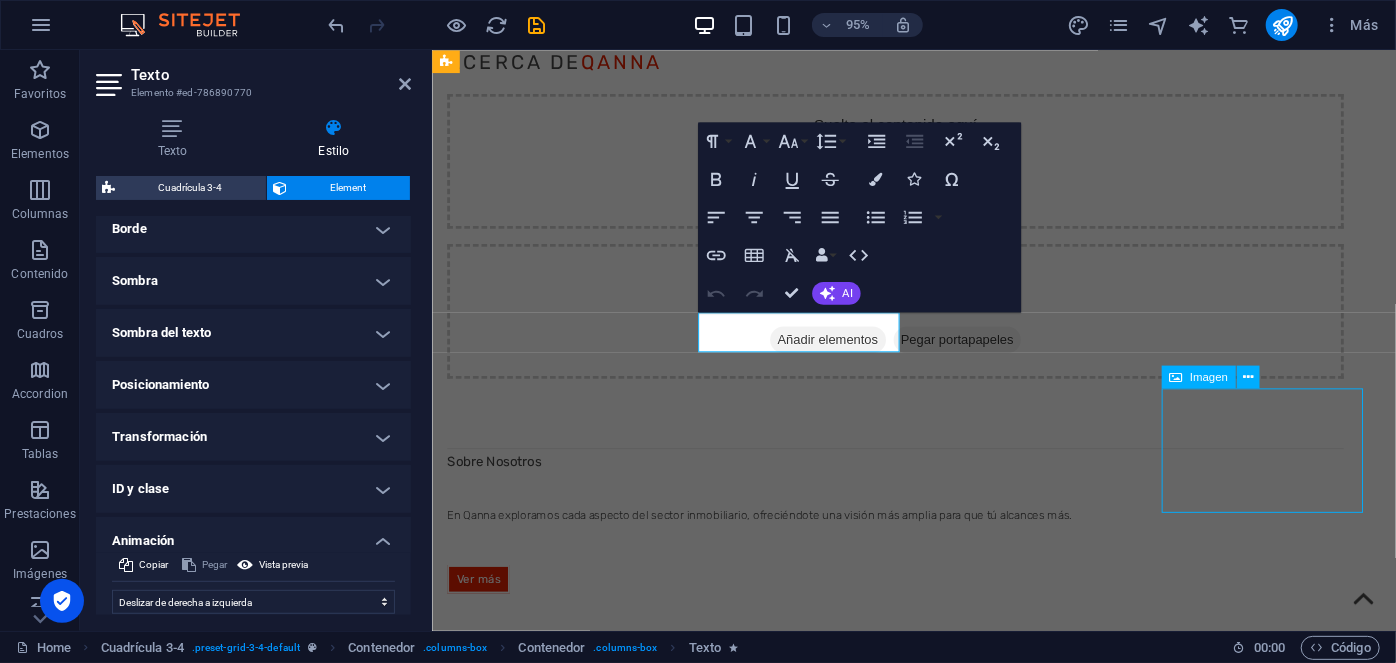 click at bounding box center [919, 3909] 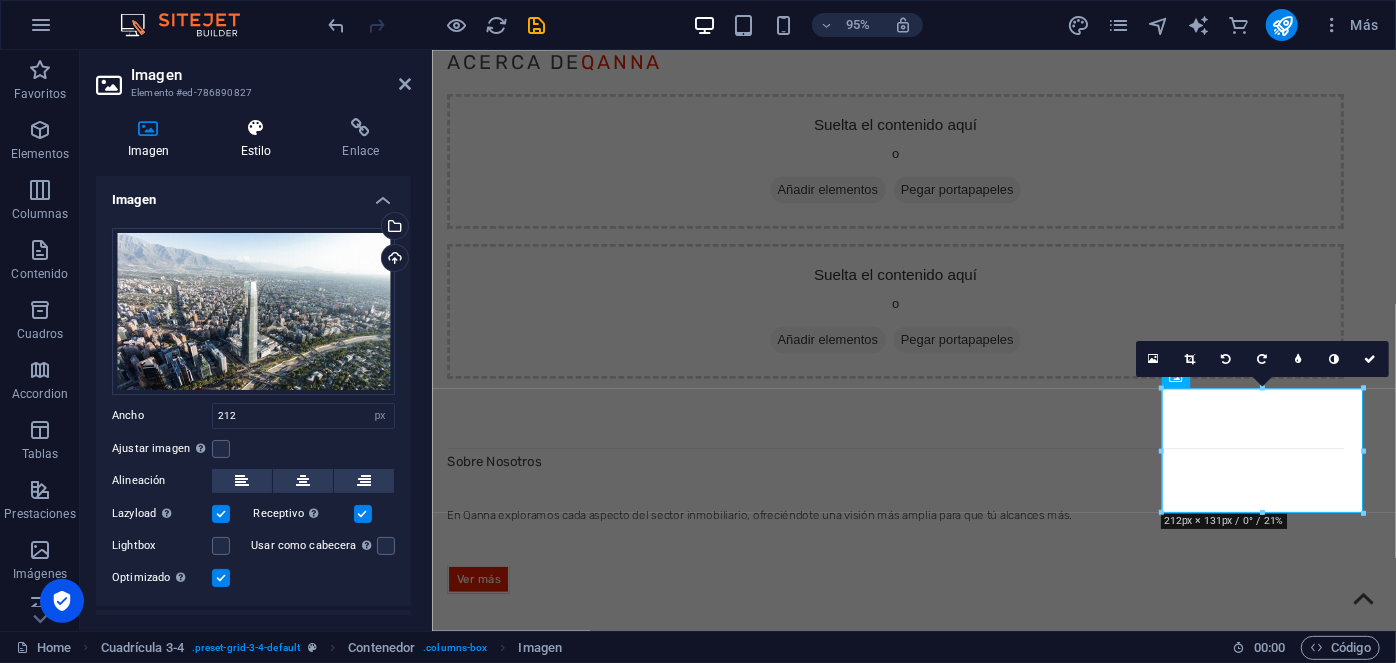 click on "Estilo" at bounding box center (260, 139) 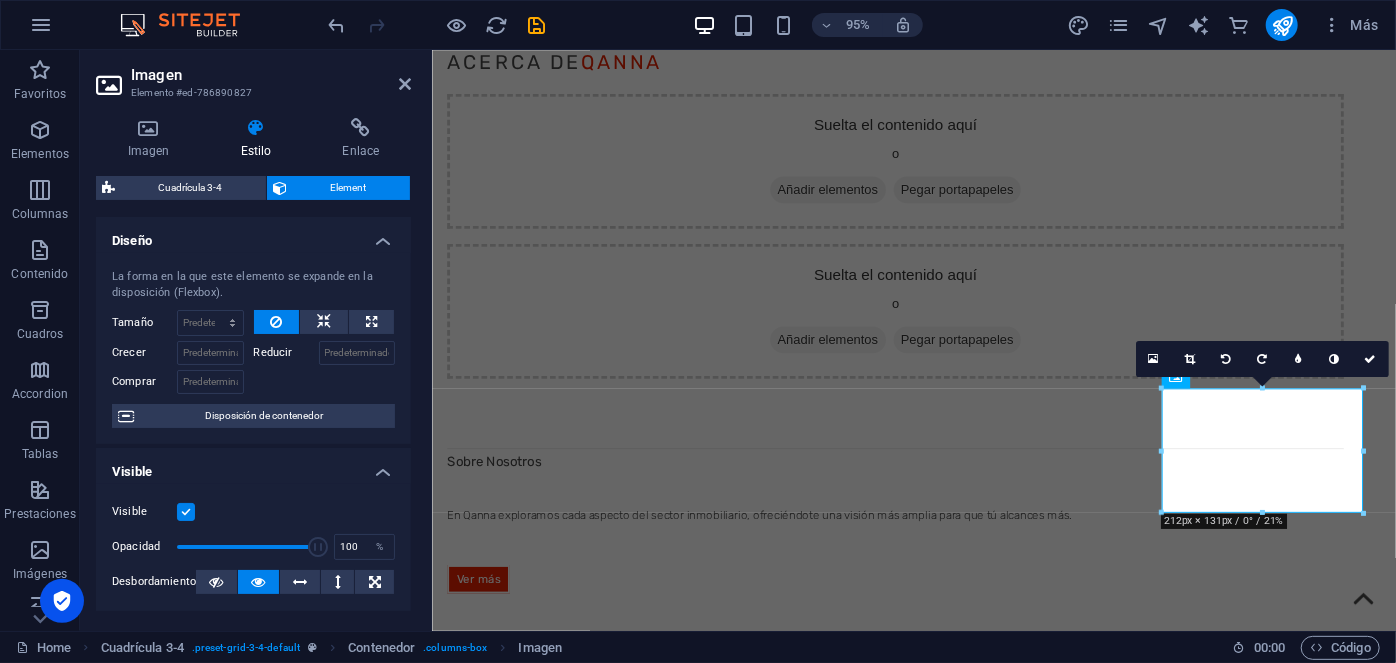 scroll, scrollTop: 462, scrollLeft: 0, axis: vertical 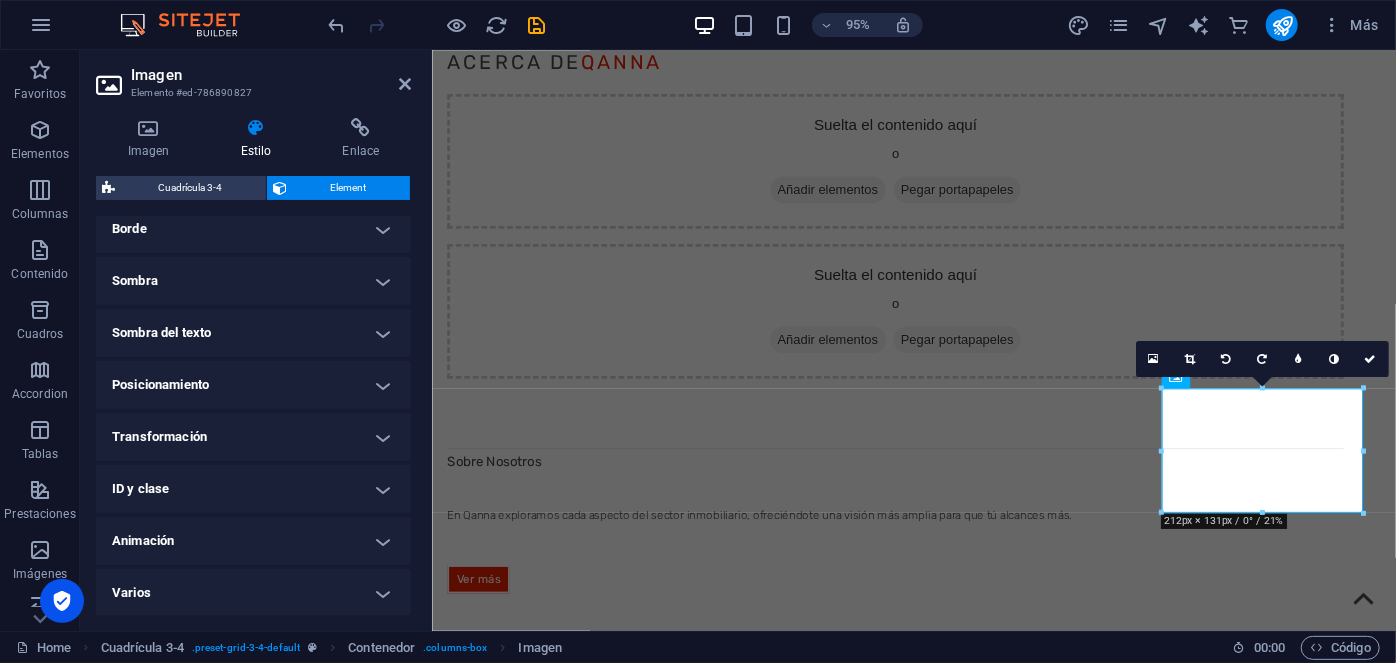 click on "Animación" at bounding box center [253, 541] 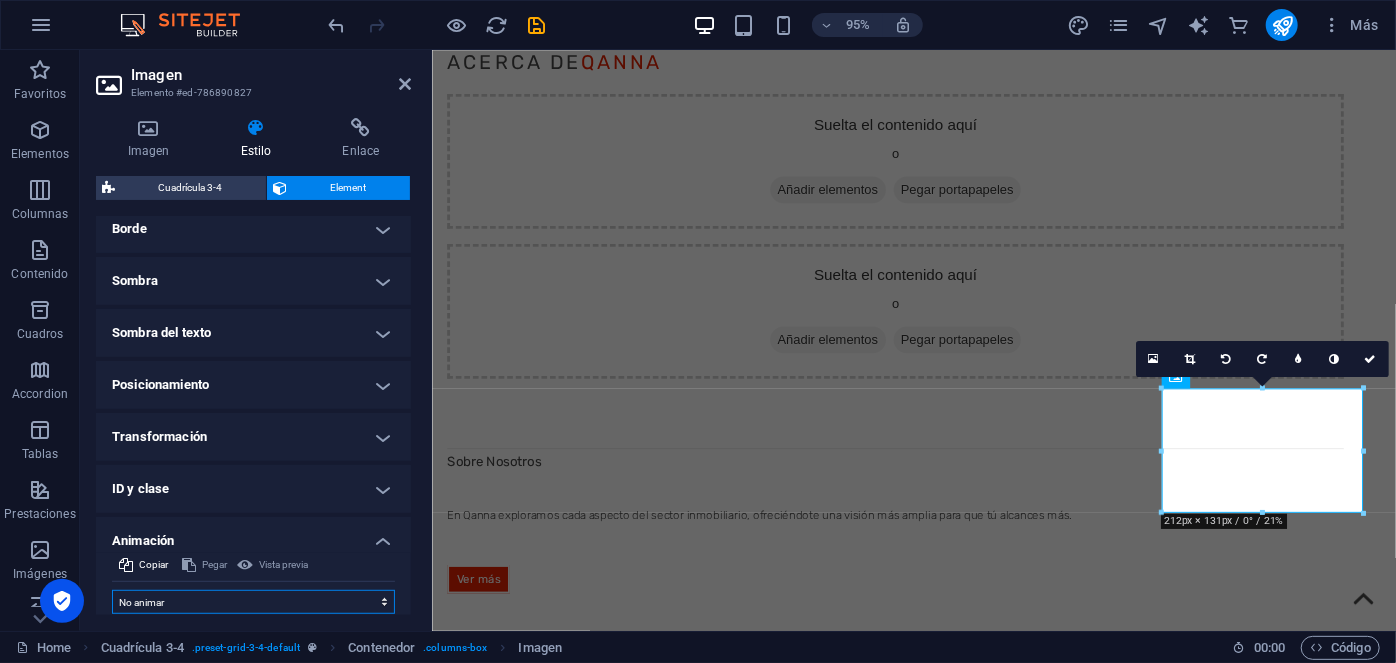 click on "No animar Mostrar / Ocultar Subir/bajar Acercar/alejar Deslizar de izquierda a derecha Deslizar de derecha a izquierda Deslizar de arriba a abajo Deslizar de abajo a arriba Pulsación Parpadeo Abrir como superposición" at bounding box center (253, 602) 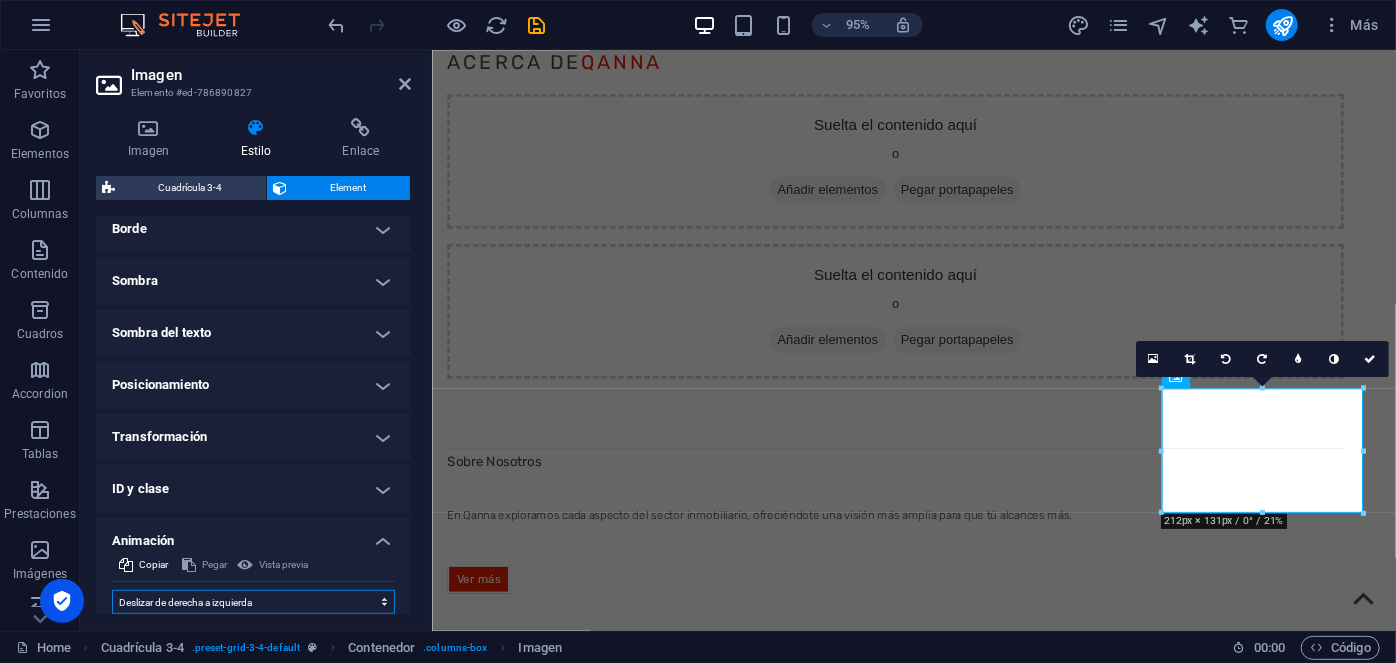 click on "No animar Mostrar / Ocultar Subir/bajar Acercar/alejar Deslizar de izquierda a derecha Deslizar de derecha a izquierda Deslizar de arriba a abajo Deslizar de abajo a arriba Pulsación Parpadeo Abrir como superposición" at bounding box center (253, 602) 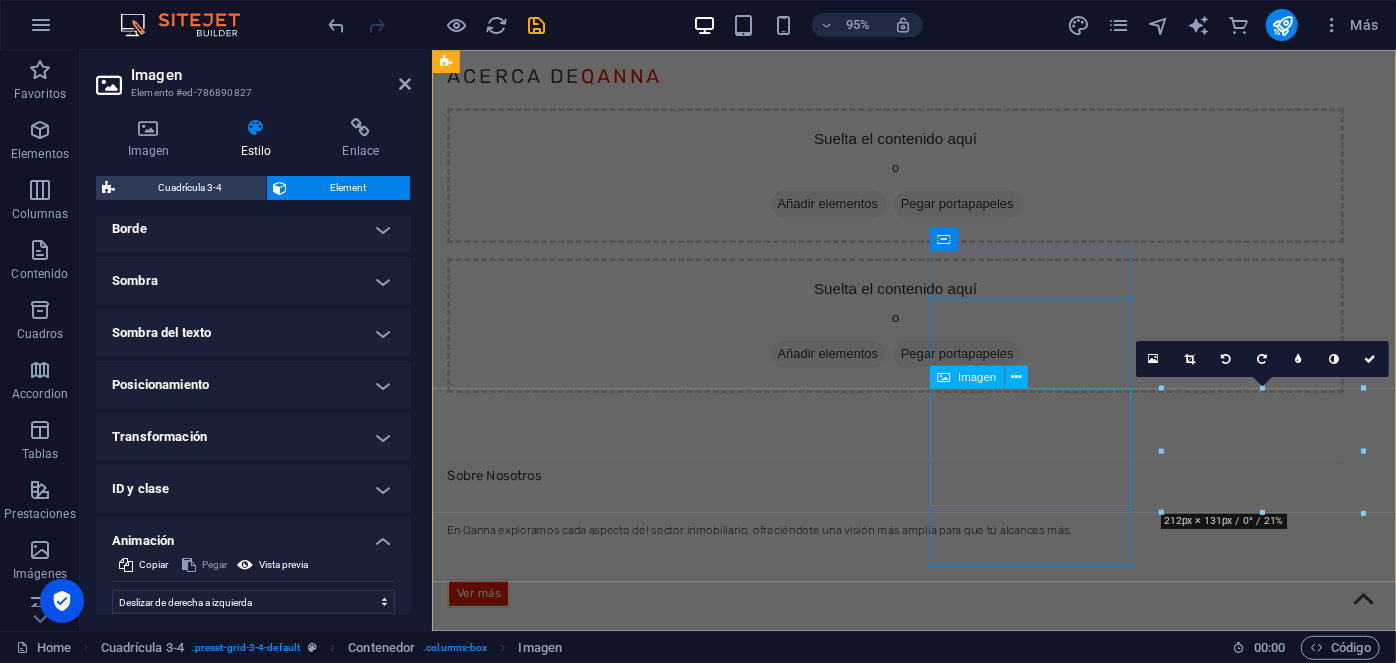 click at bounding box center [919, 3364] 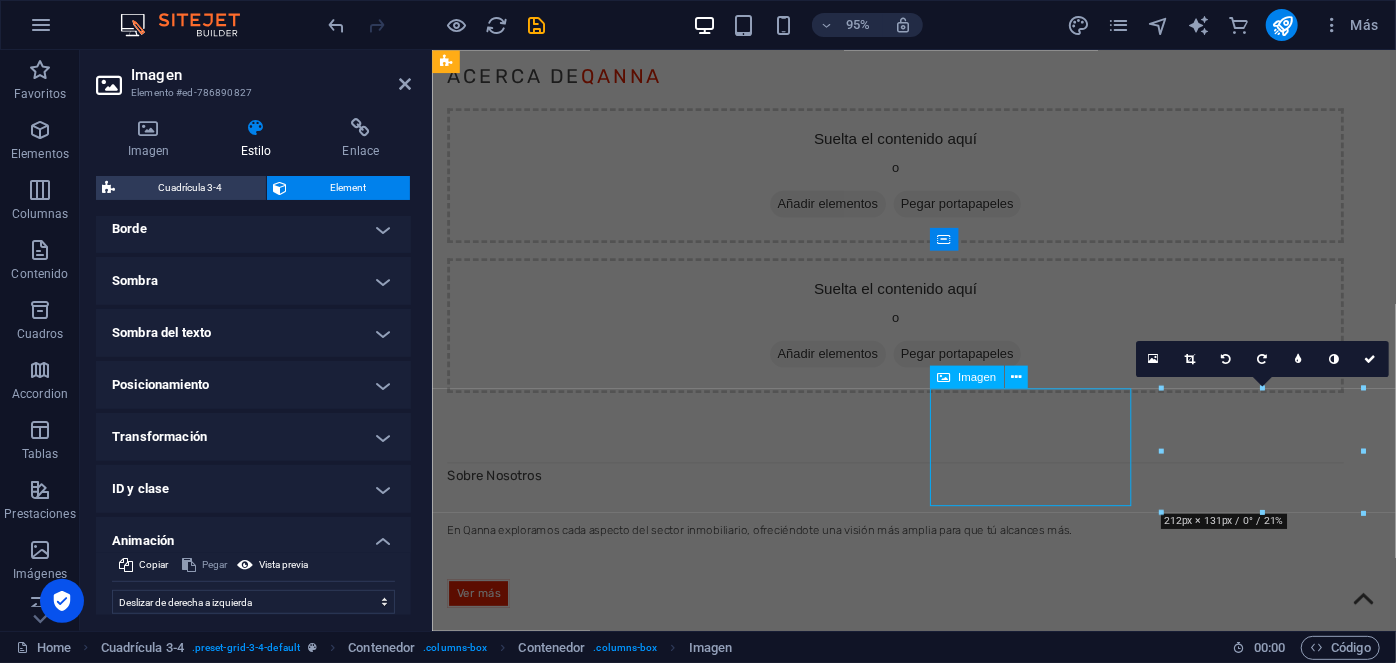 click at bounding box center [919, 3364] 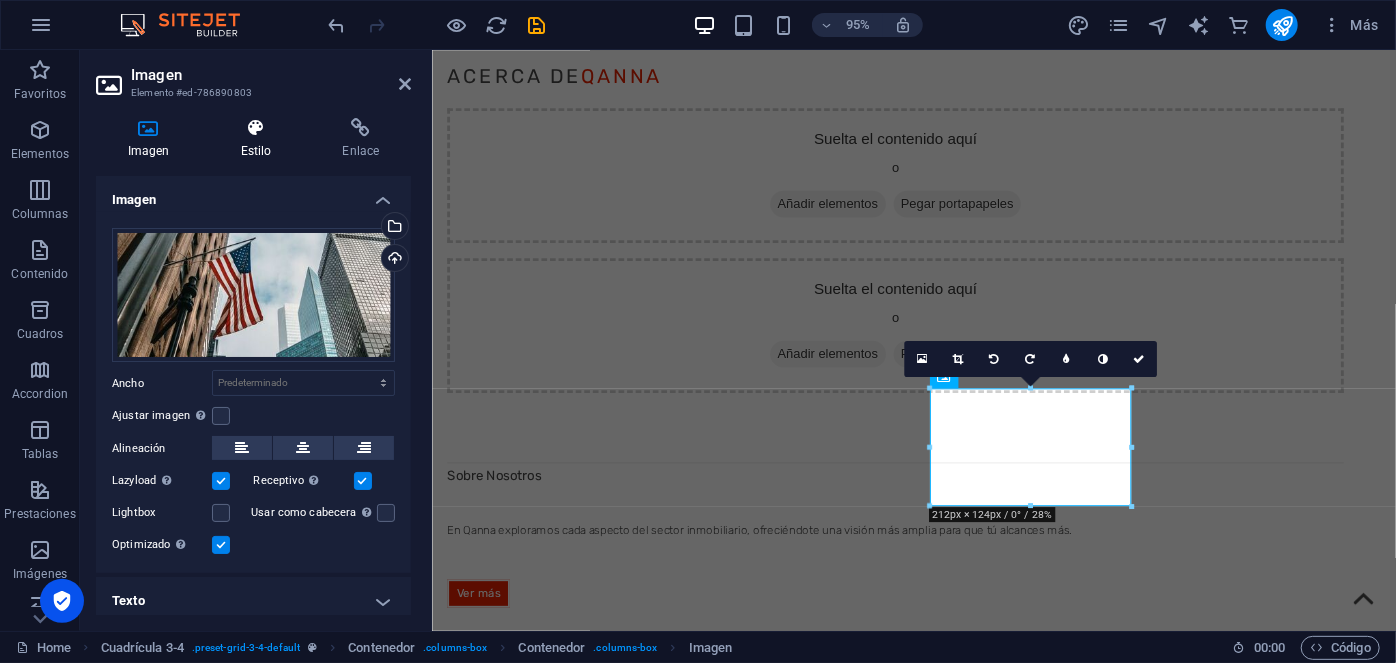 click at bounding box center (256, 128) 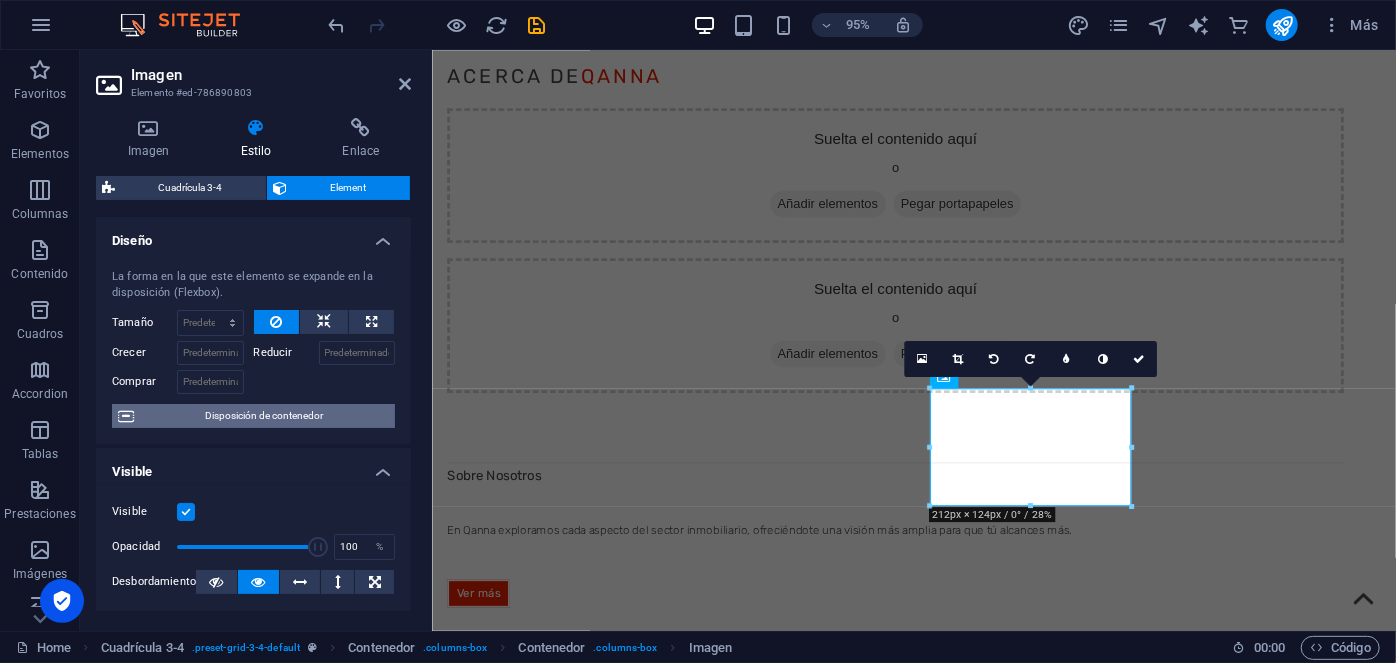 scroll, scrollTop: 462, scrollLeft: 0, axis: vertical 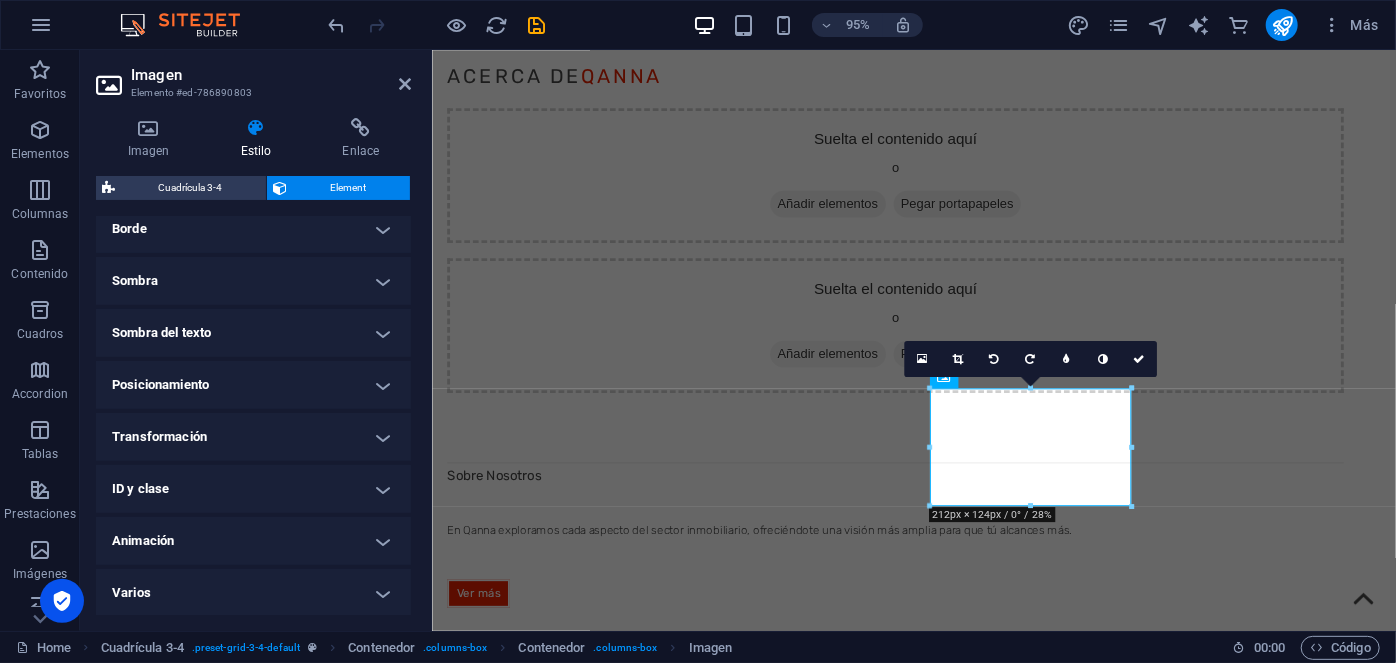 click on "Animación" at bounding box center (253, 541) 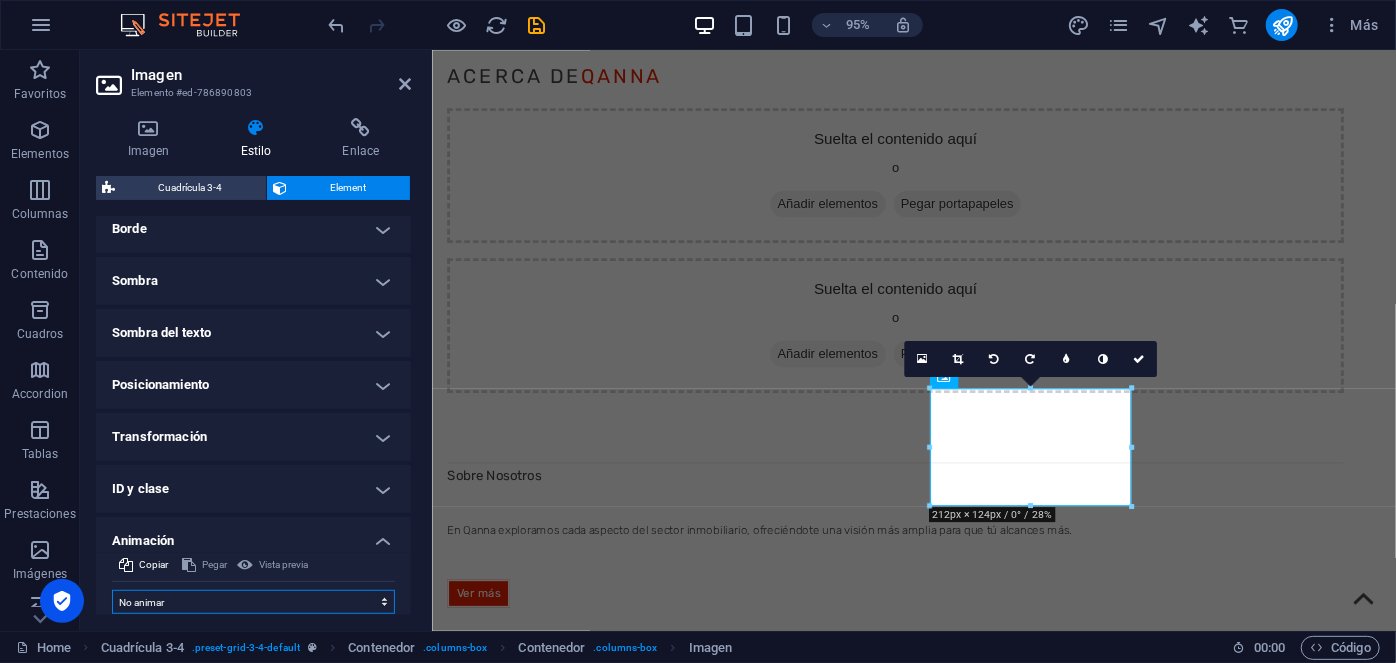 click on "No animar Mostrar / Ocultar Subir/bajar Acercar/alejar Deslizar de izquierda a derecha Deslizar de derecha a izquierda Deslizar de arriba a abajo Deslizar de abajo a arriba Pulsación Parpadeo Abrir como superposición" at bounding box center (253, 602) 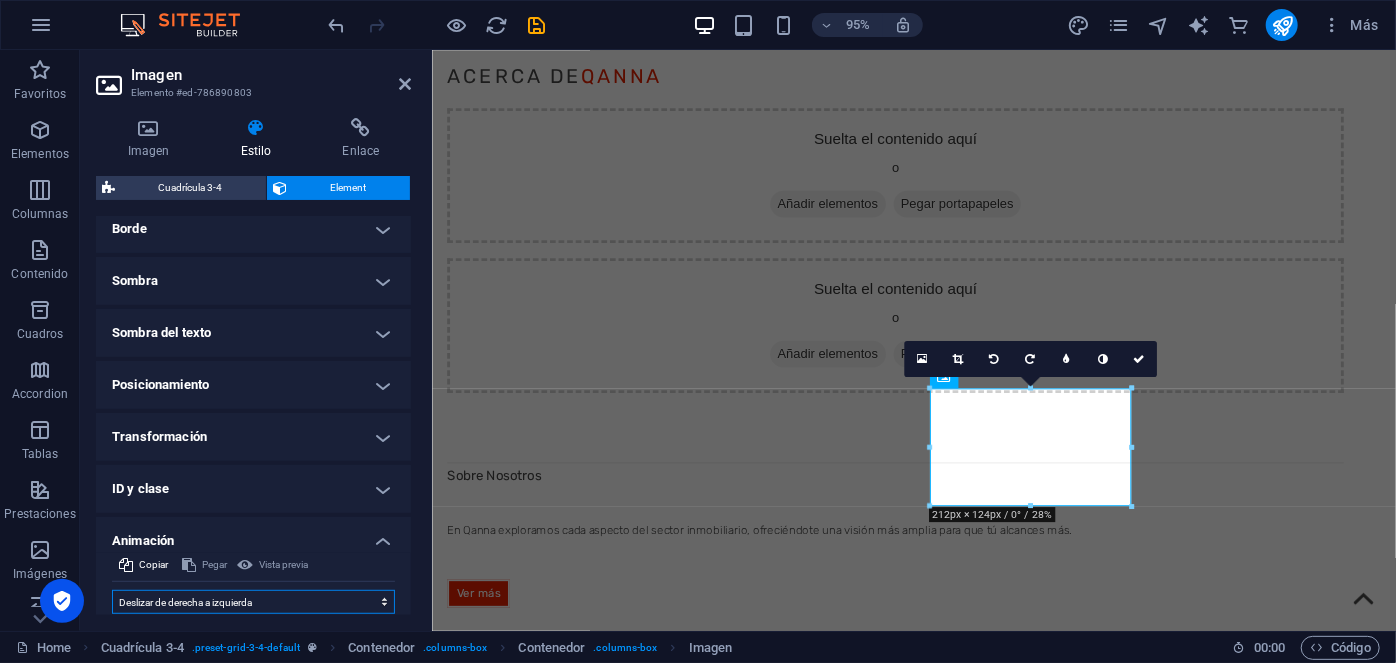 click on "No animar Mostrar / Ocultar Subir/bajar Acercar/alejar Deslizar de izquierda a derecha Deslizar de derecha a izquierda Deslizar de arriba a abajo Deslizar de abajo a arriba Pulsación Parpadeo Abrir como superposición" at bounding box center (253, 602) 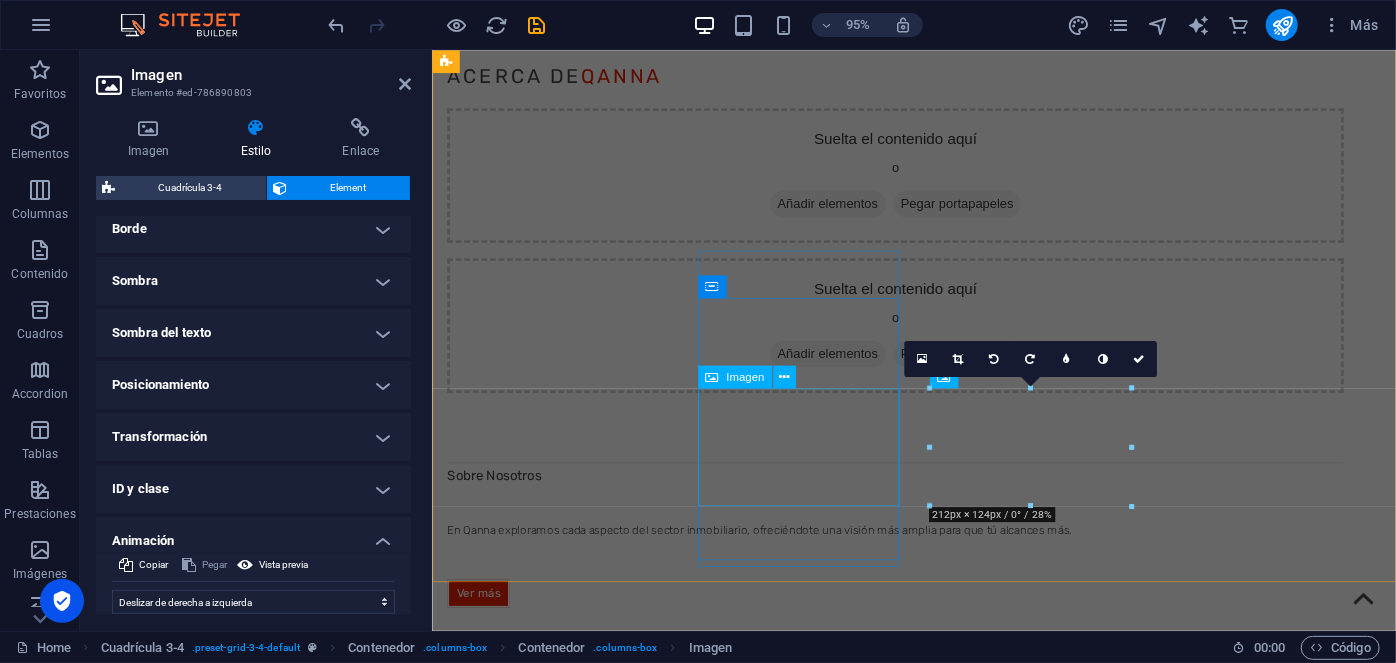 click at bounding box center (919, 2571) 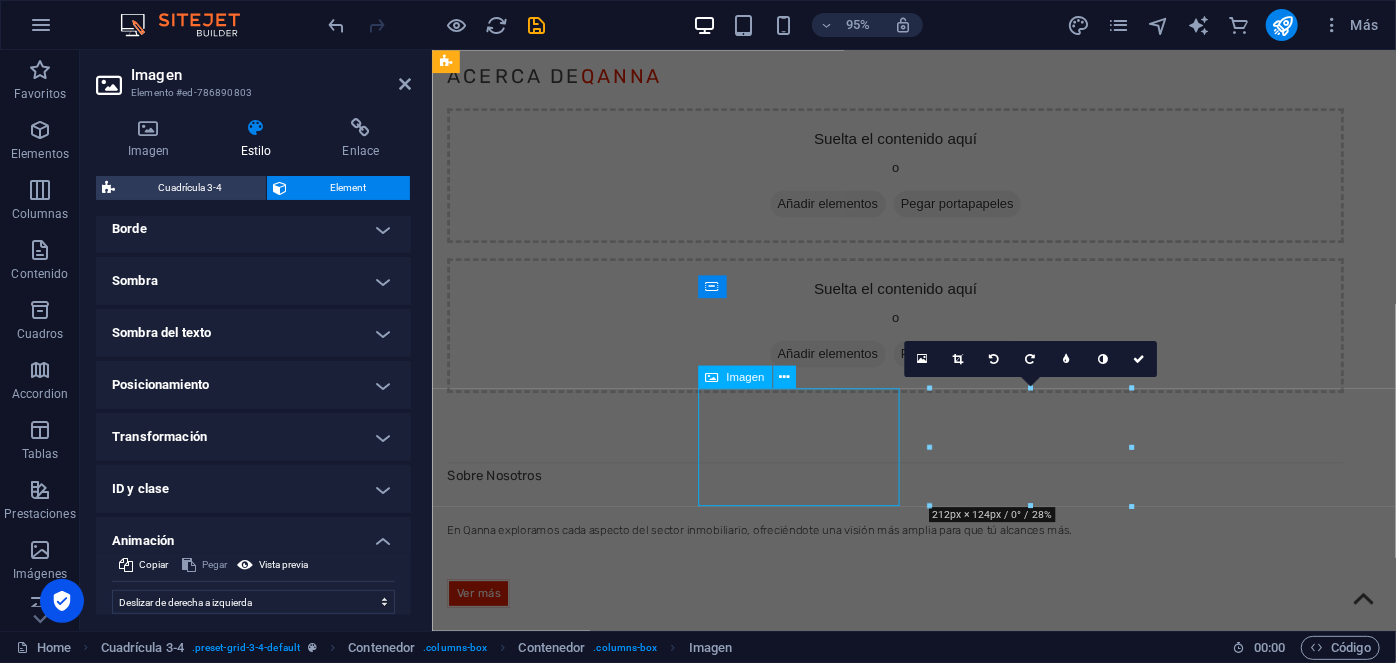 click at bounding box center (919, 2571) 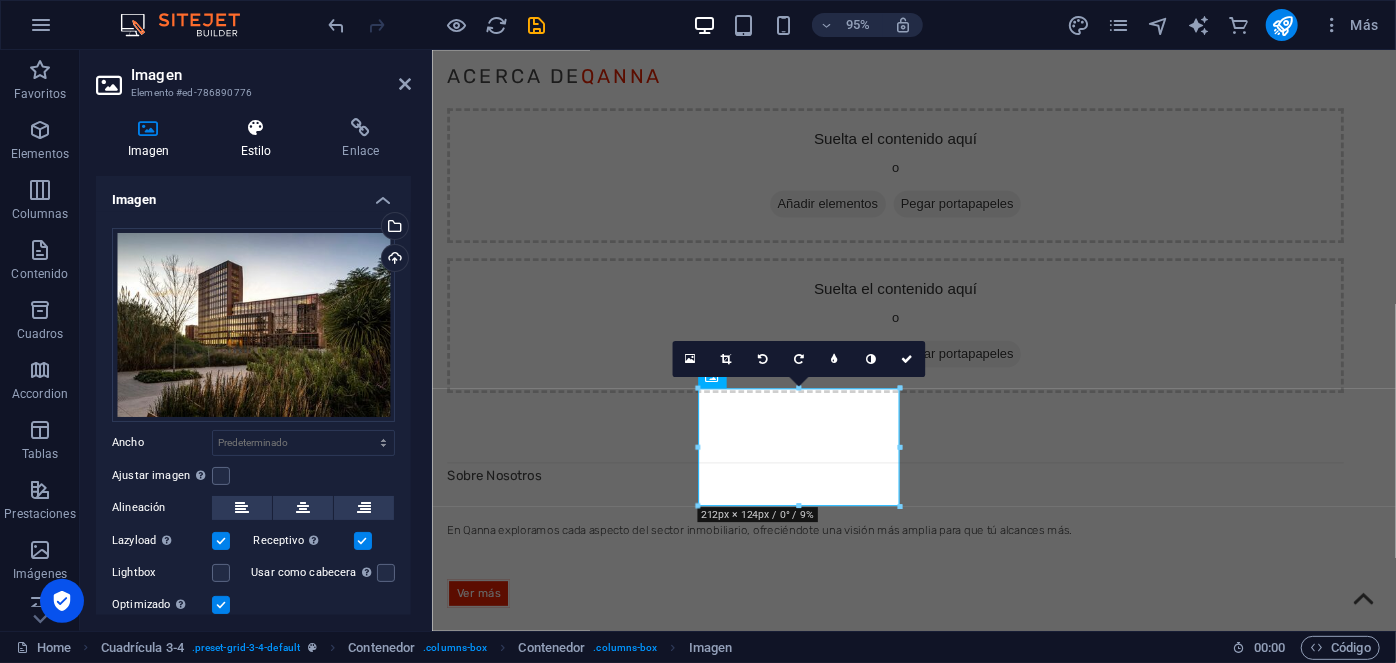 click at bounding box center (256, 128) 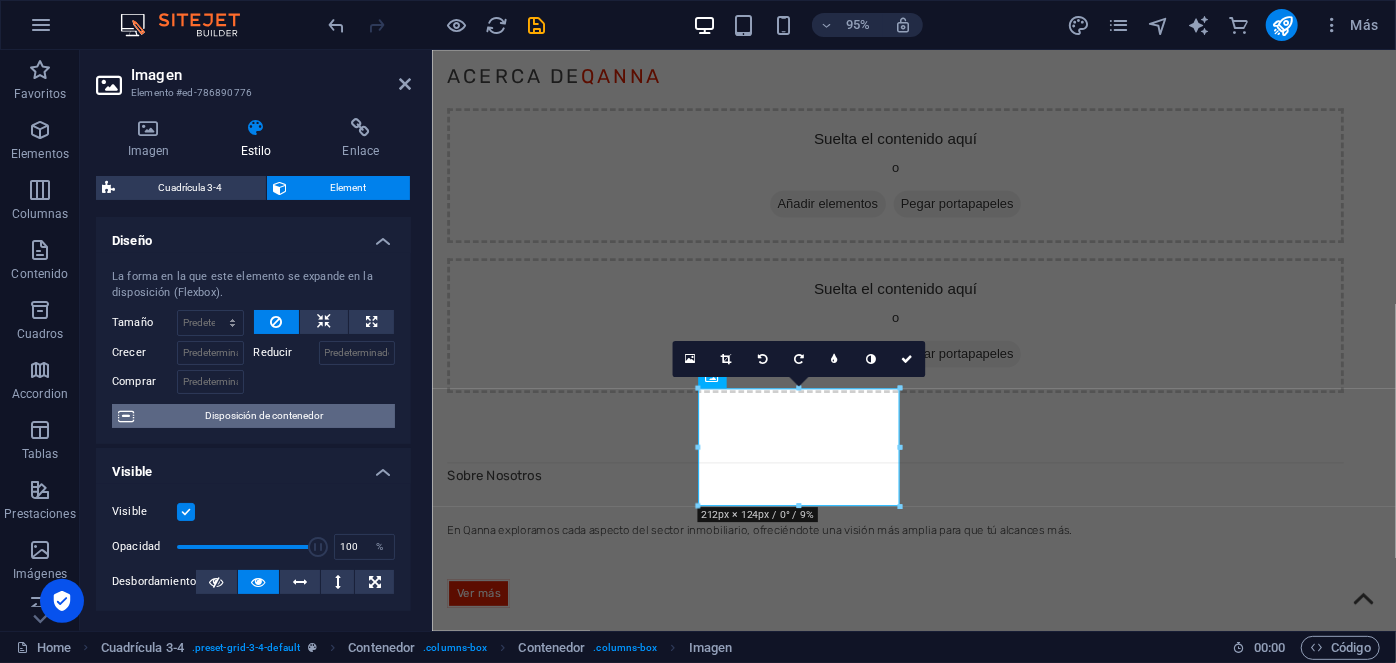 scroll, scrollTop: 462, scrollLeft: 0, axis: vertical 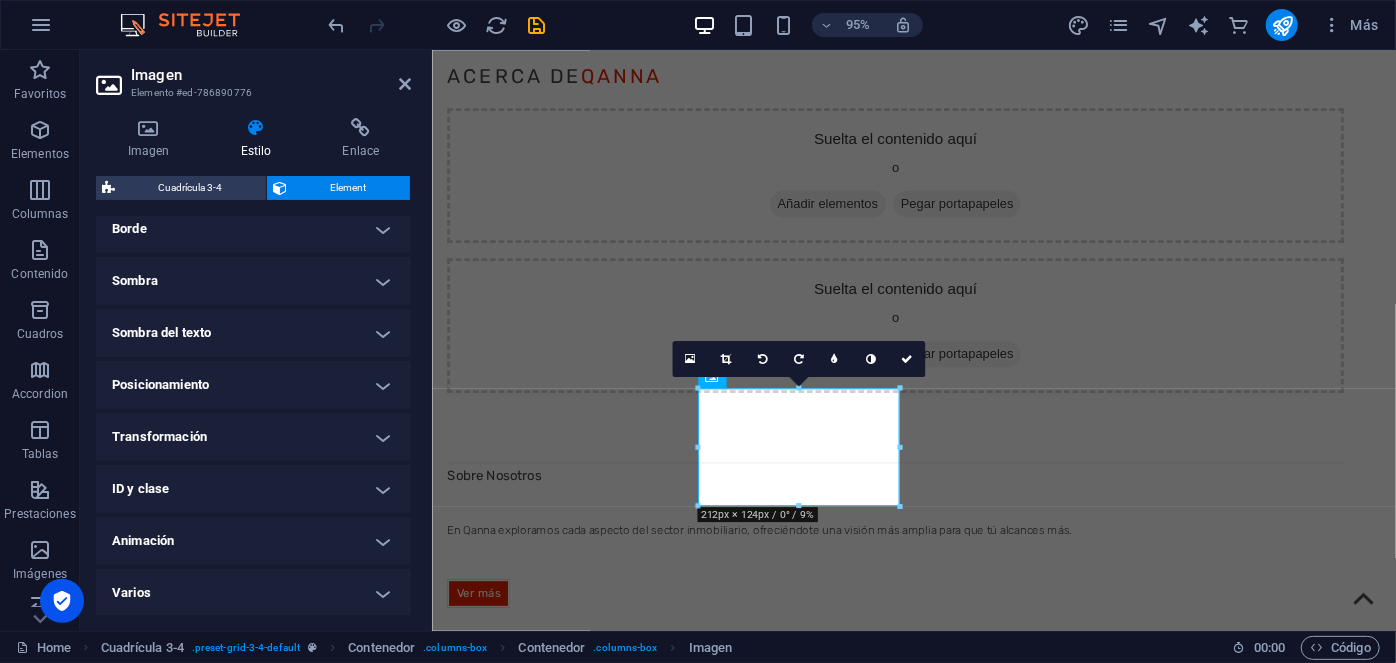 click on "Animación" at bounding box center [253, 541] 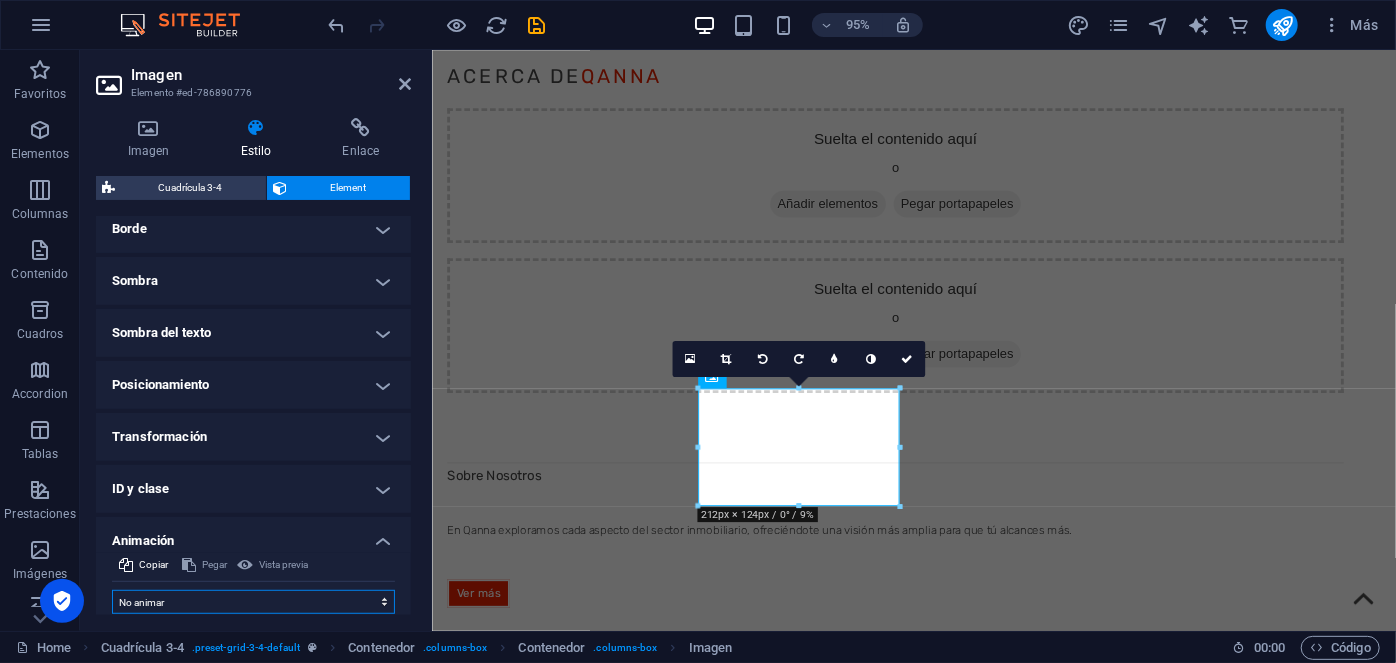 click on "No animar Mostrar / Ocultar Subir/bajar Acercar/alejar Deslizar de izquierda a derecha Deslizar de derecha a izquierda Deslizar de arriba a abajo Deslizar de abajo a arriba Pulsación Parpadeo Abrir como superposición" at bounding box center [253, 602] 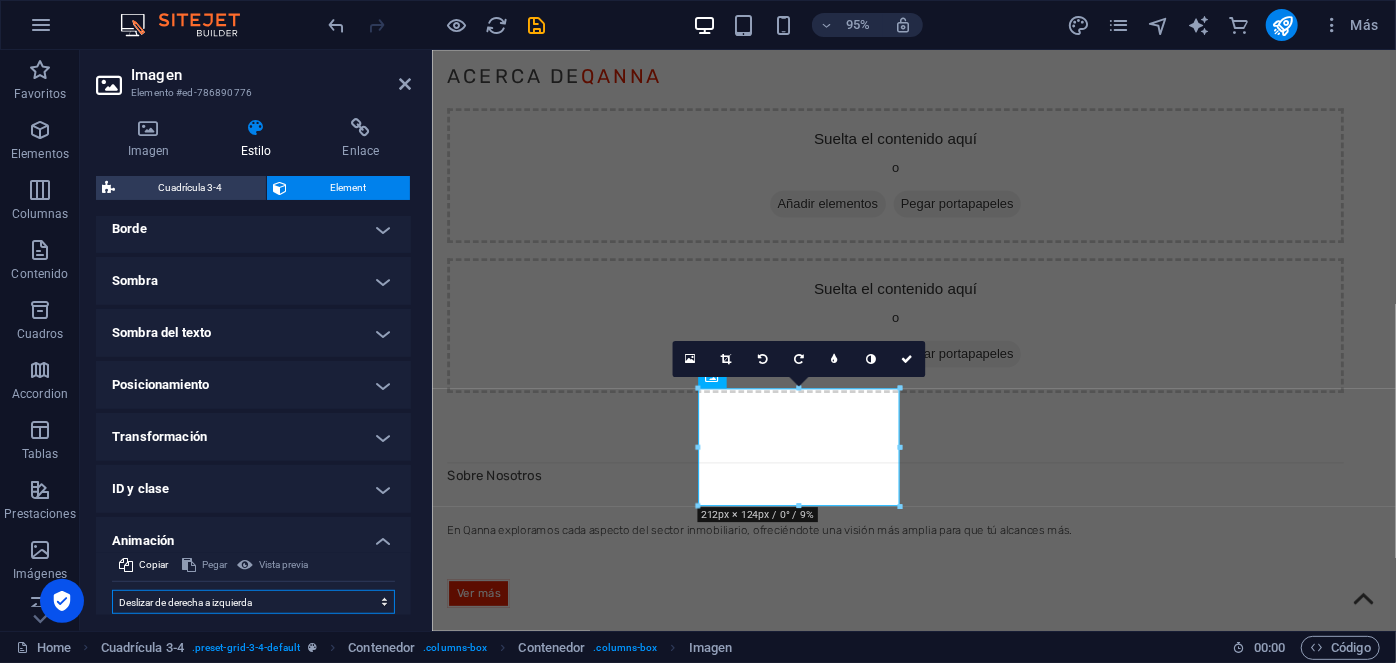 click on "No animar Mostrar / Ocultar Subir/bajar Acercar/alejar Deslizar de izquierda a derecha Deslizar de derecha a izquierda Deslizar de arriba a abajo Deslizar de abajo a arriba Pulsación Parpadeo Abrir como superposición" at bounding box center [253, 602] 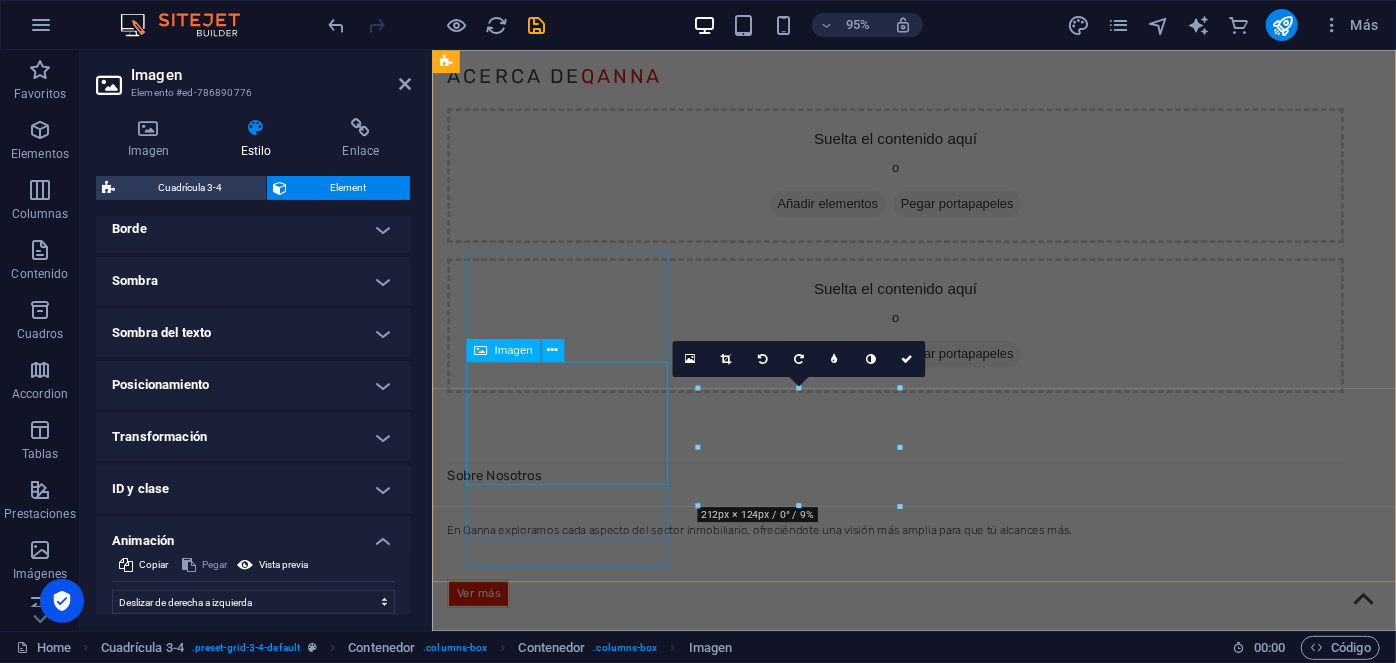 click at bounding box center [919, 2010] 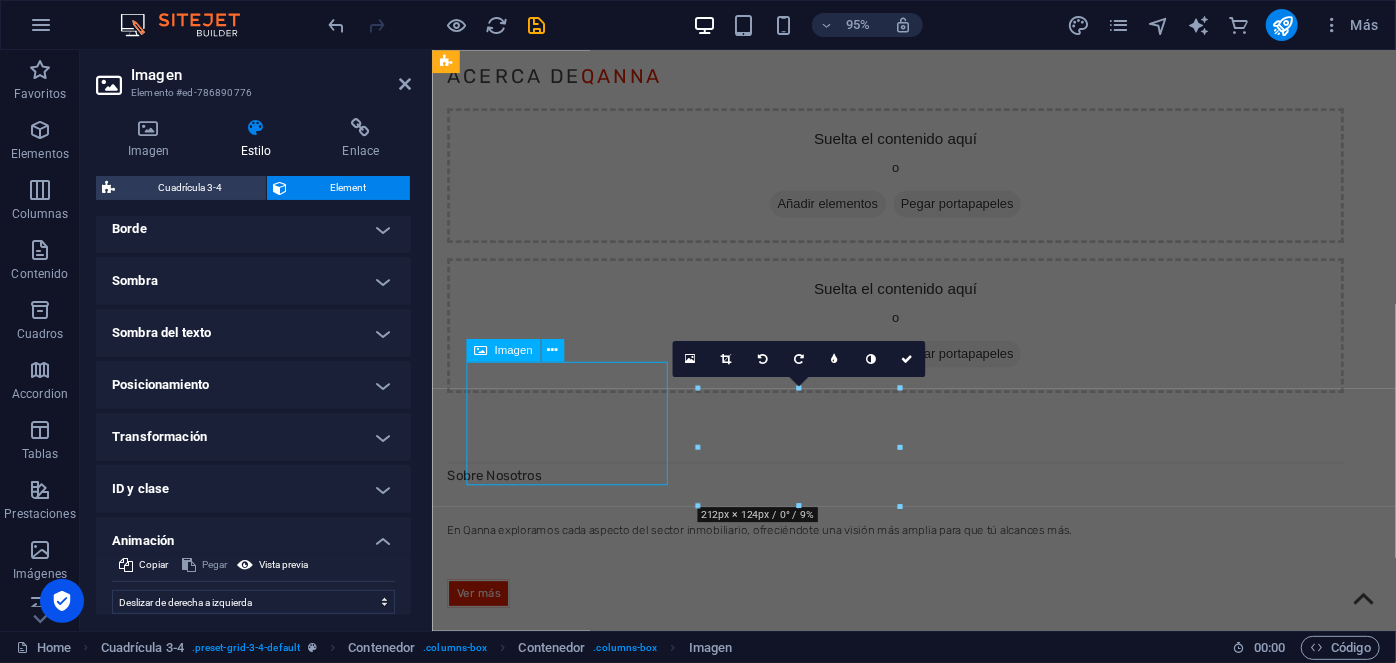 click at bounding box center [919, 2010] 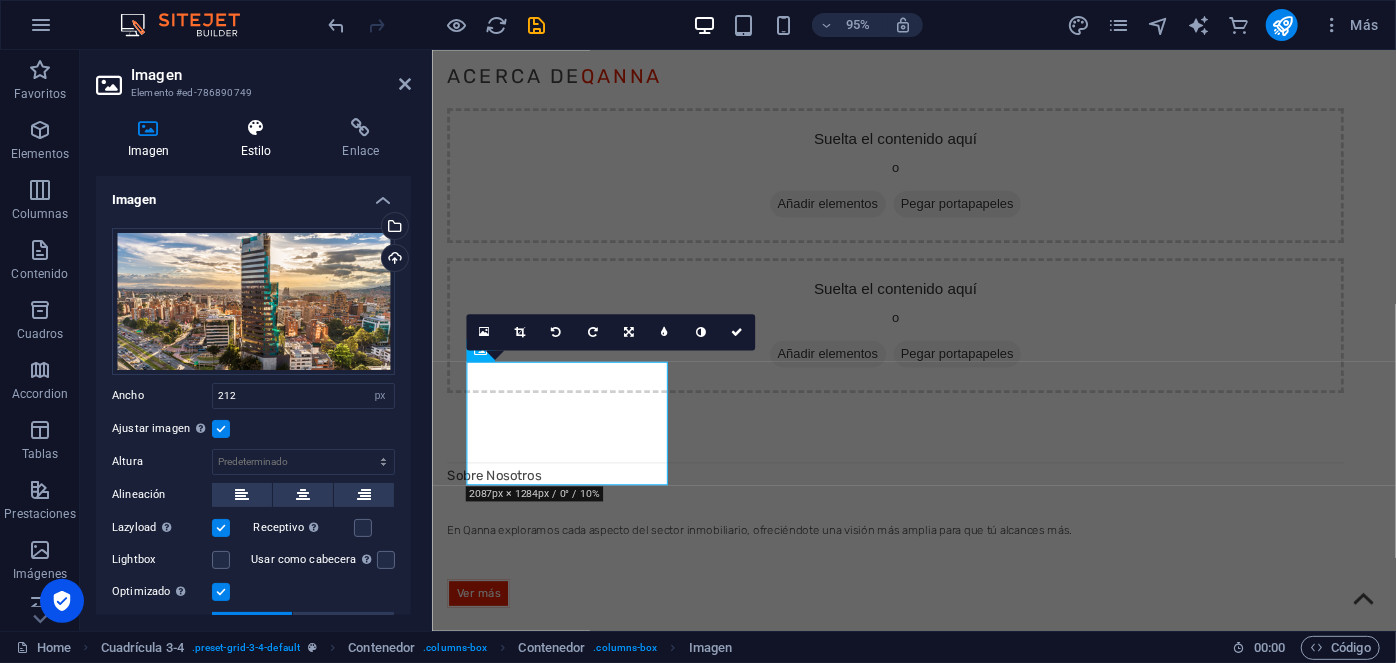 click on "Estilo" at bounding box center (260, 139) 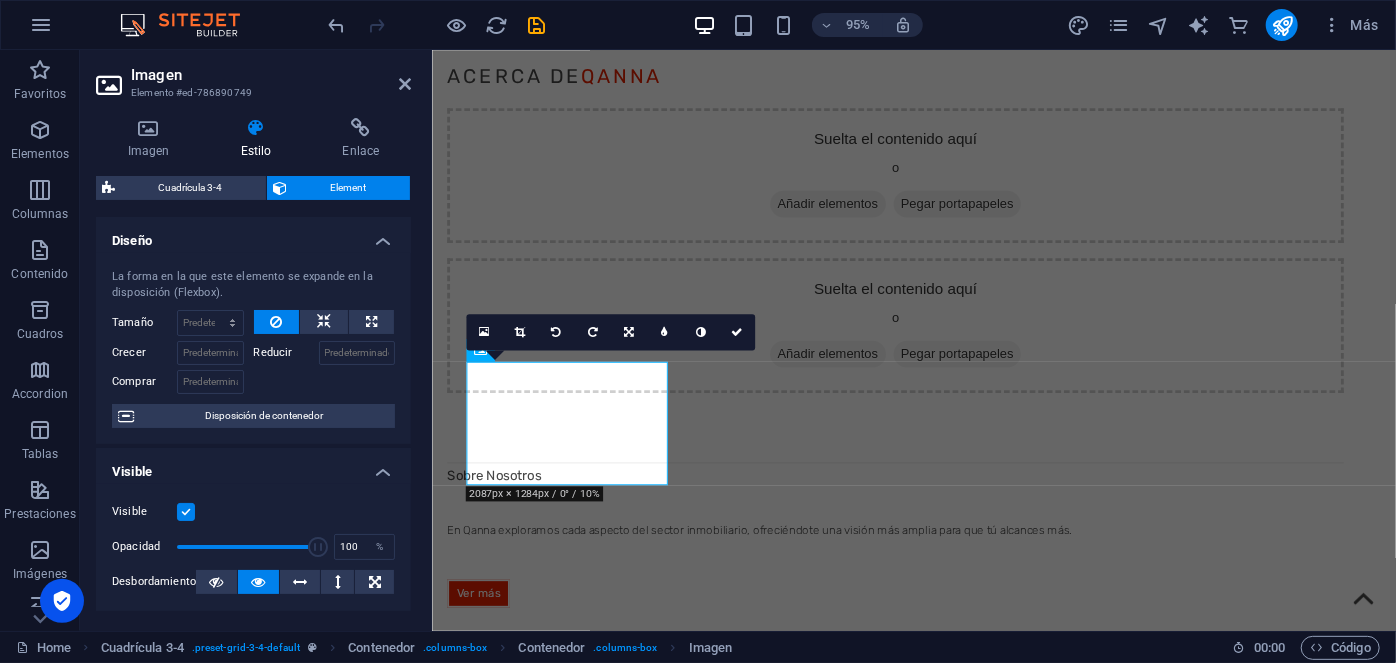 scroll, scrollTop: 462, scrollLeft: 0, axis: vertical 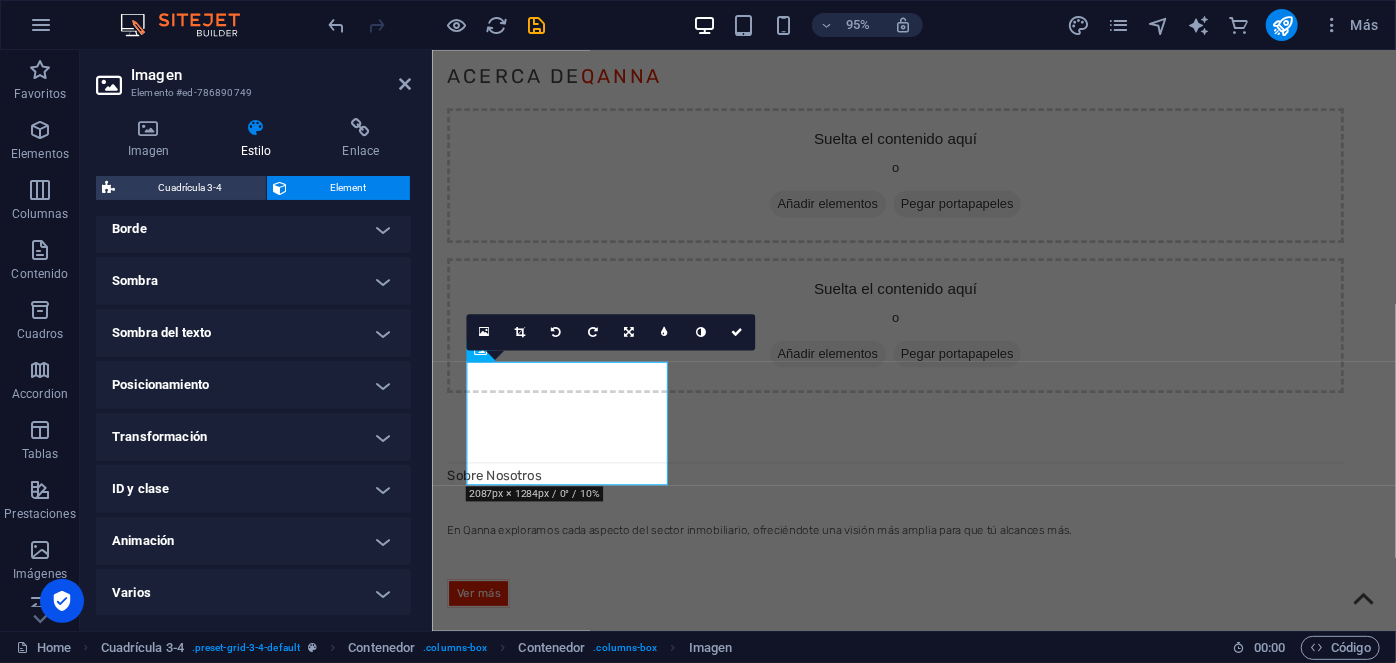 click on "Animación" at bounding box center [253, 541] 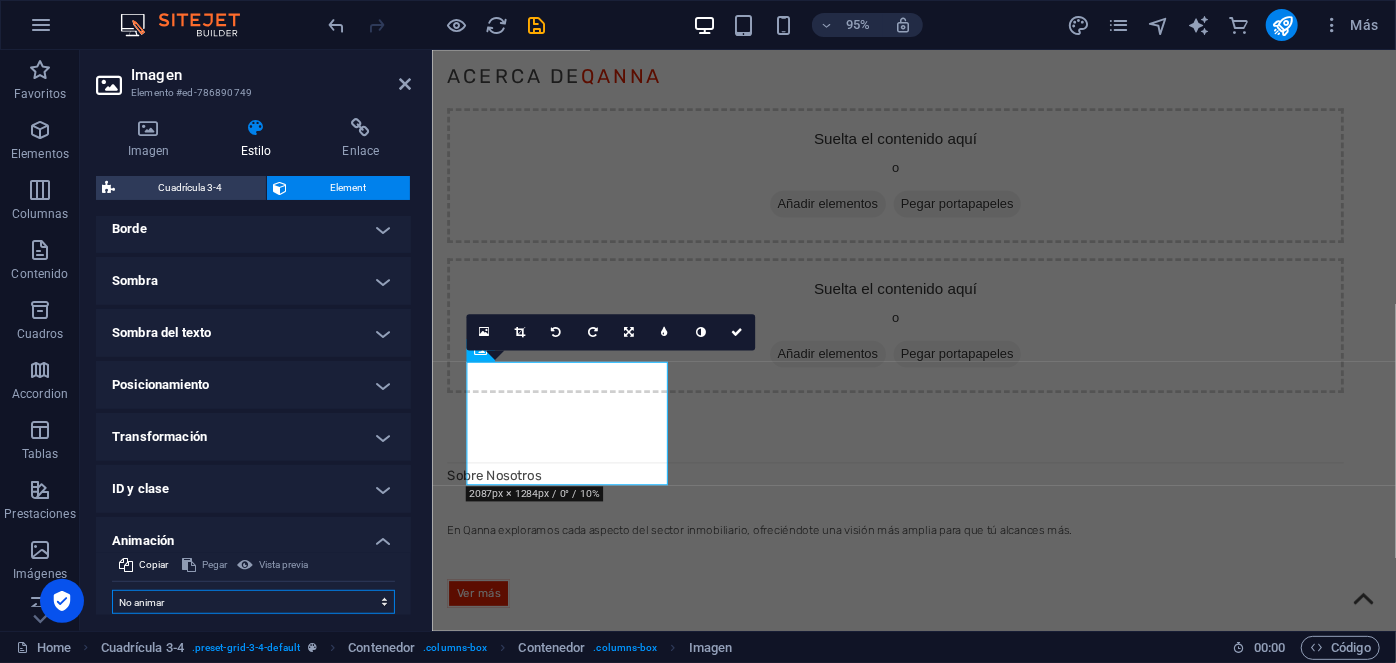 click on "No animar Mostrar / Ocultar Subir/bajar Acercar/alejar Deslizar de izquierda a derecha Deslizar de derecha a izquierda Deslizar de arriba a abajo Deslizar de abajo a arriba Pulsación Parpadeo Abrir como superposición" at bounding box center [253, 602] 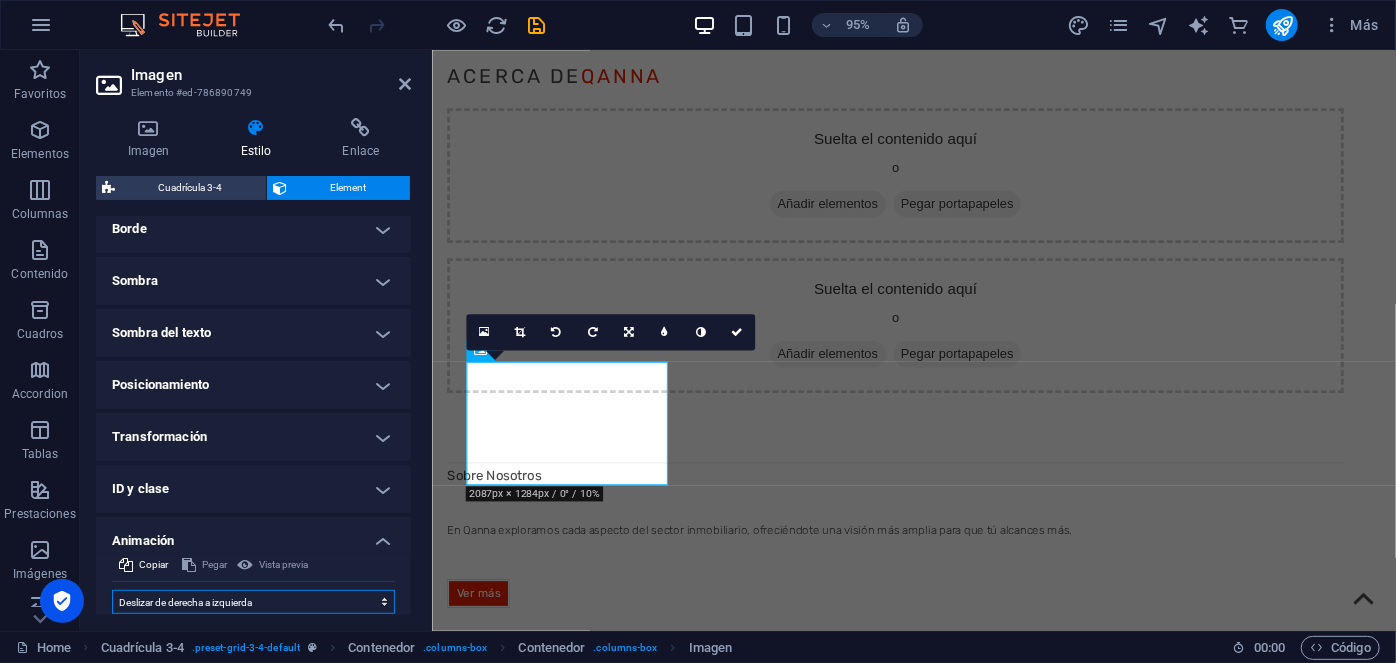 click on "No animar Mostrar / Ocultar Subir/bajar Acercar/alejar Deslizar de izquierda a derecha Deslizar de derecha a izquierda Deslizar de arriba a abajo Deslizar de abajo a arriba Pulsación Parpadeo Abrir como superposición" at bounding box center (253, 602) 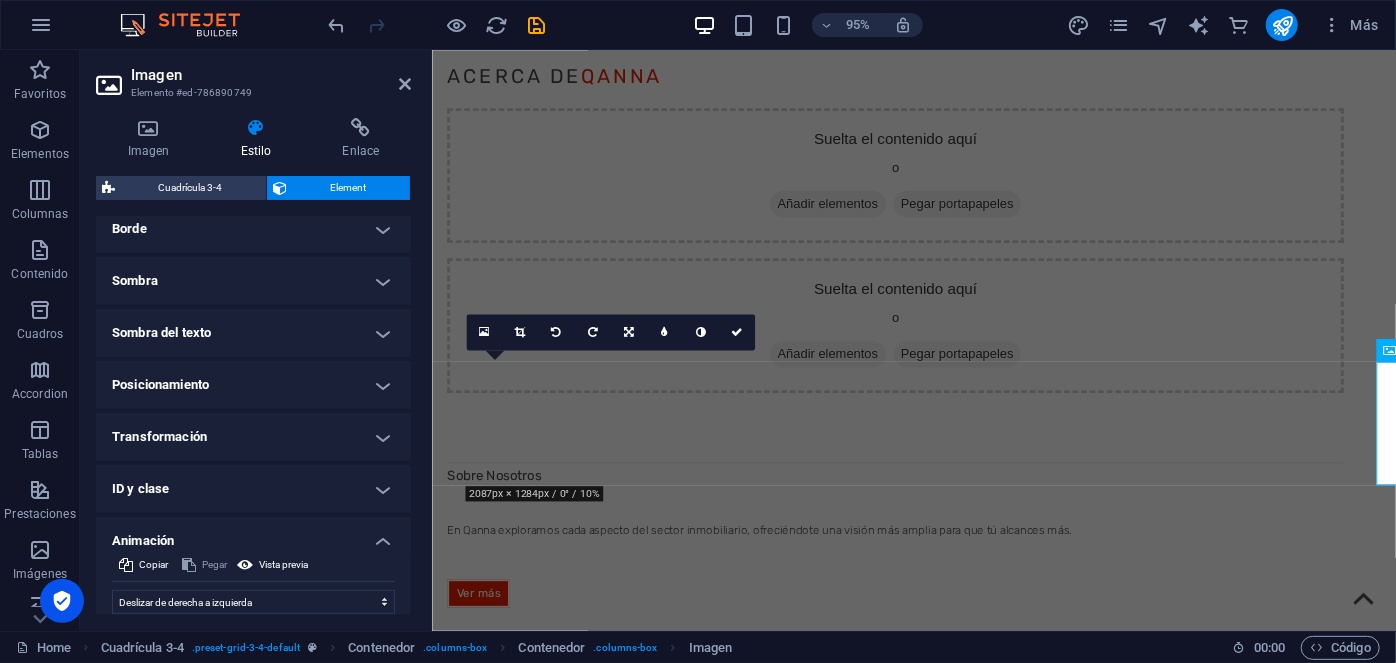 click on "Transformación" at bounding box center (253, 437) 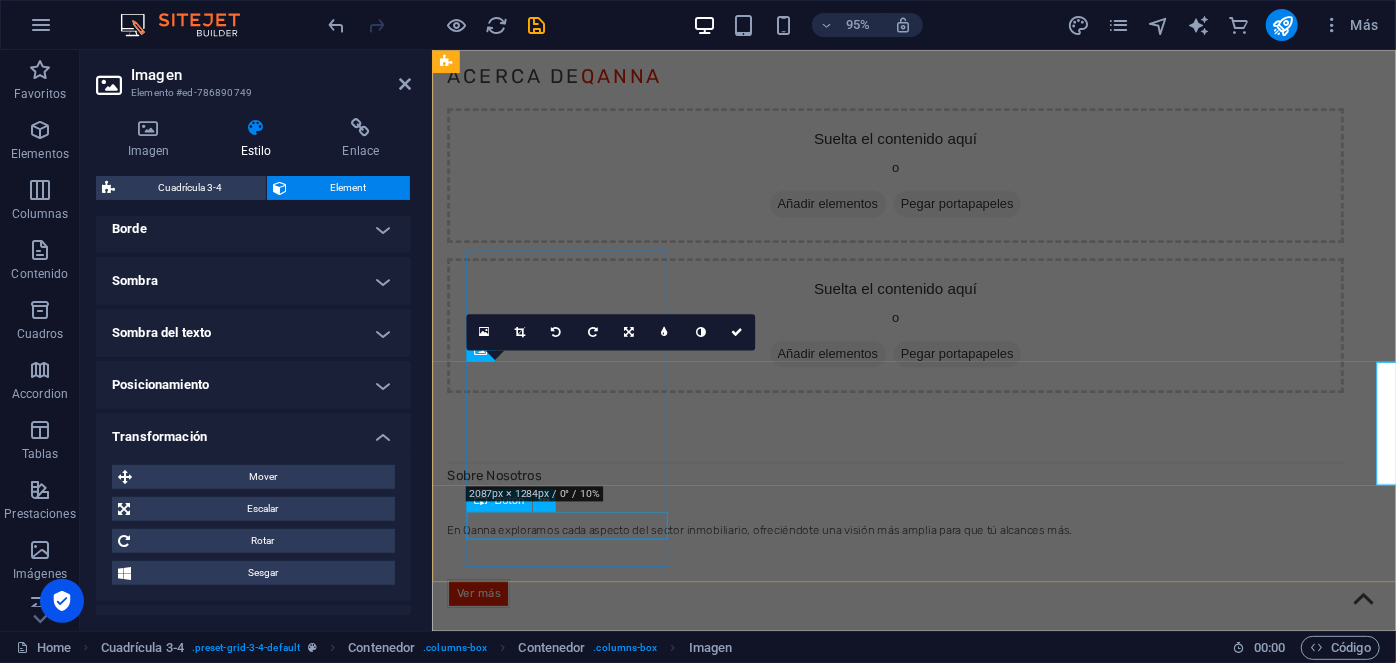 click on "Ver más" at bounding box center (919, 2118) 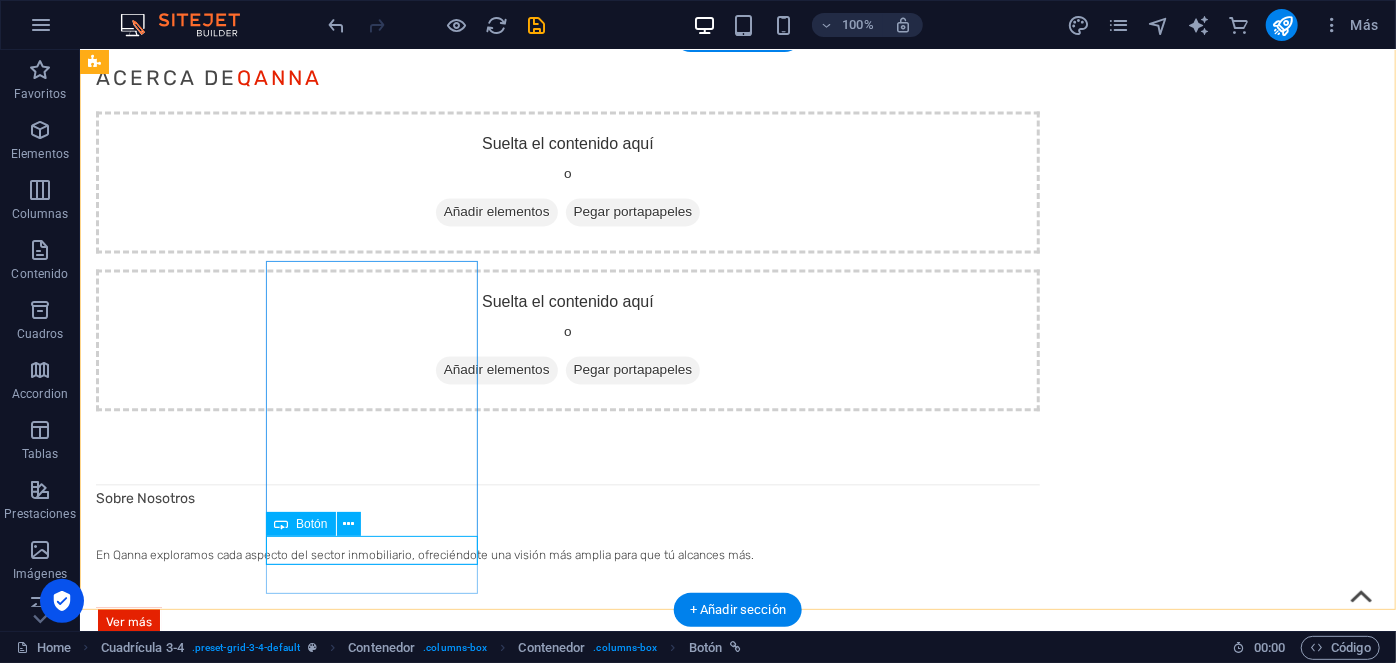 click on "Ver más" at bounding box center (567, 2117) 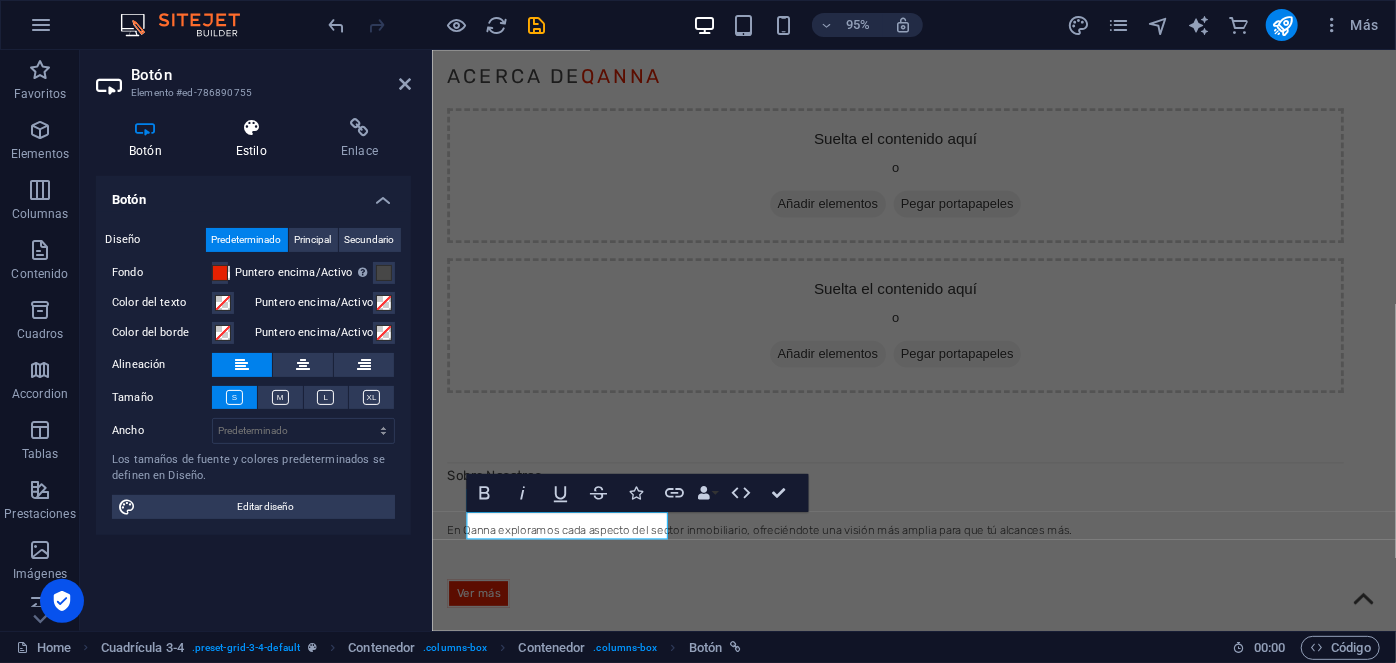 click at bounding box center [251, 128] 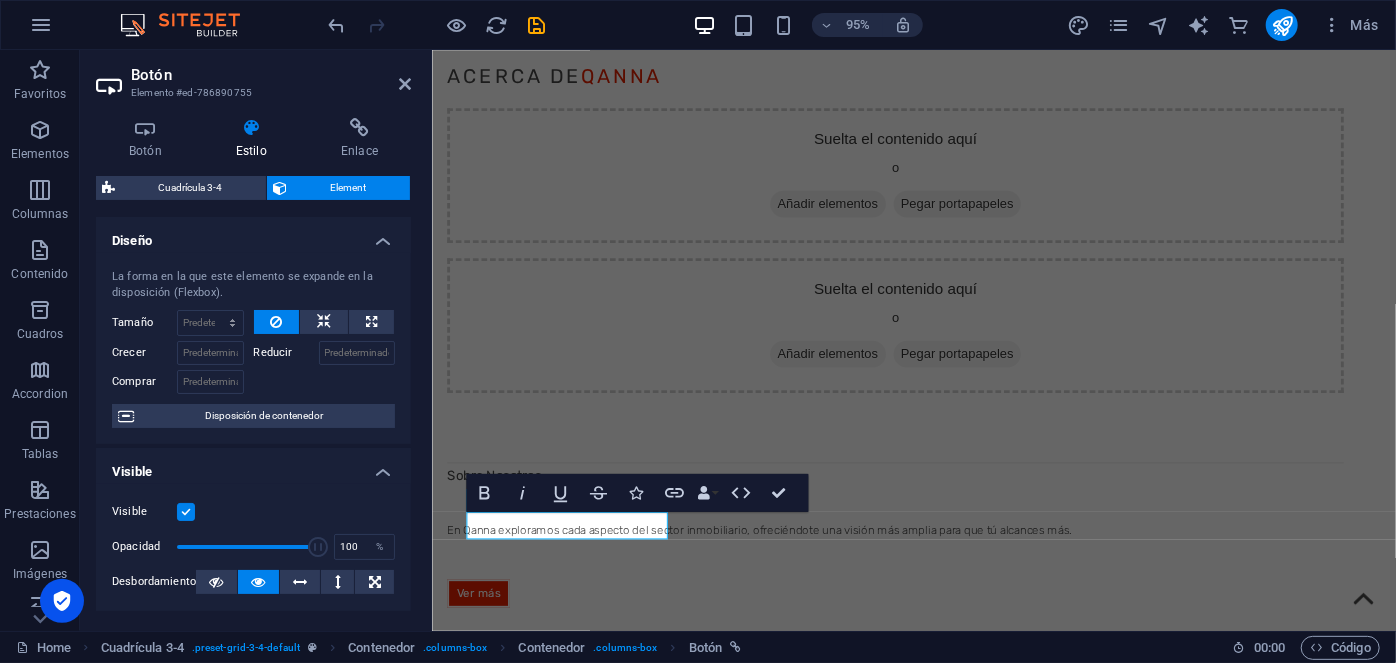 scroll, scrollTop: 462, scrollLeft: 0, axis: vertical 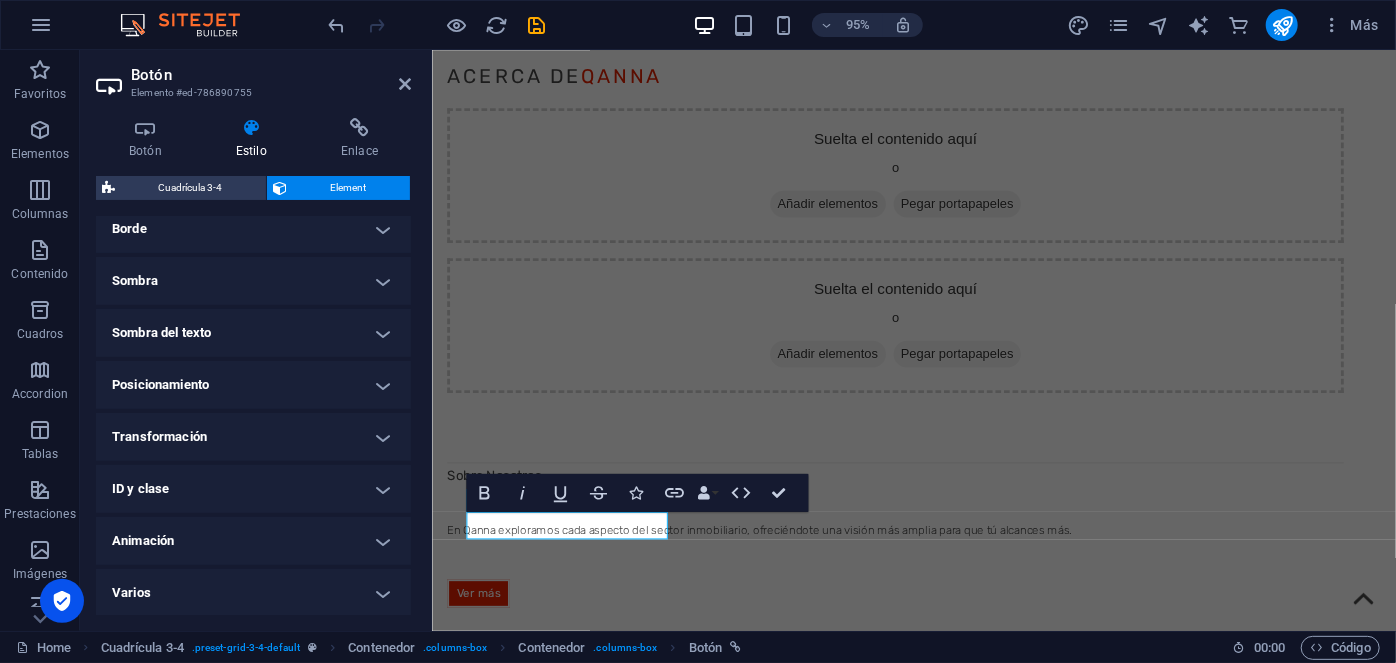 click on "Animación" at bounding box center [253, 541] 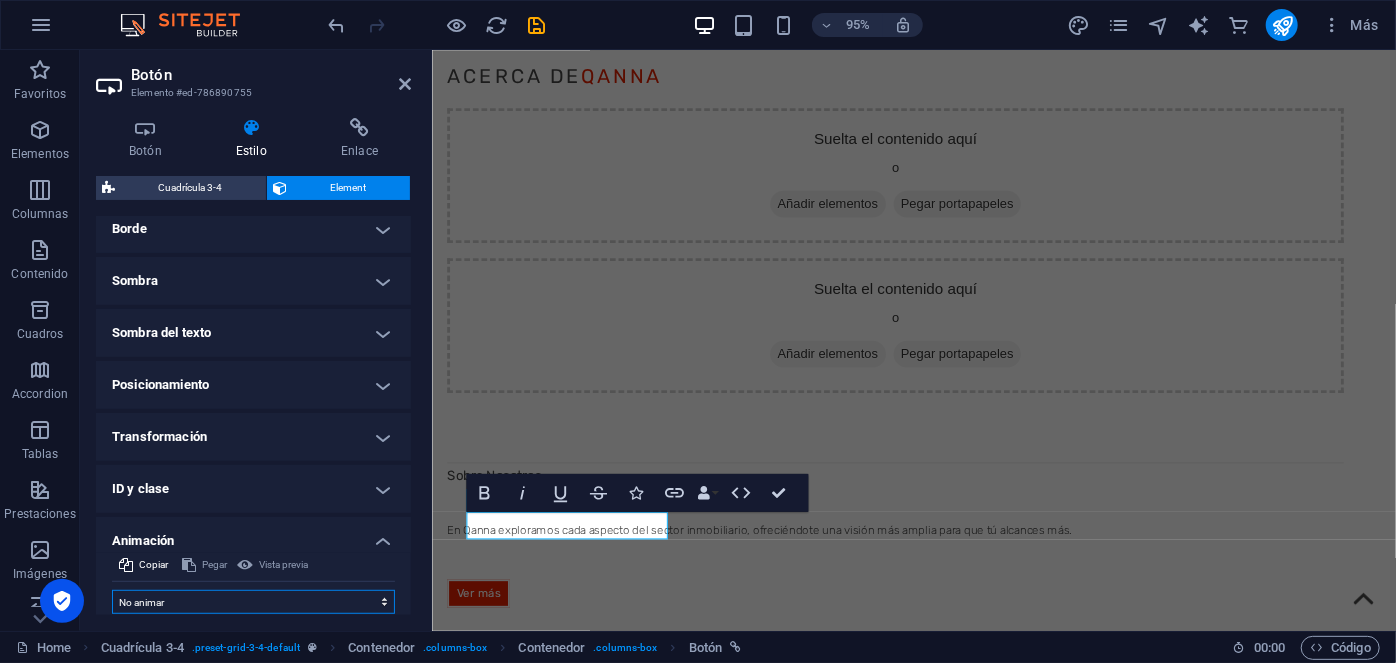 click on "No animar Mostrar / Ocultar Subir/bajar Acercar/alejar Deslizar de izquierda a derecha Deslizar de derecha a izquierda Deslizar de arriba a abajo Deslizar de abajo a arriba Pulsación Parpadeo Abrir como superposición" at bounding box center [253, 602] 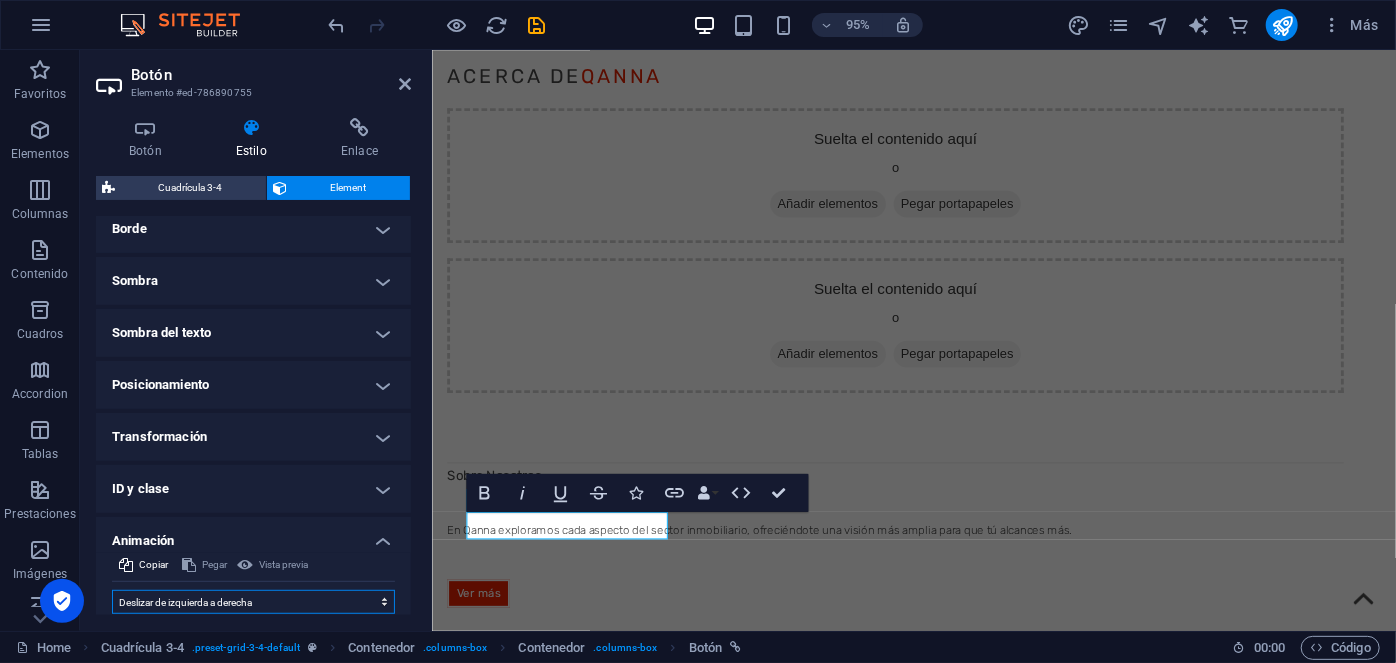 click on "No animar Mostrar / Ocultar Subir/bajar Acercar/alejar Deslizar de izquierda a derecha Deslizar de derecha a izquierda Deslizar de arriba a abajo Deslizar de abajo a arriba Pulsación Parpadeo Abrir como superposición" at bounding box center [253, 602] 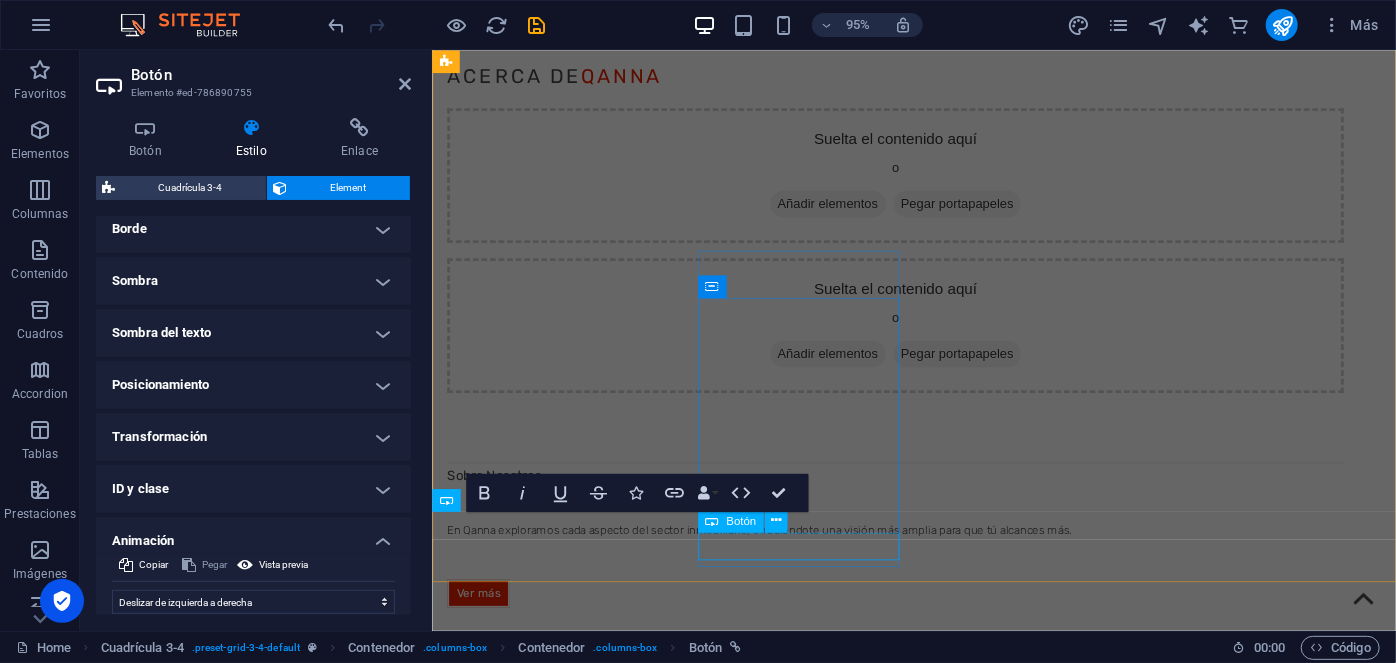 click on "Ver más" at bounding box center [919, 2913] 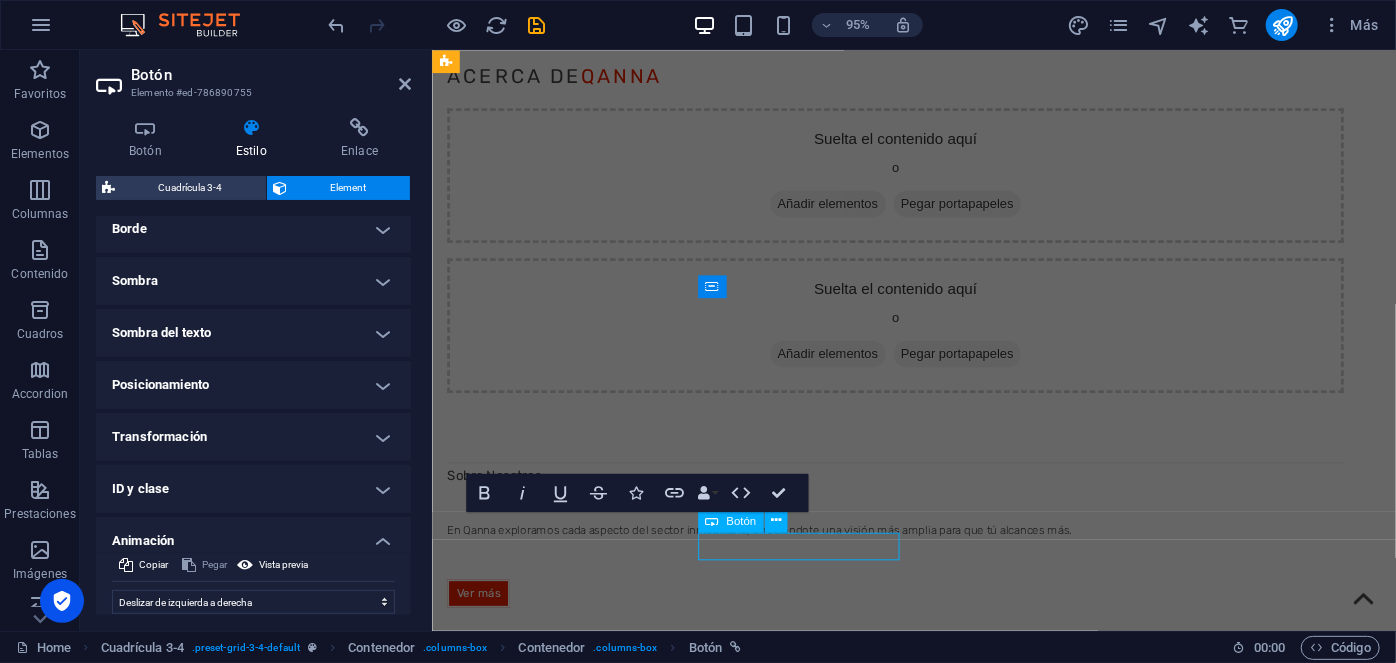 click on "Ver más" at bounding box center (919, 2913) 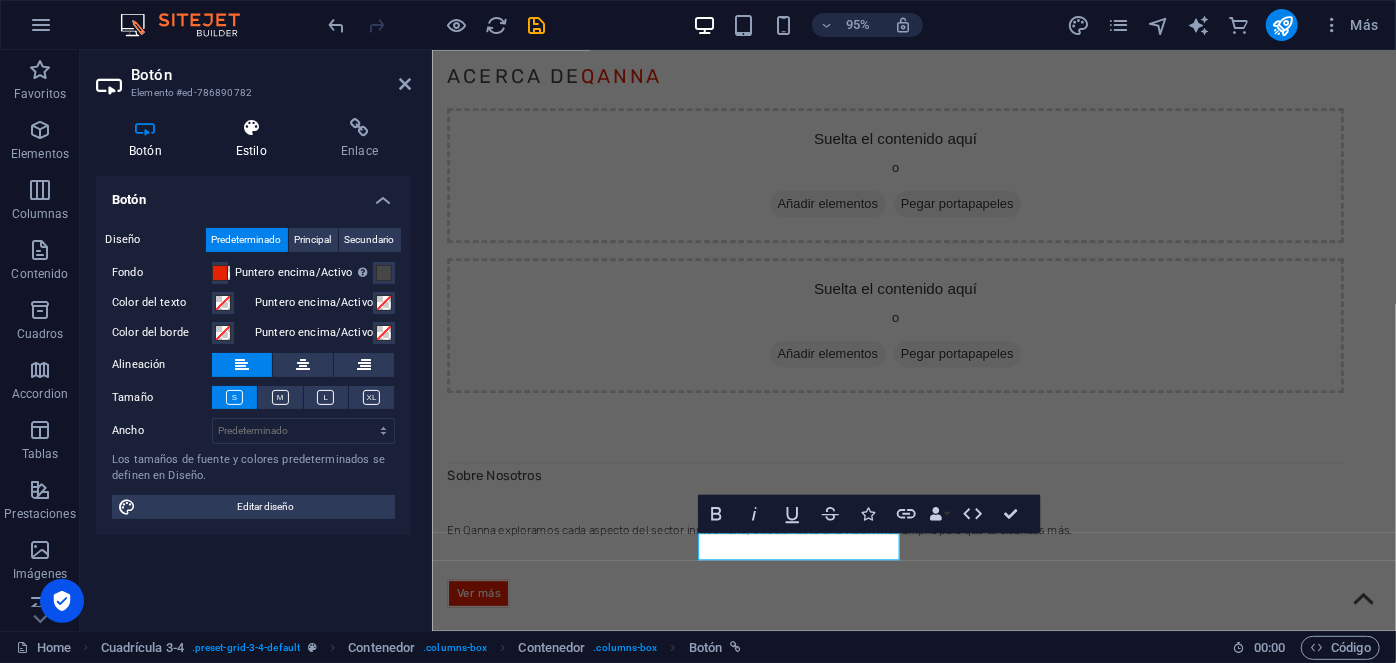 click at bounding box center (251, 128) 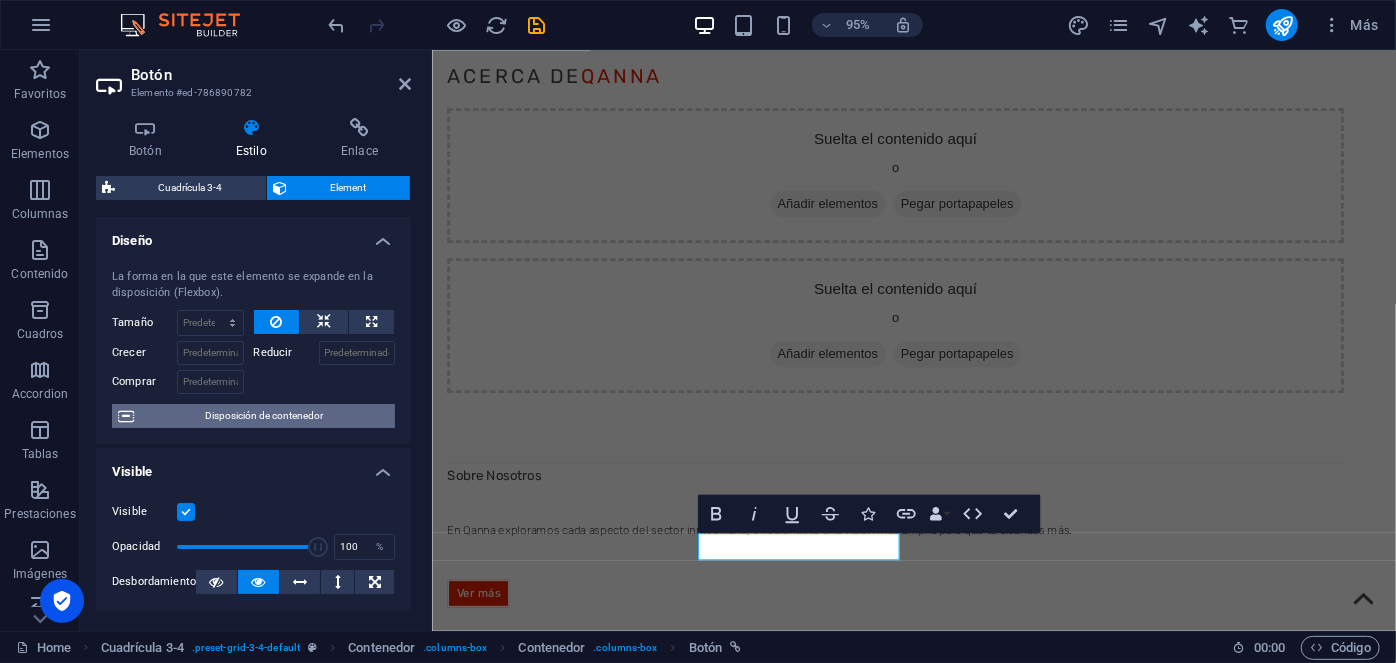 scroll, scrollTop: 462, scrollLeft: 0, axis: vertical 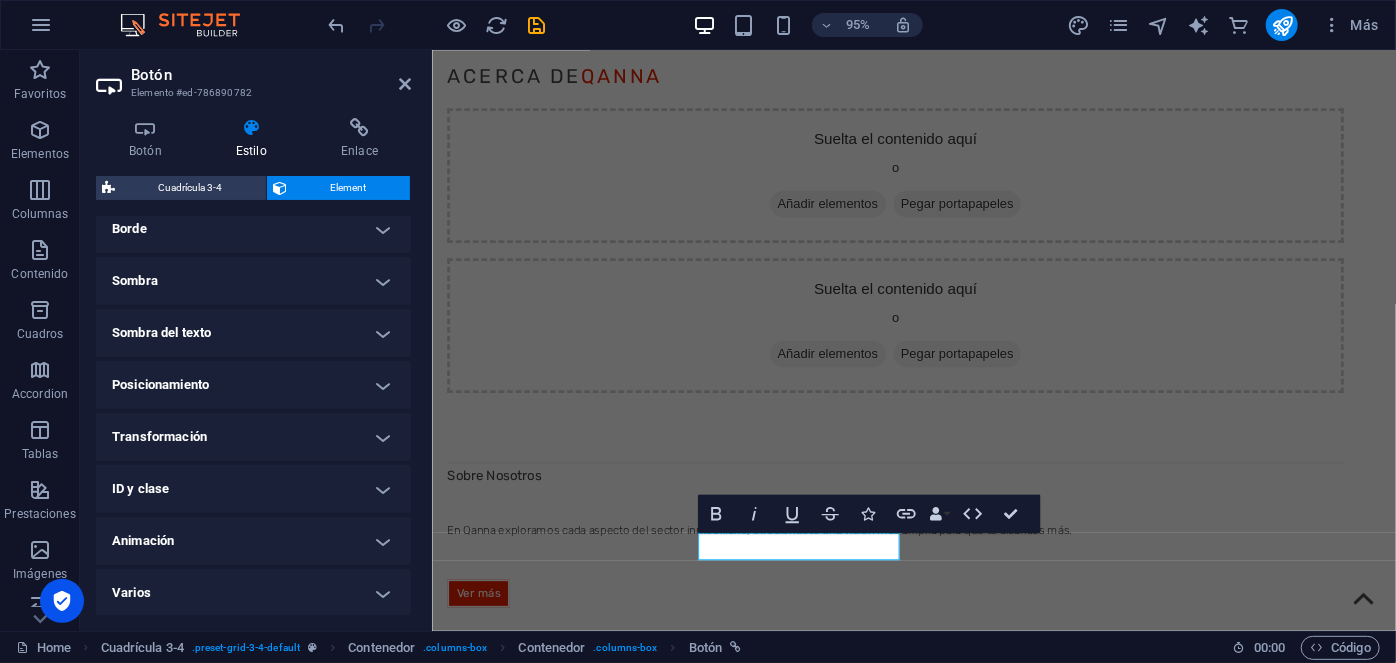 click on "Animación" at bounding box center [253, 541] 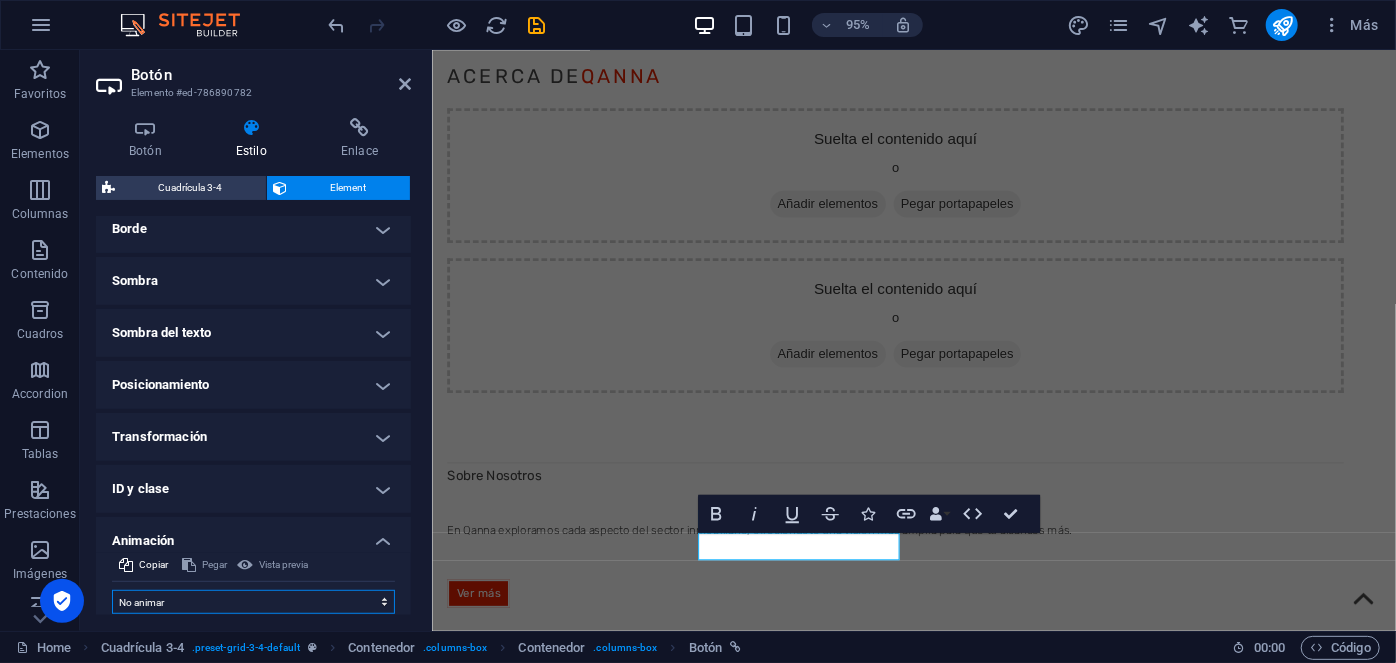 click on "No animar Mostrar / Ocultar Subir/bajar Acercar/alejar Deslizar de izquierda a derecha Deslizar de derecha a izquierda Deslizar de arriba a abajo Deslizar de abajo a arriba Pulsación Parpadeo Abrir como superposición" at bounding box center (253, 602) 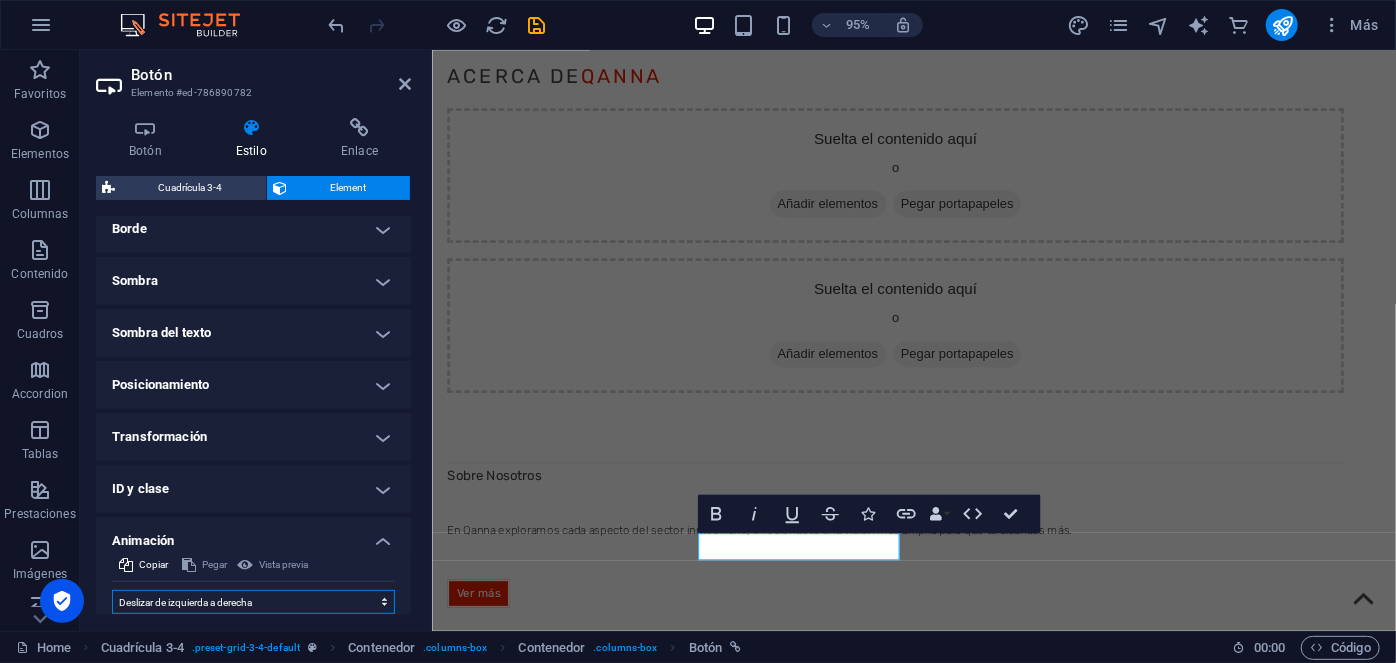 click on "No animar Mostrar / Ocultar Subir/bajar Acercar/alejar Deslizar de izquierda a derecha Deslizar de derecha a izquierda Deslizar de arriba a abajo Deslizar de abajo a arriba Pulsación Parpadeo Abrir como superposición" at bounding box center [253, 602] 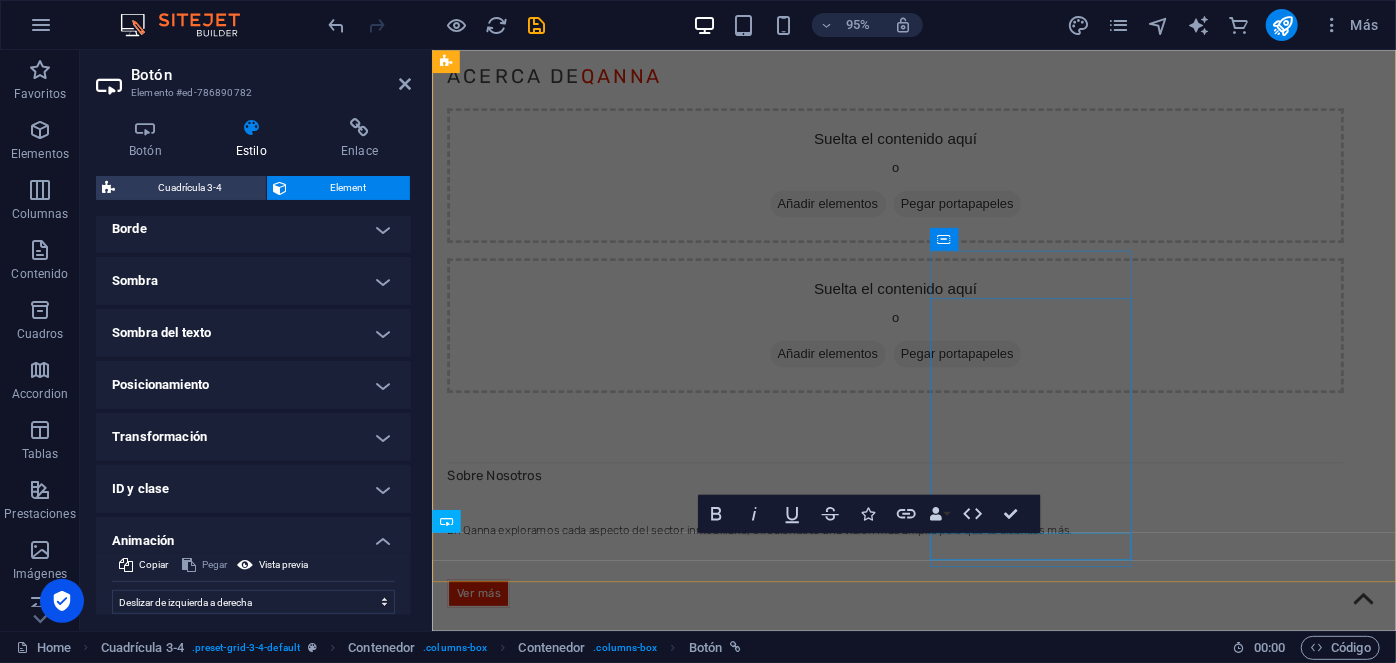 click on "Ver más" at bounding box center [919, 3703] 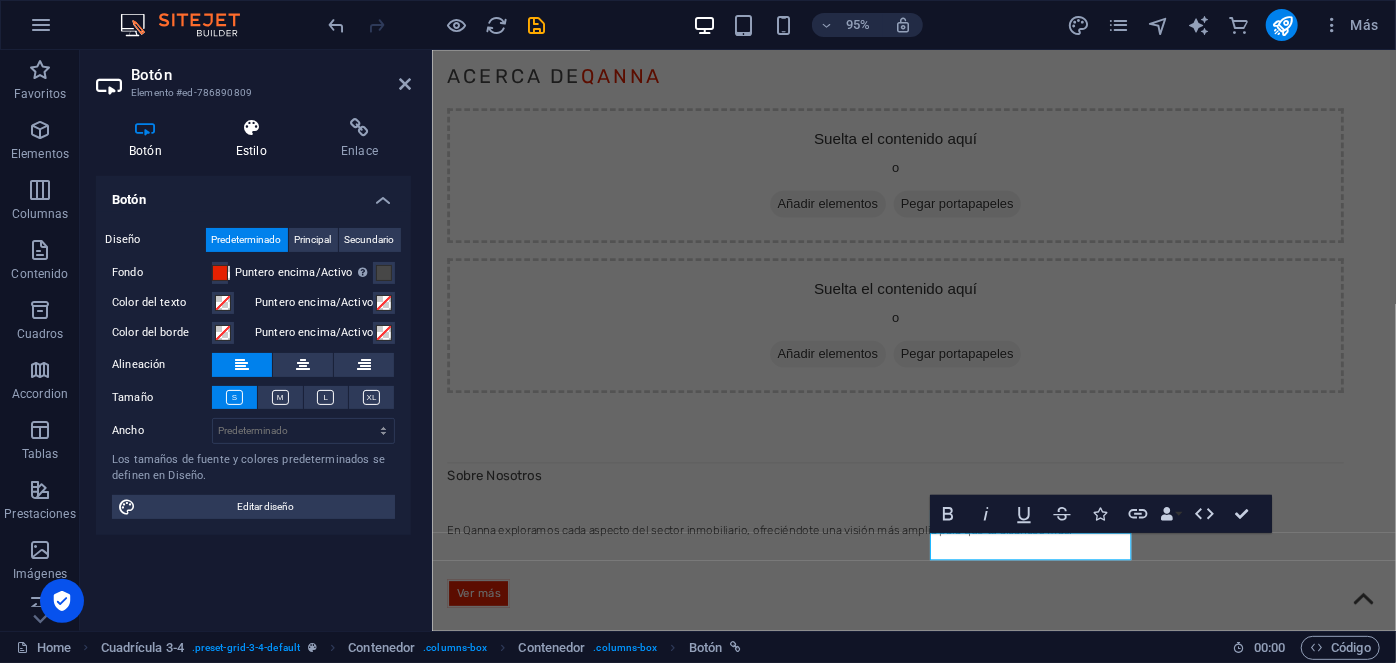 click on "Estilo" at bounding box center [255, 139] 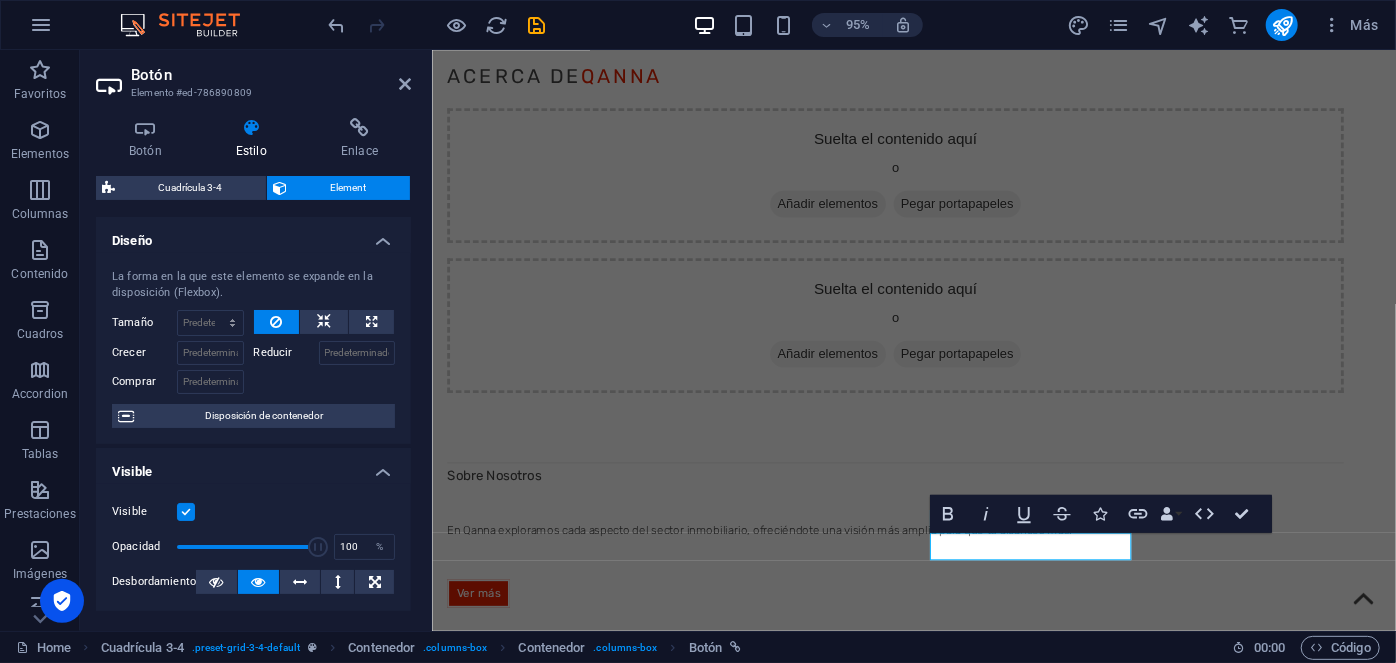 scroll, scrollTop: 462, scrollLeft: 0, axis: vertical 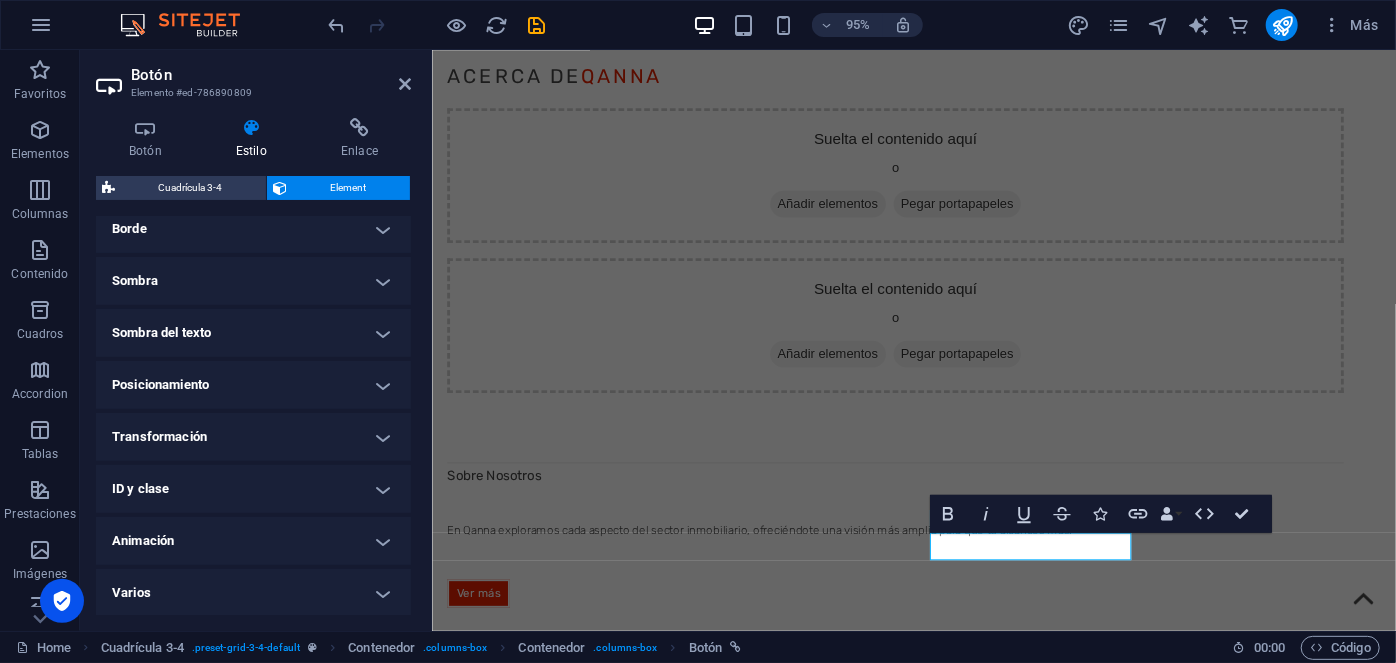 click on "Animación" at bounding box center (253, 541) 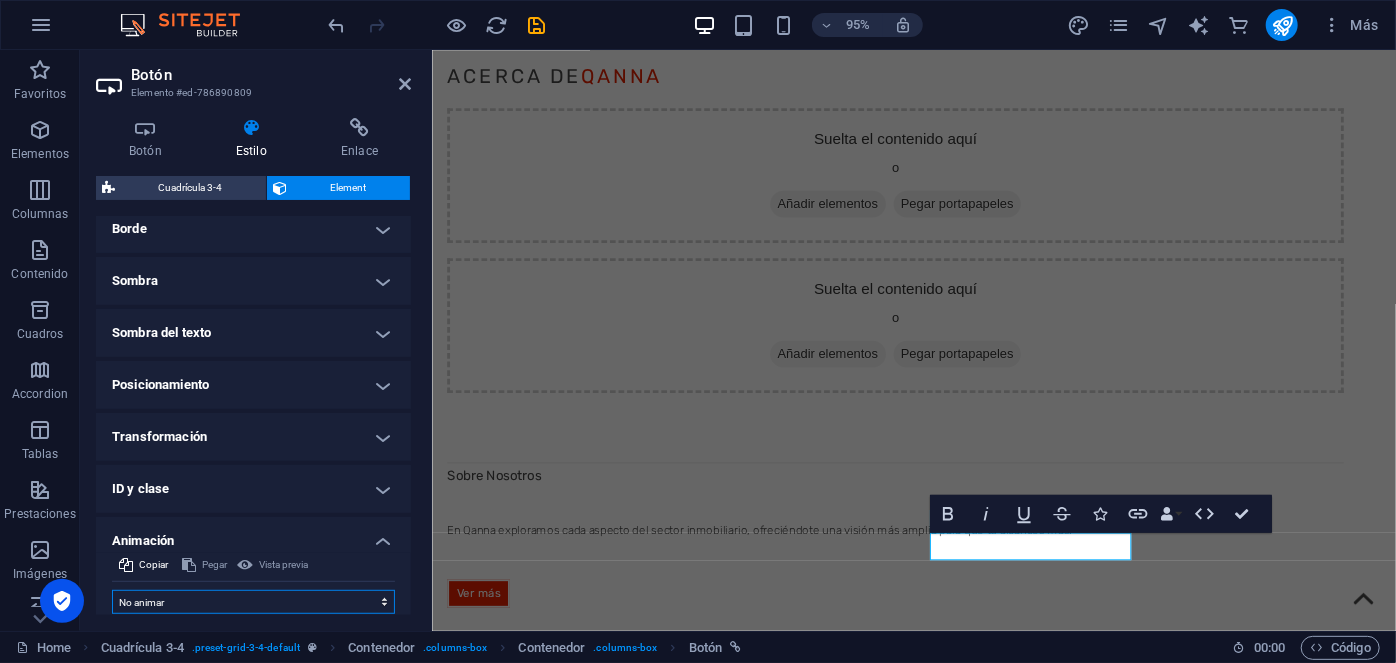 click on "No animar Mostrar / Ocultar Subir/bajar Acercar/alejar Deslizar de izquierda a derecha Deslizar de derecha a izquierda Deslizar de arriba a abajo Deslizar de abajo a arriba Pulsación Parpadeo Abrir como superposición" at bounding box center [253, 602] 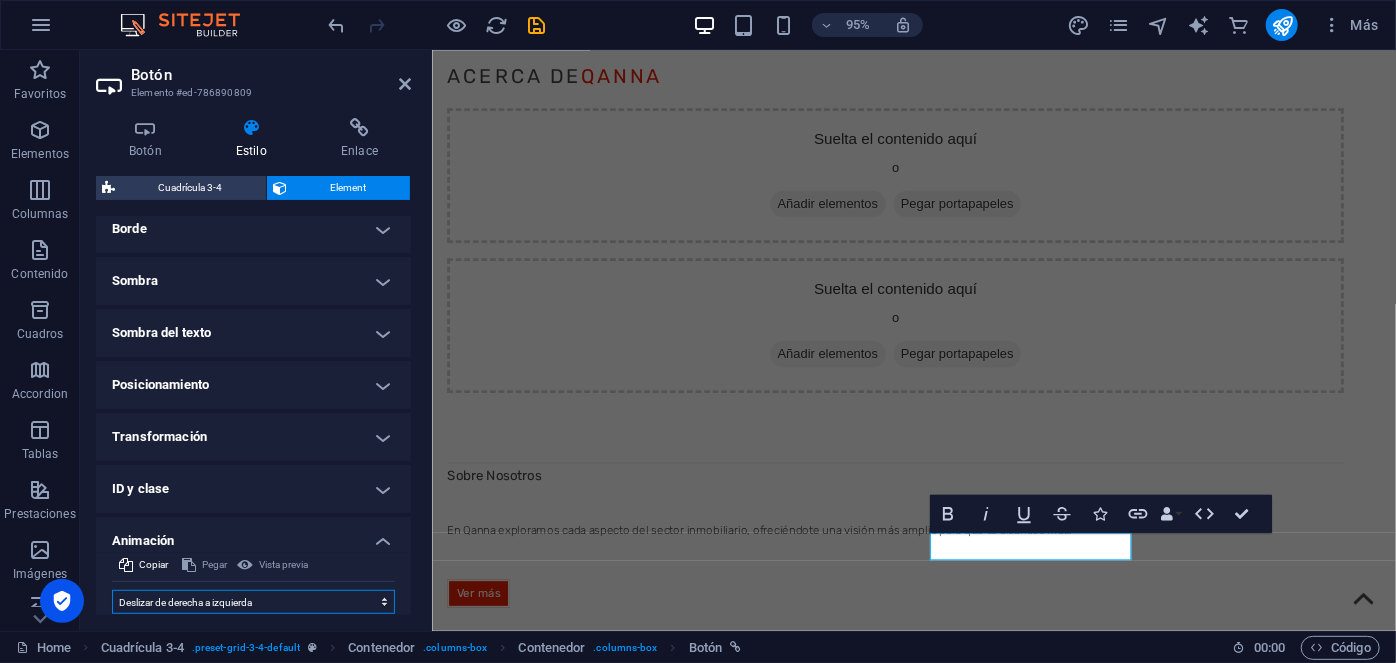 click on "No animar Mostrar / Ocultar Subir/bajar Acercar/alejar Deslizar de izquierda a derecha Deslizar de derecha a izquierda Deslizar de arriba a abajo Deslizar de abajo a arriba Pulsación Parpadeo Abrir como superposición" at bounding box center [253, 602] 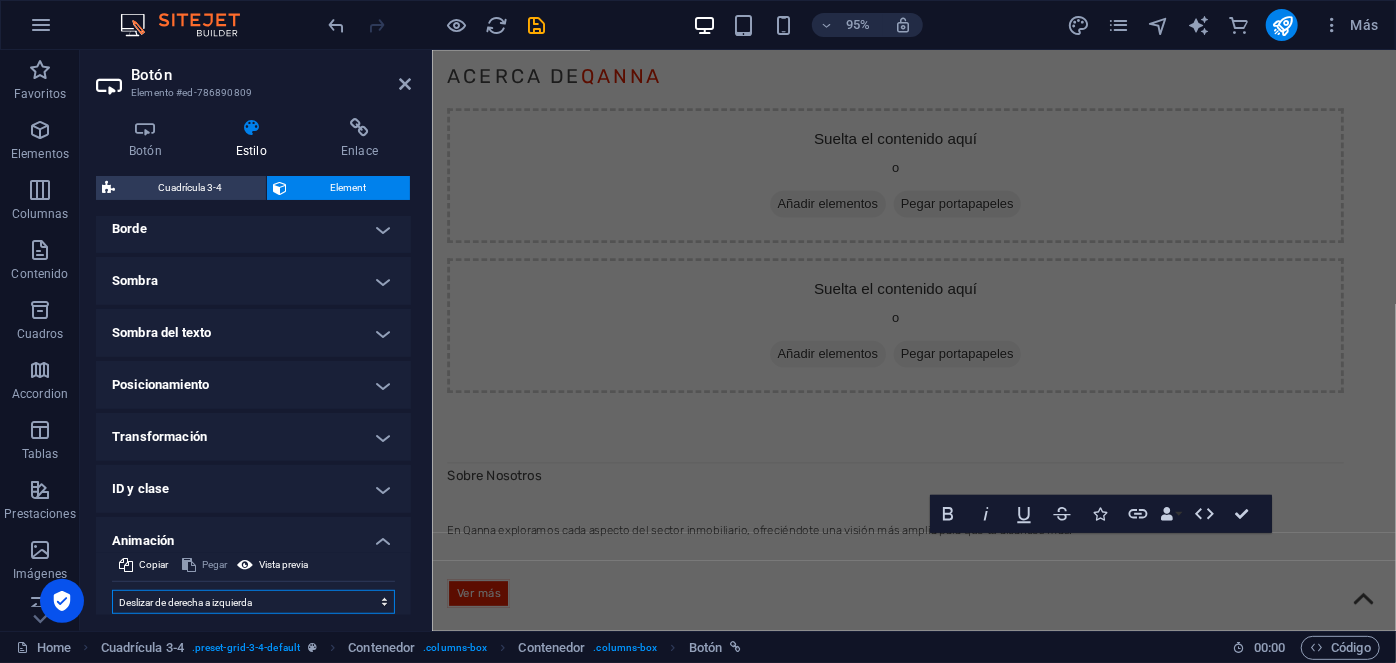 click on "No animar Mostrar / Ocultar Subir/bajar Acercar/alejar Deslizar de izquierda a derecha Deslizar de derecha a izquierda Deslizar de arriba a abajo Deslizar de abajo a arriba Pulsación Parpadeo Abrir como superposición" at bounding box center (253, 602) 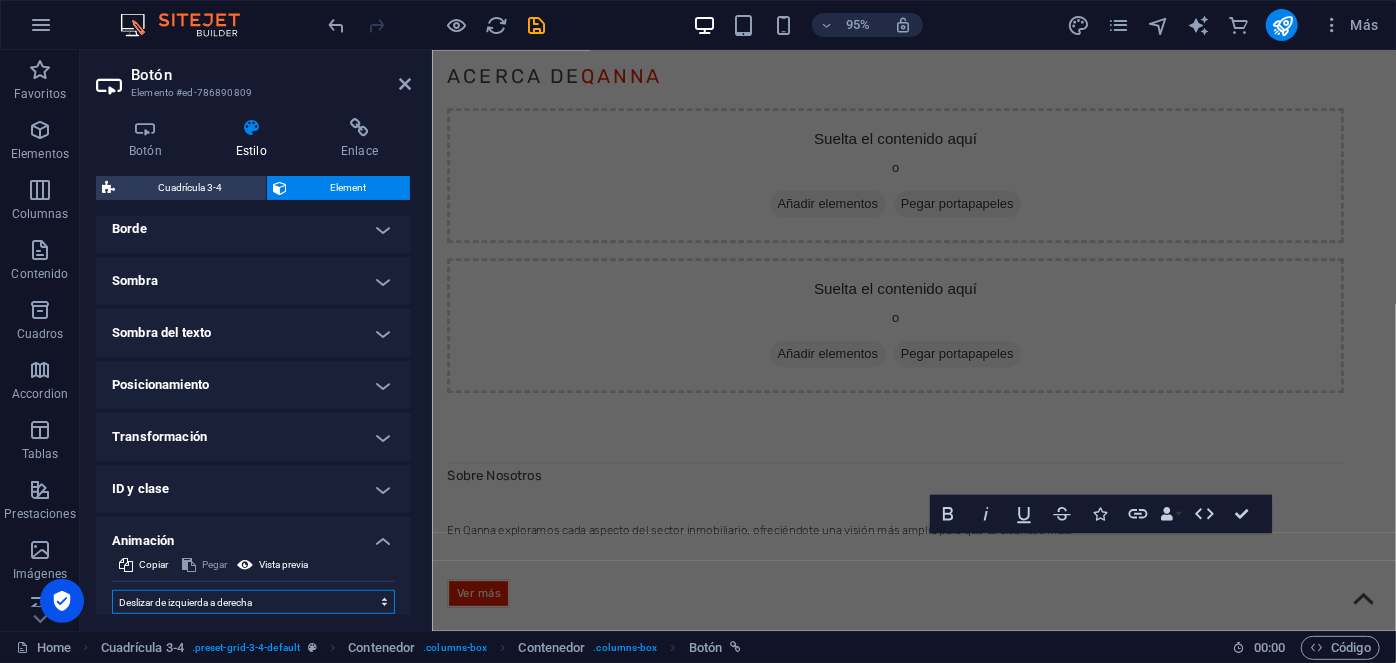 click on "No animar Mostrar / Ocultar Subir/bajar Acercar/alejar Deslizar de izquierda a derecha Deslizar de derecha a izquierda Deslizar de arriba a abajo Deslizar de abajo a arriba Pulsación Parpadeo Abrir como superposición" at bounding box center [253, 602] 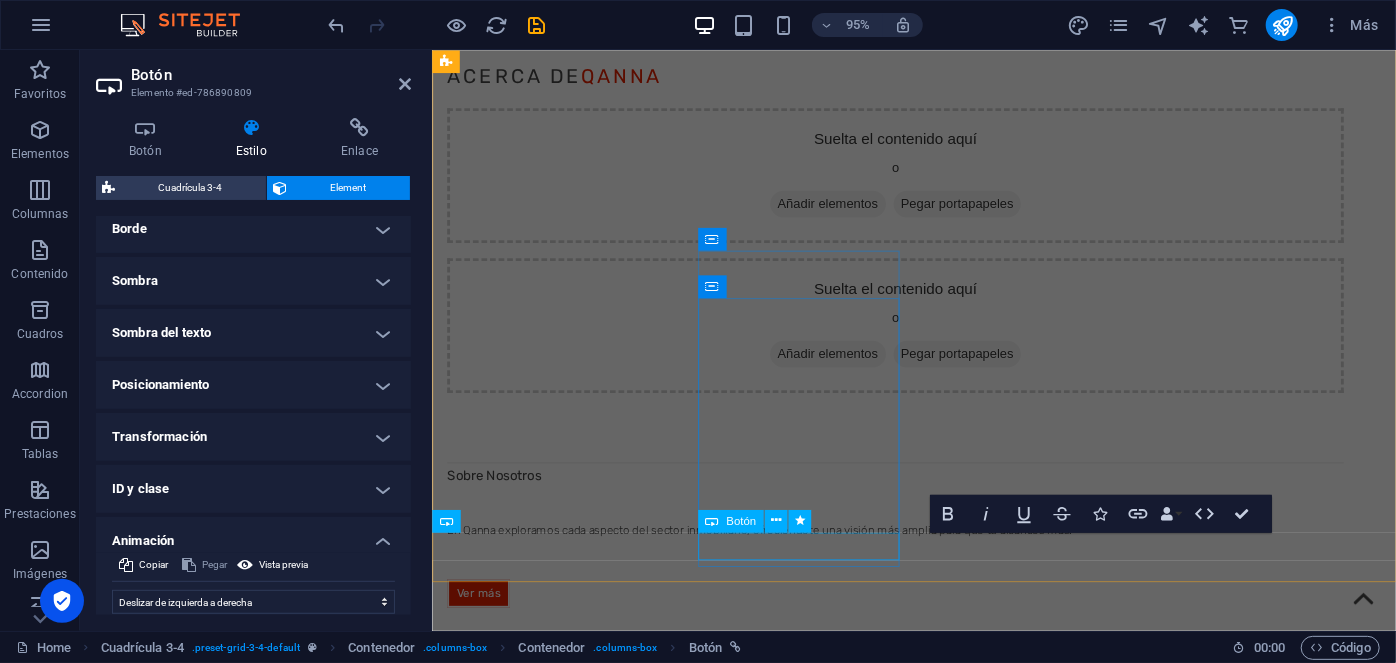 click on "Ver más" at bounding box center (919, 2913) 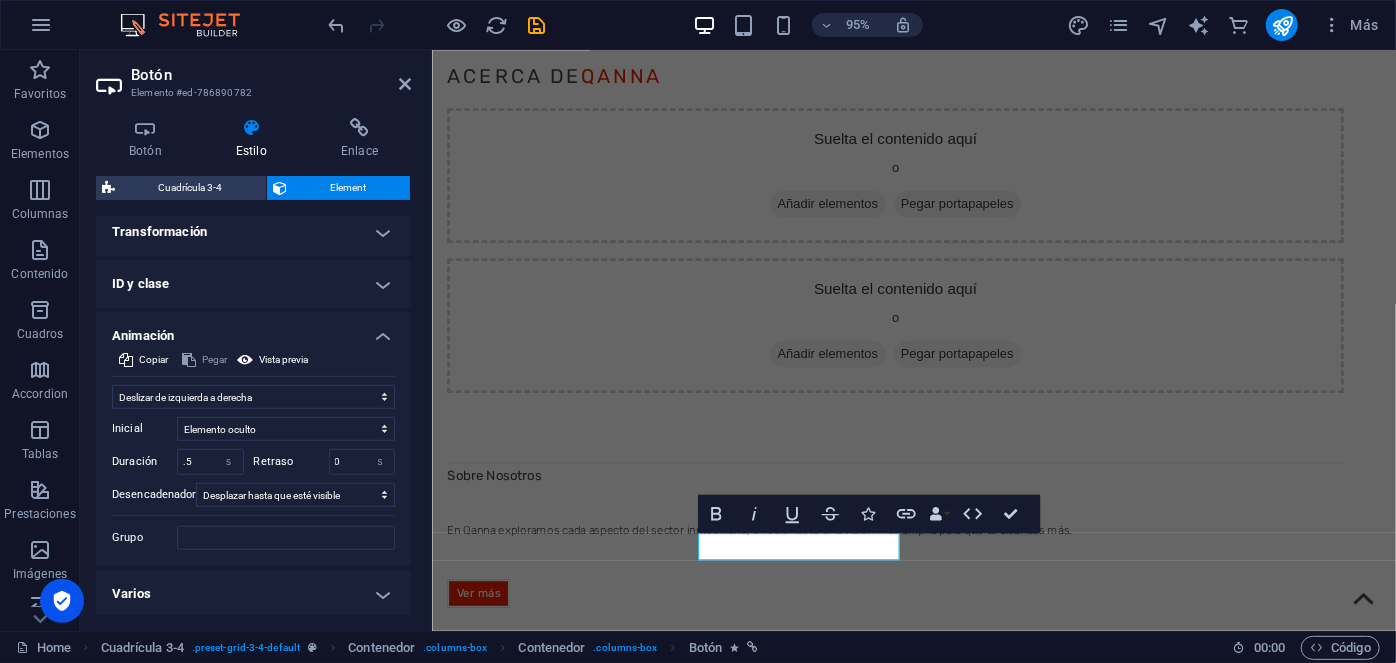 scroll, scrollTop: 666, scrollLeft: 0, axis: vertical 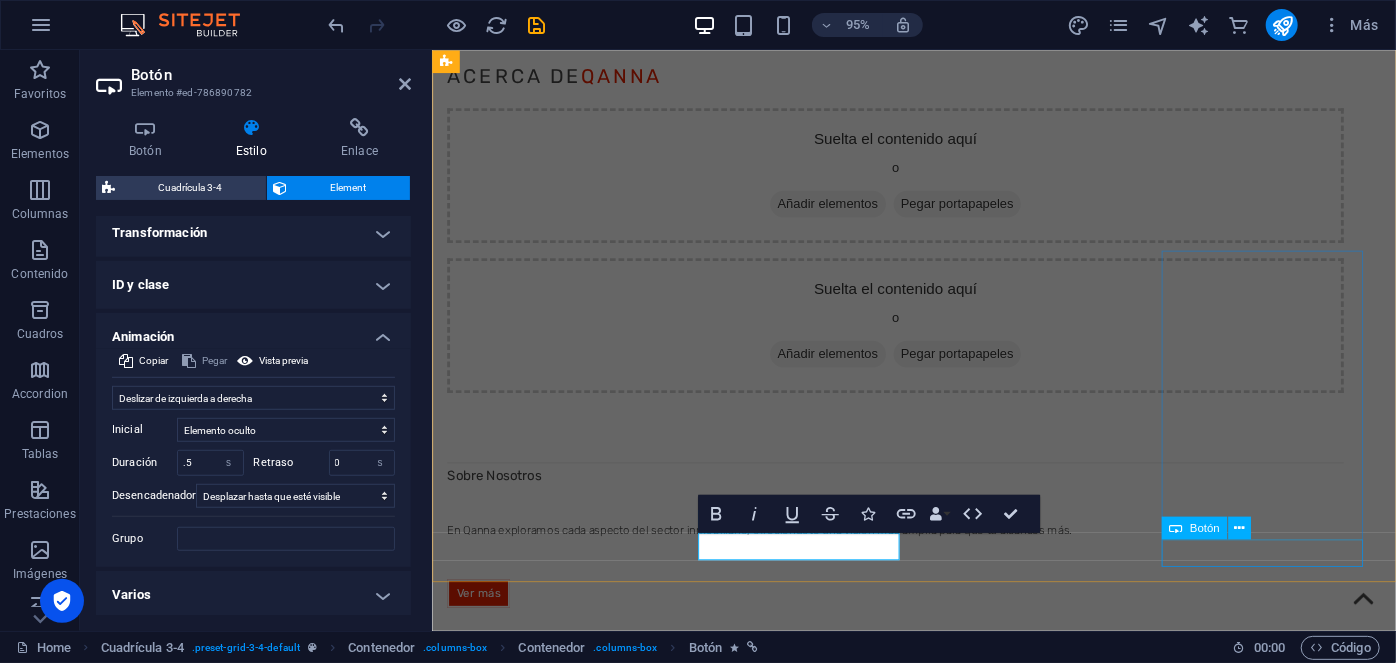 click on "Ver más" at bounding box center [919, 4033] 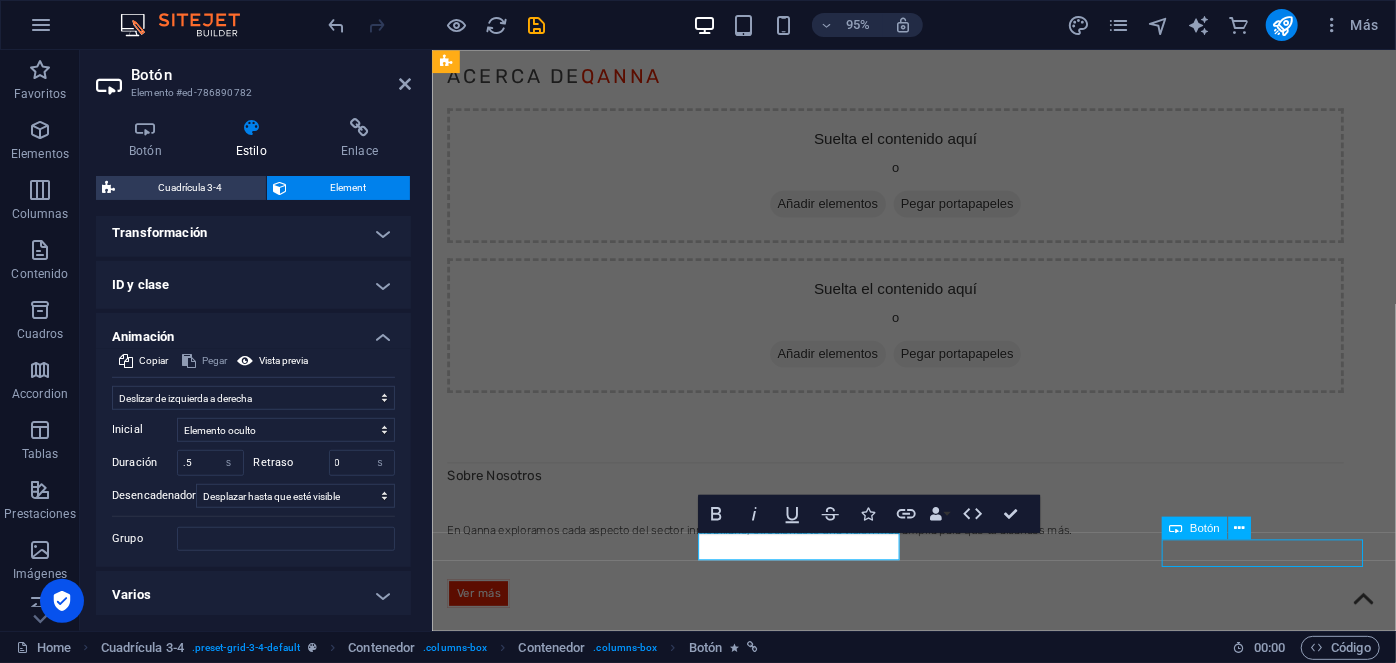 click on "Ver más" at bounding box center [919, 4033] 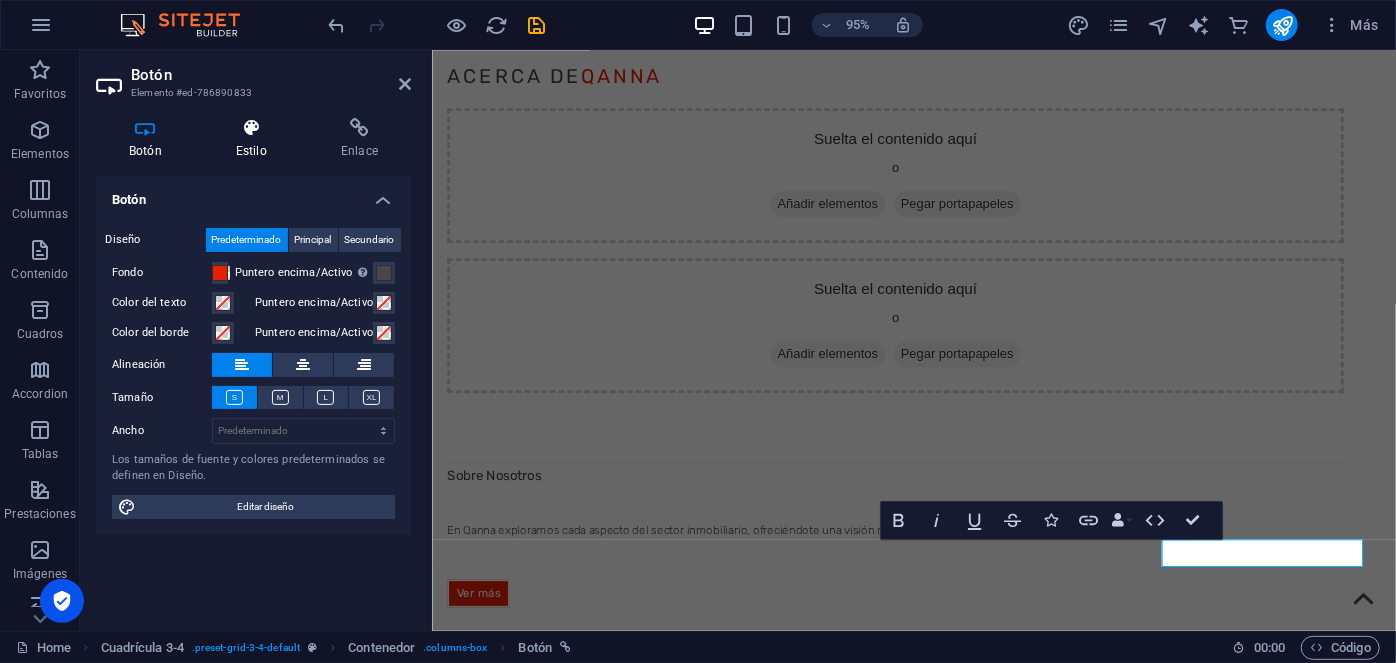 click at bounding box center (251, 128) 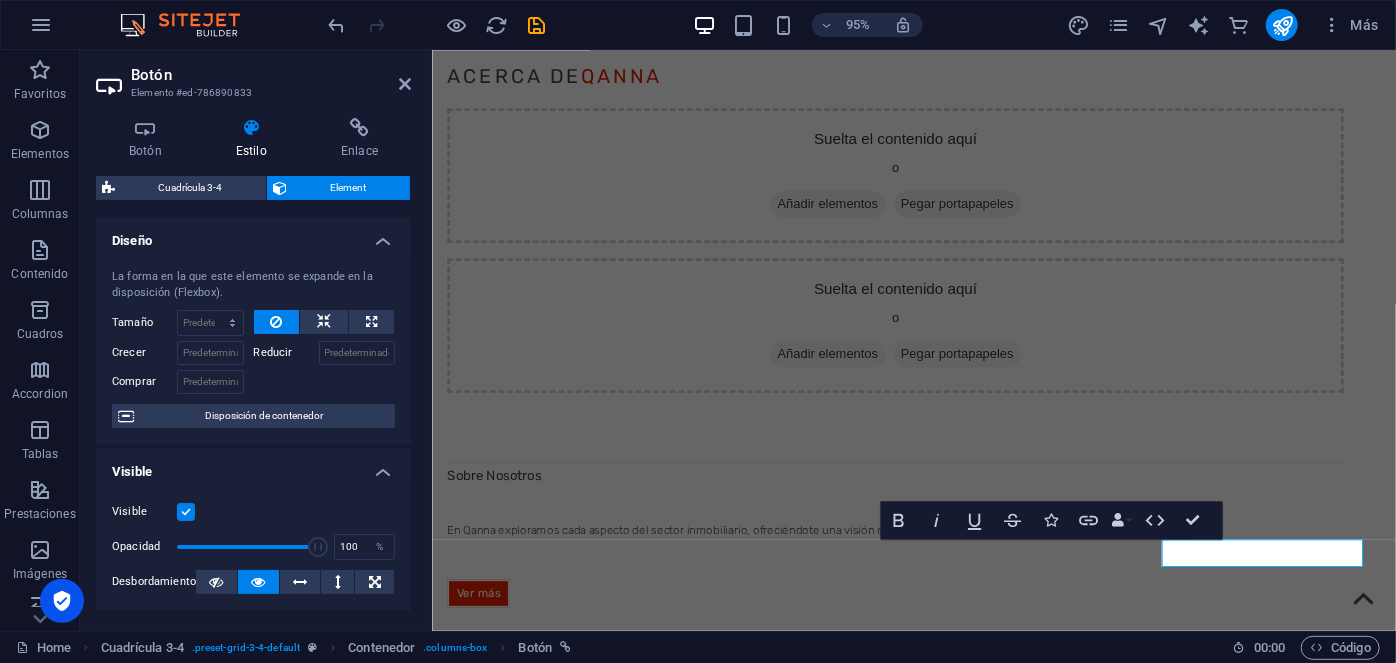 scroll, scrollTop: 462, scrollLeft: 0, axis: vertical 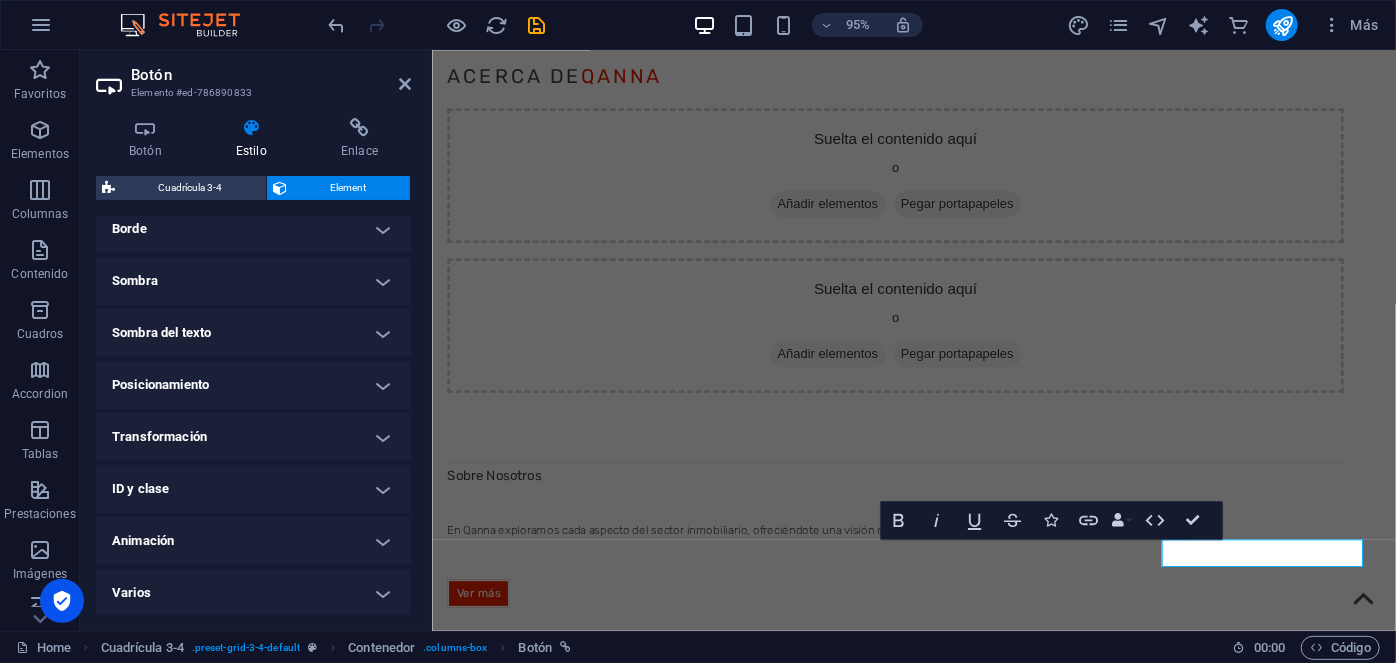 click on "Animación" at bounding box center [253, 541] 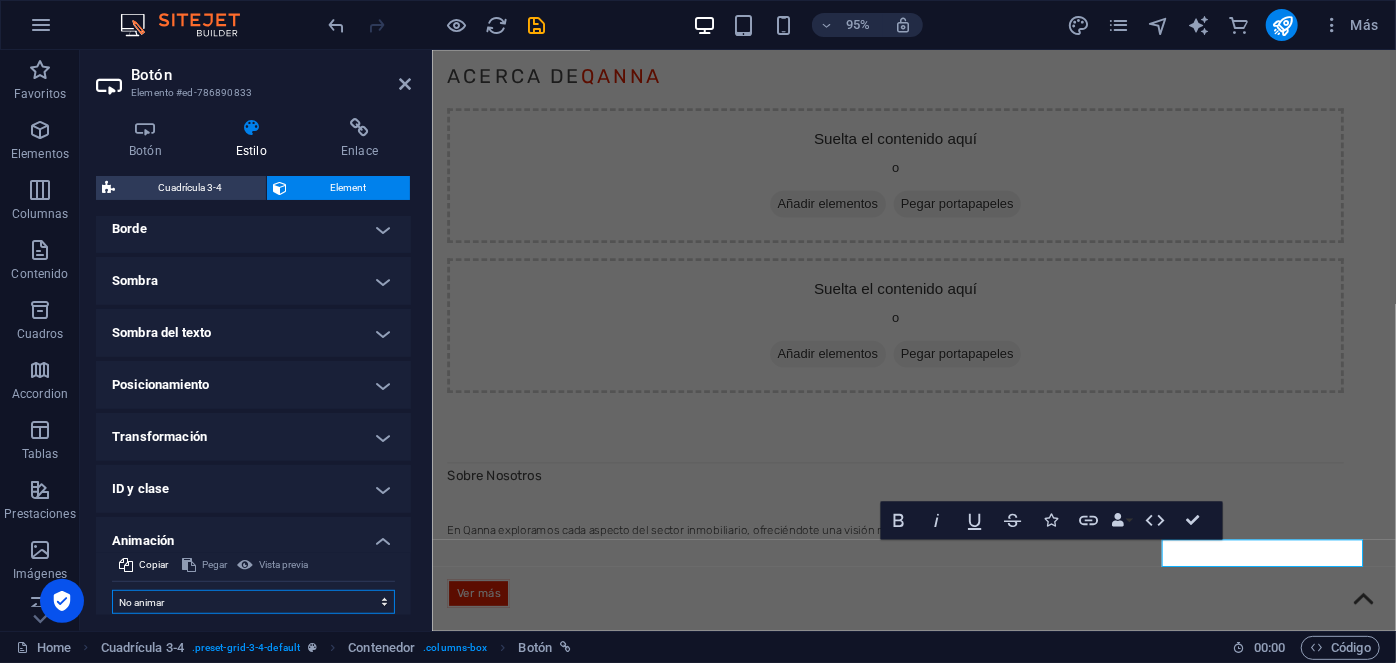 click on "No animar Mostrar / Ocultar Subir/bajar Acercar/alejar Deslizar de izquierda a derecha Deslizar de derecha a izquierda Deslizar de arriba a abajo Deslizar de abajo a arriba Pulsación Parpadeo Abrir como superposición" at bounding box center [253, 602] 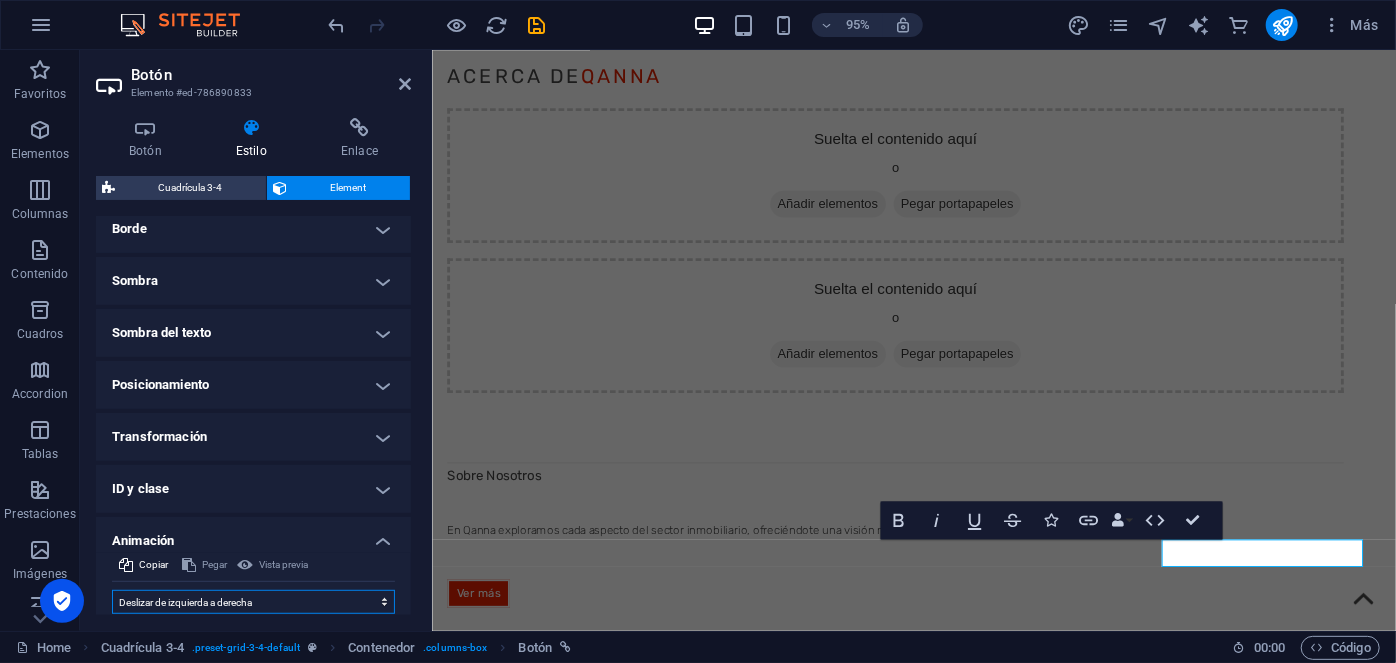 click on "No animar Mostrar / Ocultar Subir/bajar Acercar/alejar Deslizar de izquierda a derecha Deslizar de derecha a izquierda Deslizar de arriba a abajo Deslizar de abajo a arriba Pulsación Parpadeo Abrir como superposición" at bounding box center (253, 602) 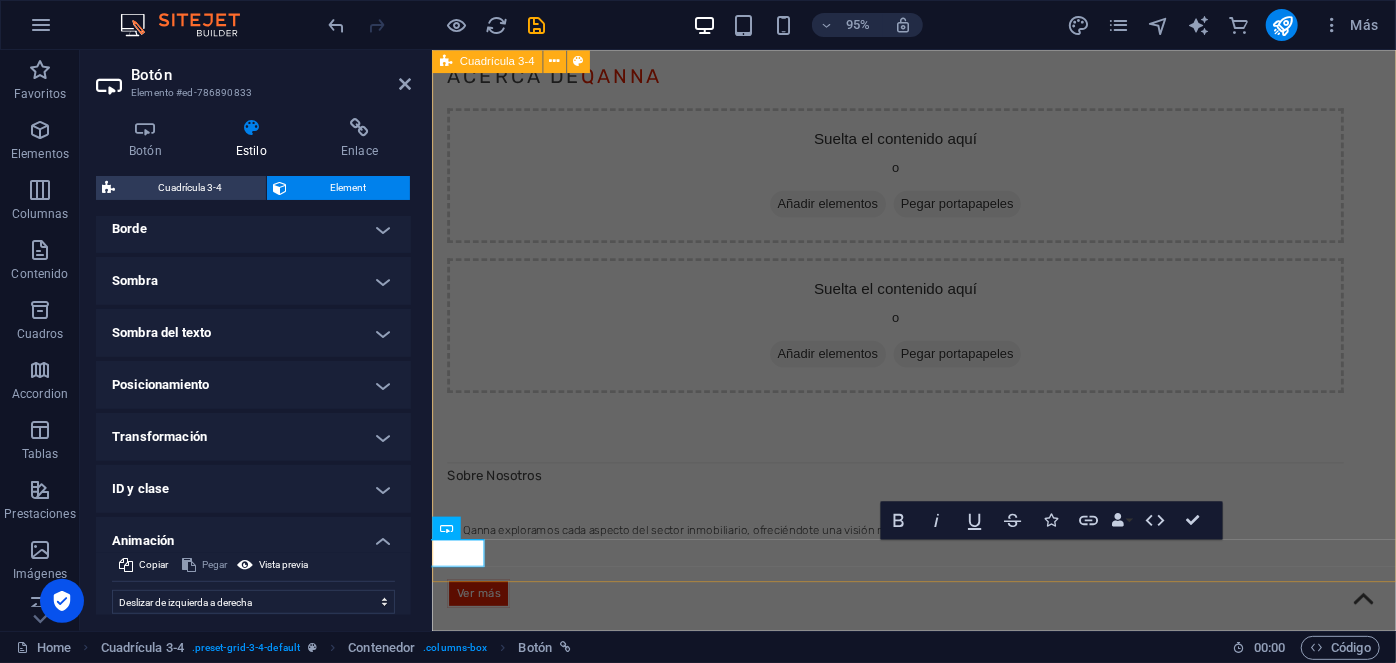 click on "latest  Insights Suelta el contenido aquí o  Añadir elementos  Pegar portapapeles Suelta el contenido aquí o  Añadir elementos  Pegar portapapeles Seguridad en Edificios Ver más La importancia del Mantenimiento en Edificios Ver más ¿Porque invertir en [GEOGRAPHIC_DATA]? Ver más Valor añadido del Facility Management Ver más" at bounding box center (938, 2756) 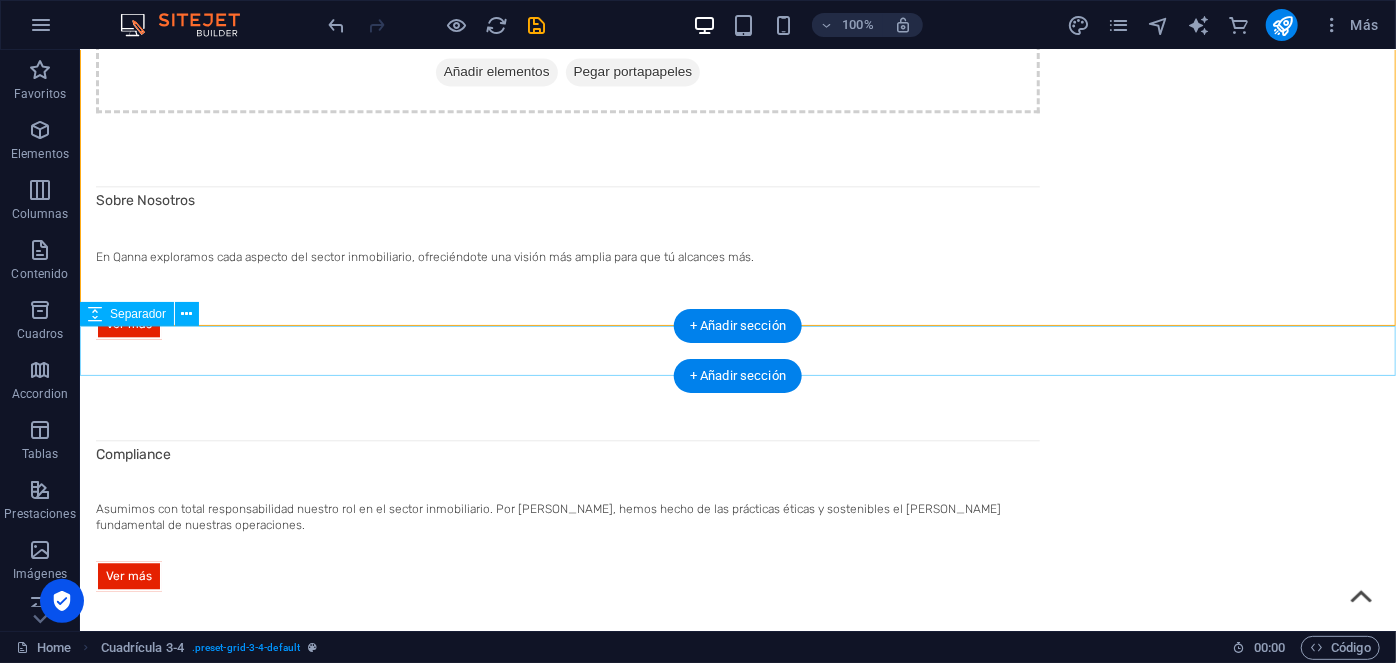 scroll, scrollTop: 2349, scrollLeft: 0, axis: vertical 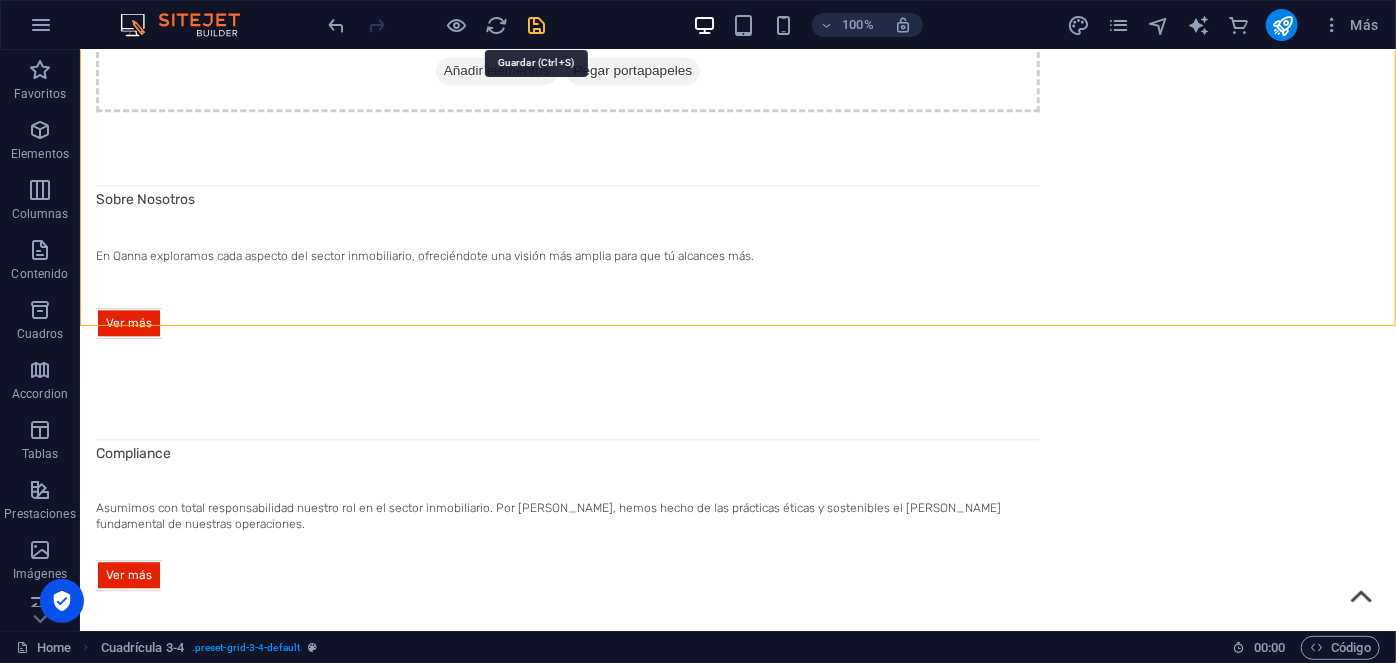 click at bounding box center (537, 25) 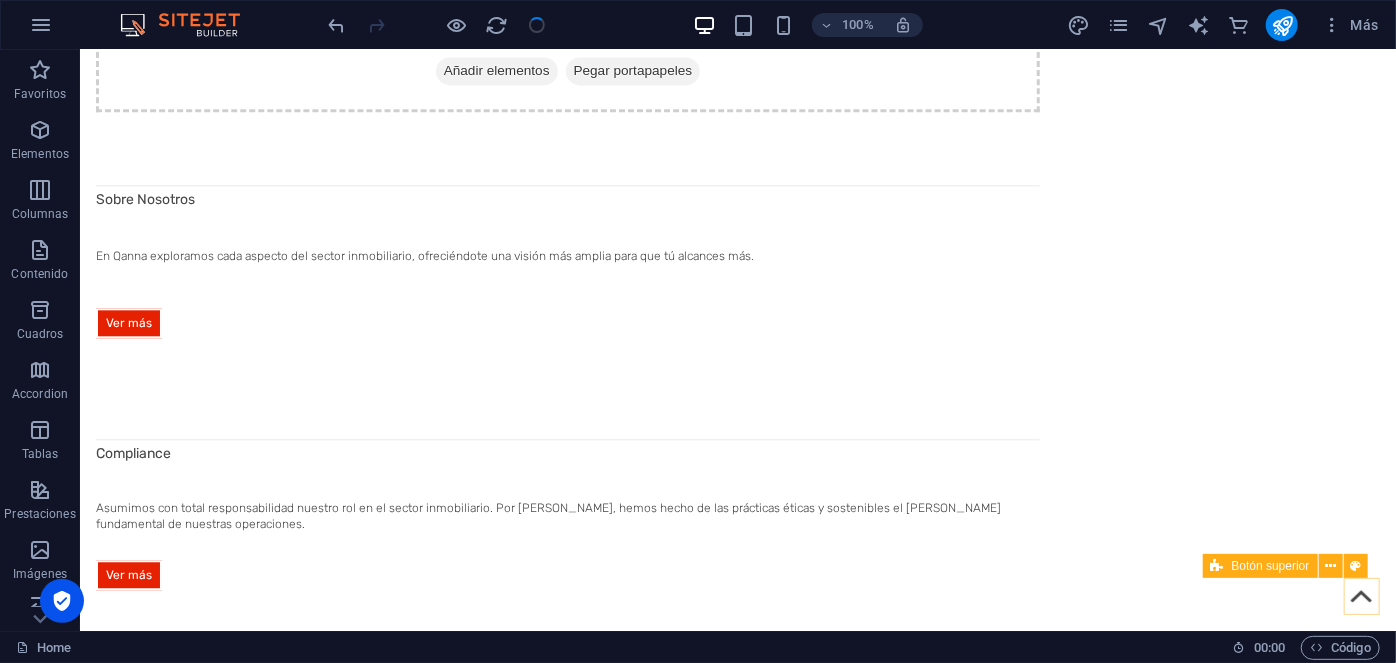 click at bounding box center [1360, 595] 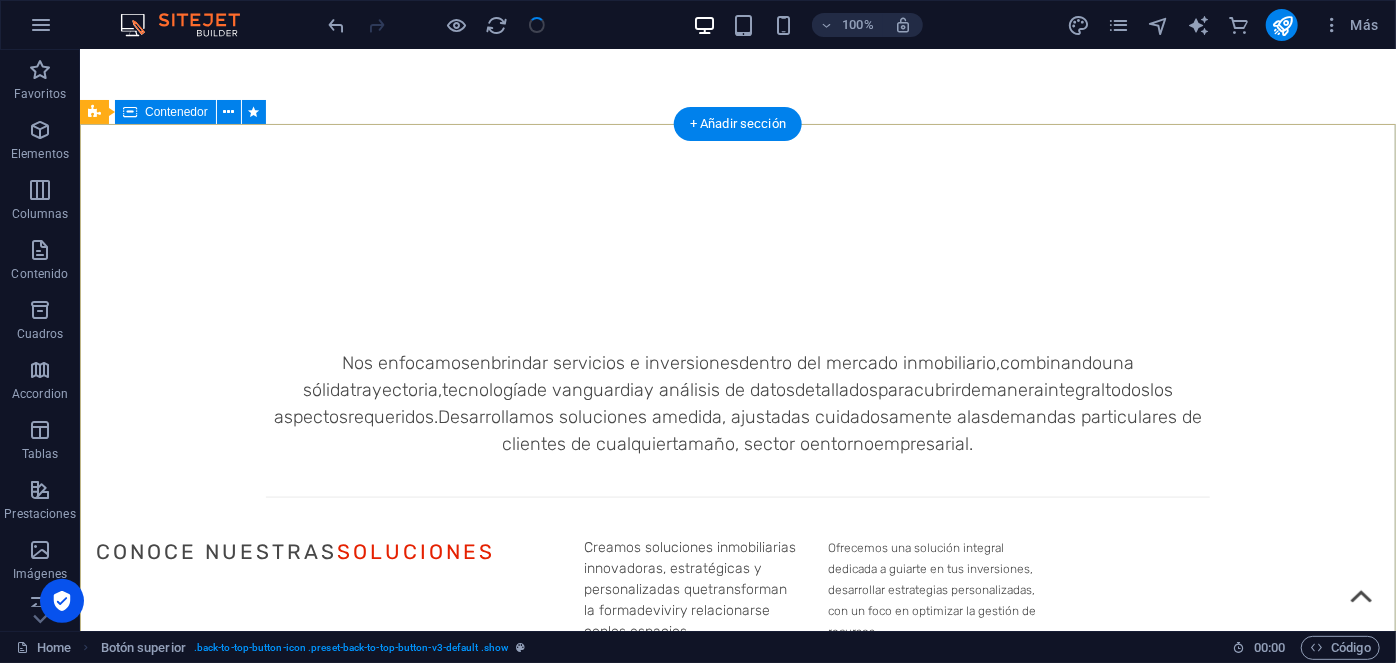 scroll, scrollTop: 0, scrollLeft: 0, axis: both 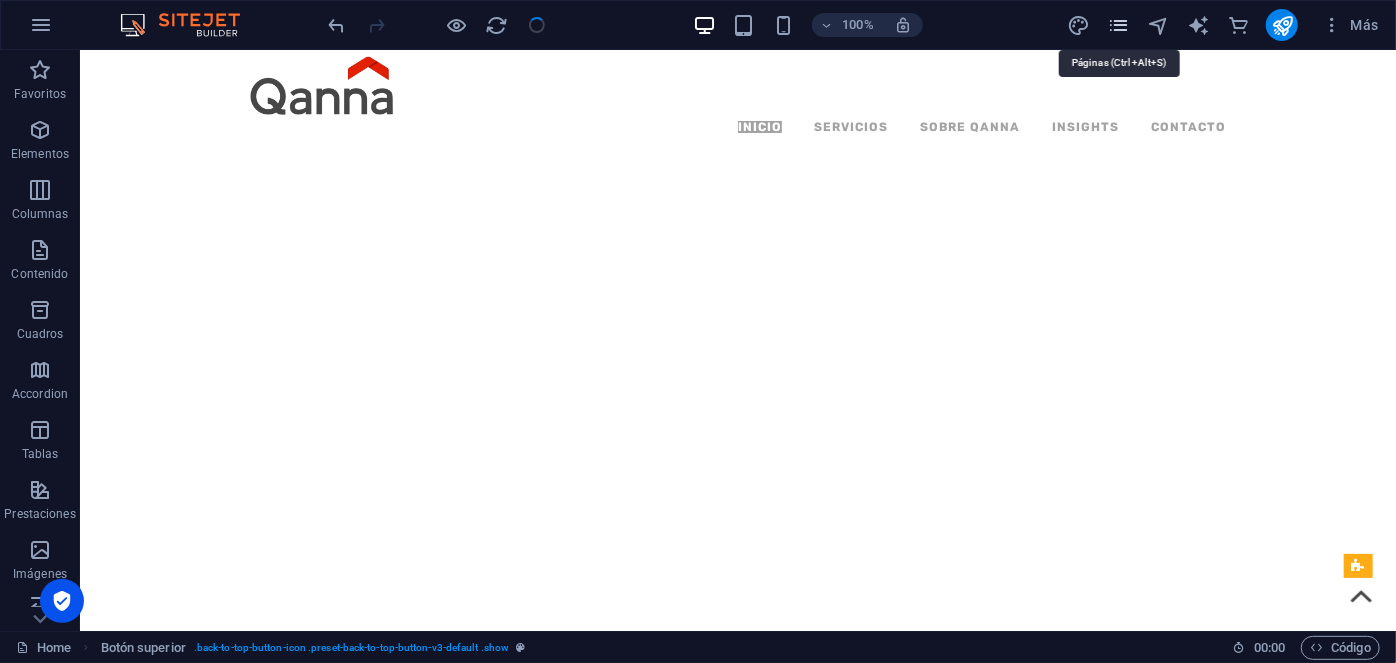 click at bounding box center [1118, 25] 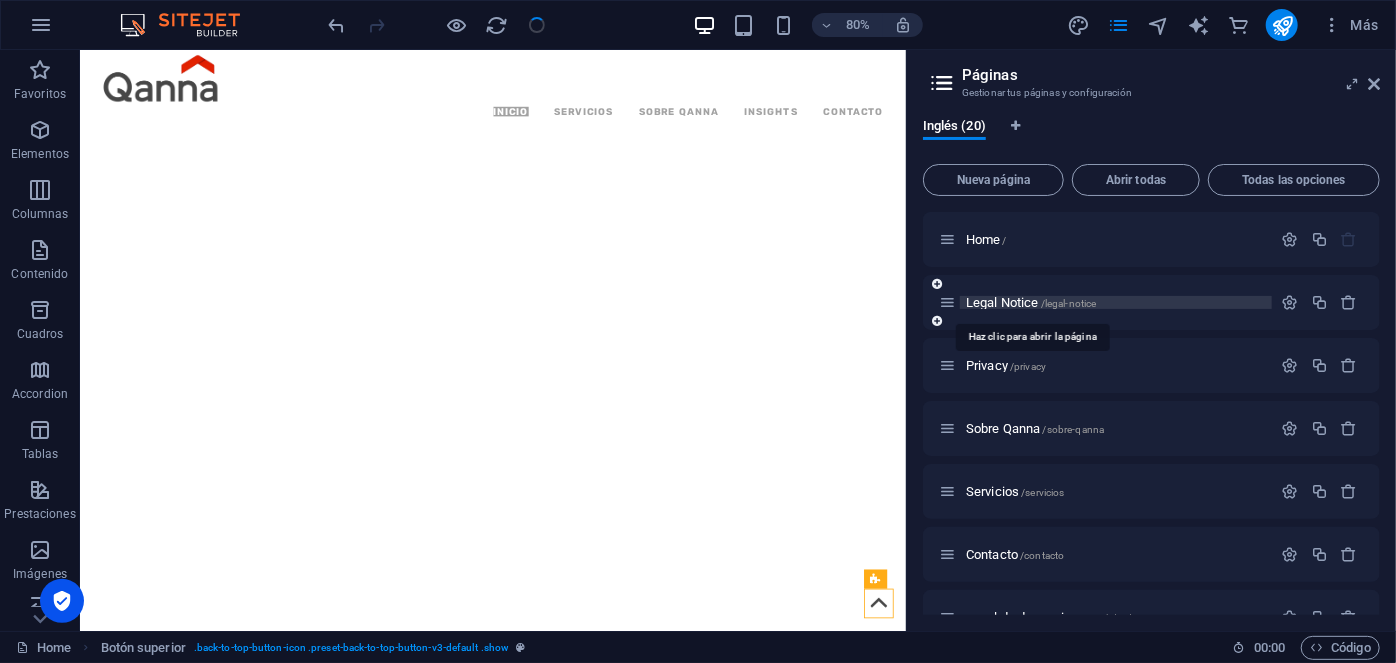 click on "Legal Notice /legal-notice" at bounding box center [1031, 302] 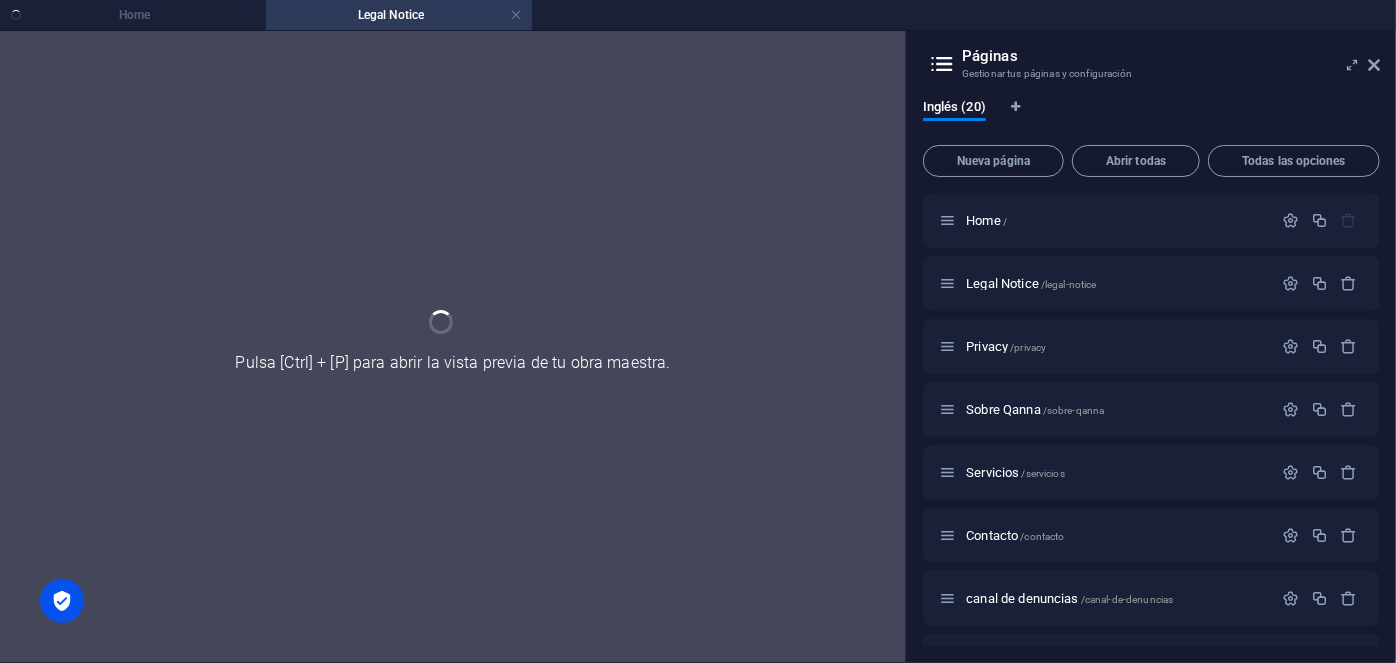 click on "Home Legal Notice" at bounding box center [698, 15] 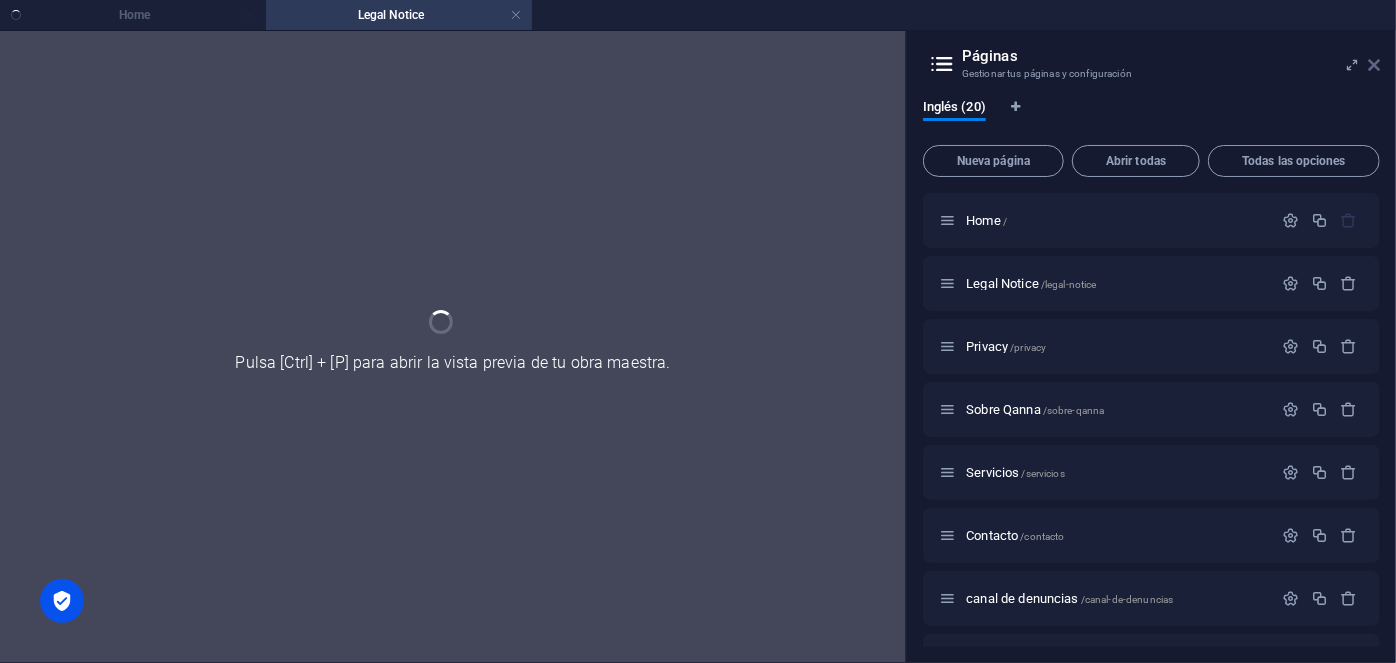 click at bounding box center (1374, 65) 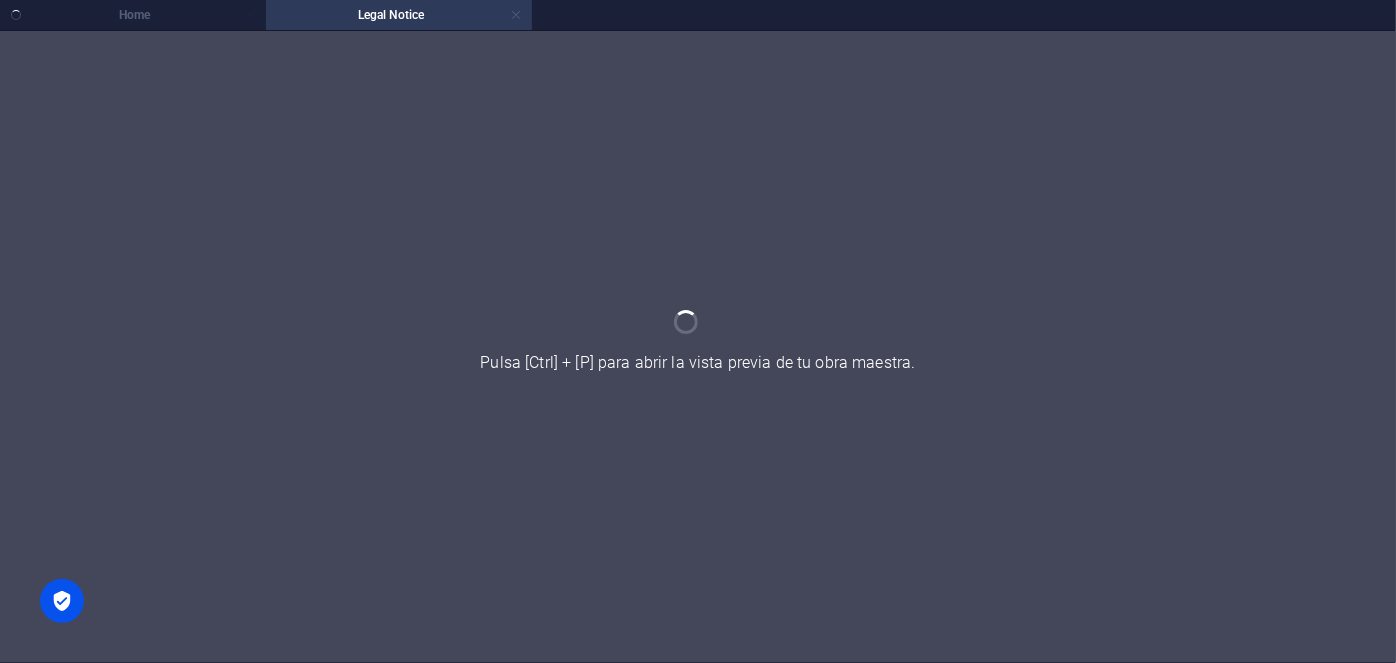 click at bounding box center [516, 15] 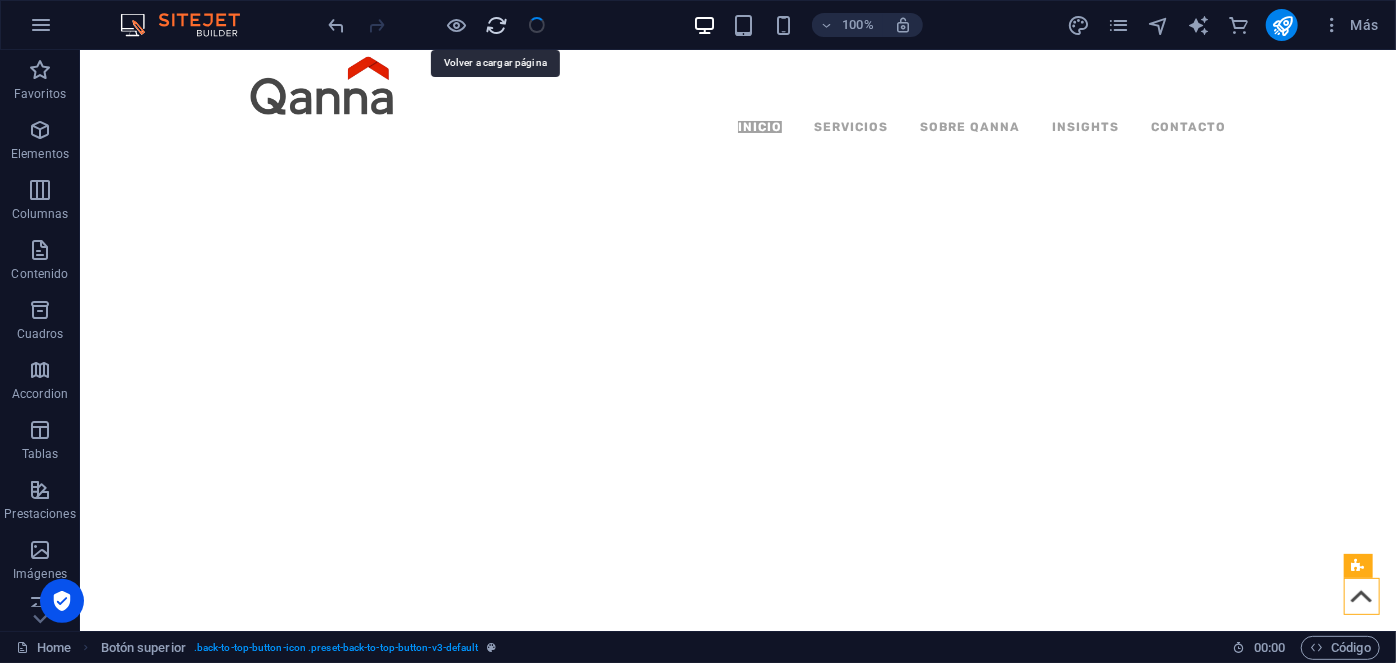 click at bounding box center [497, 25] 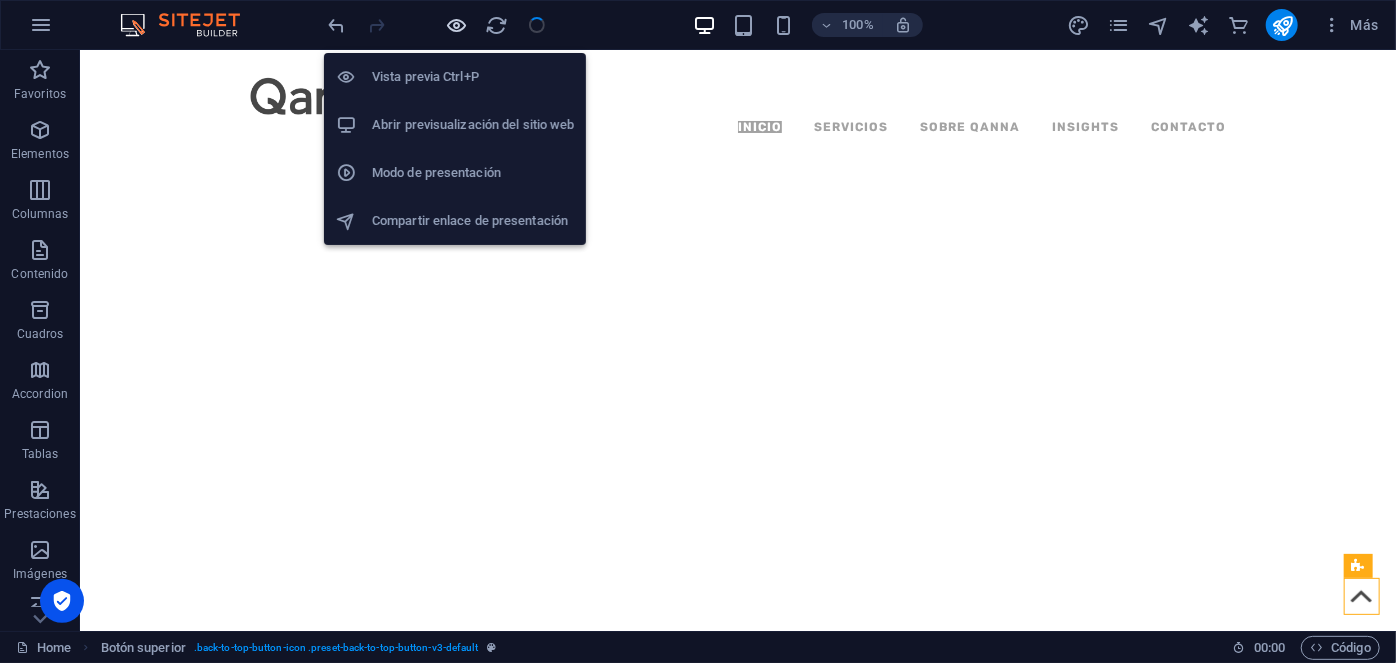 click at bounding box center (457, 25) 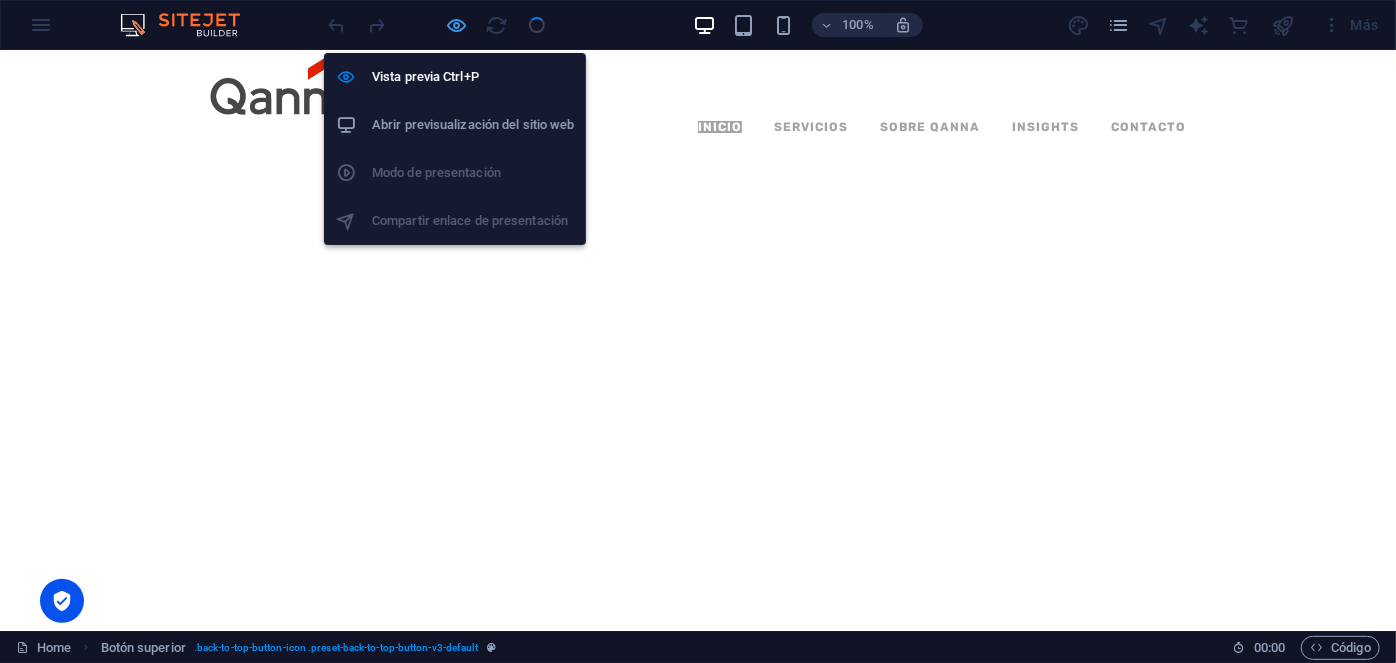 click at bounding box center [457, 25] 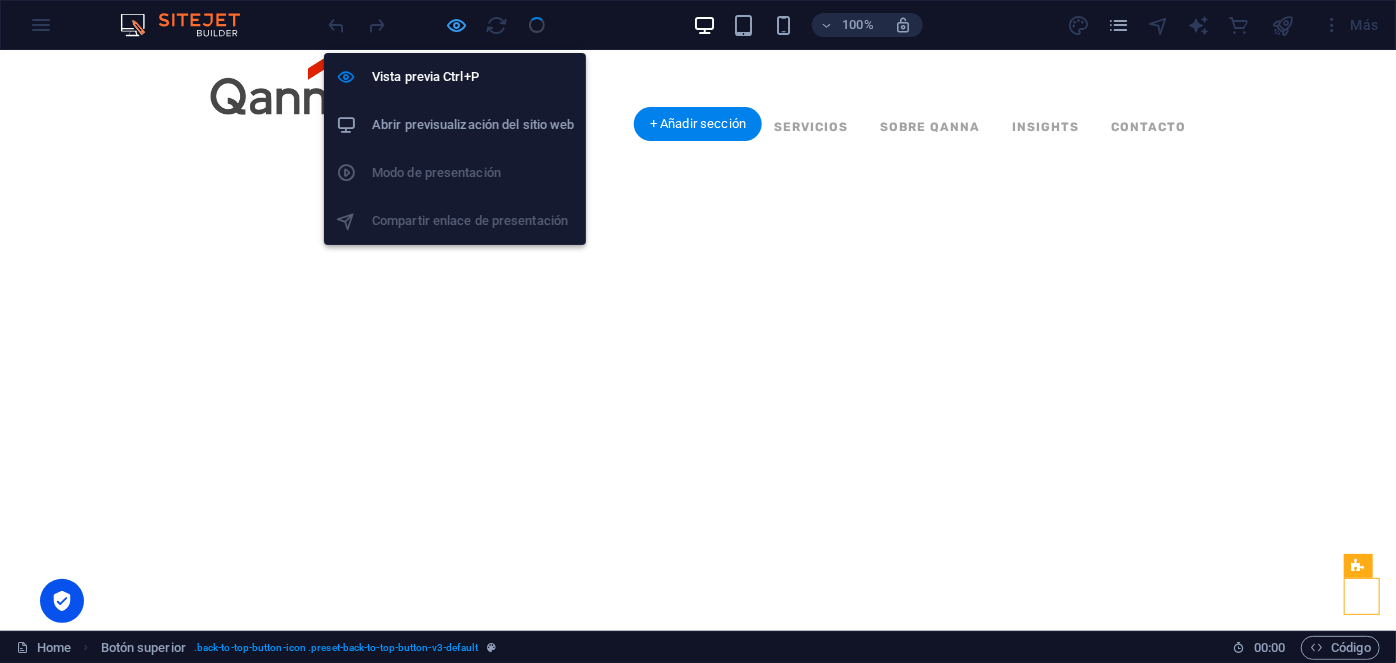 click at bounding box center [457, 25] 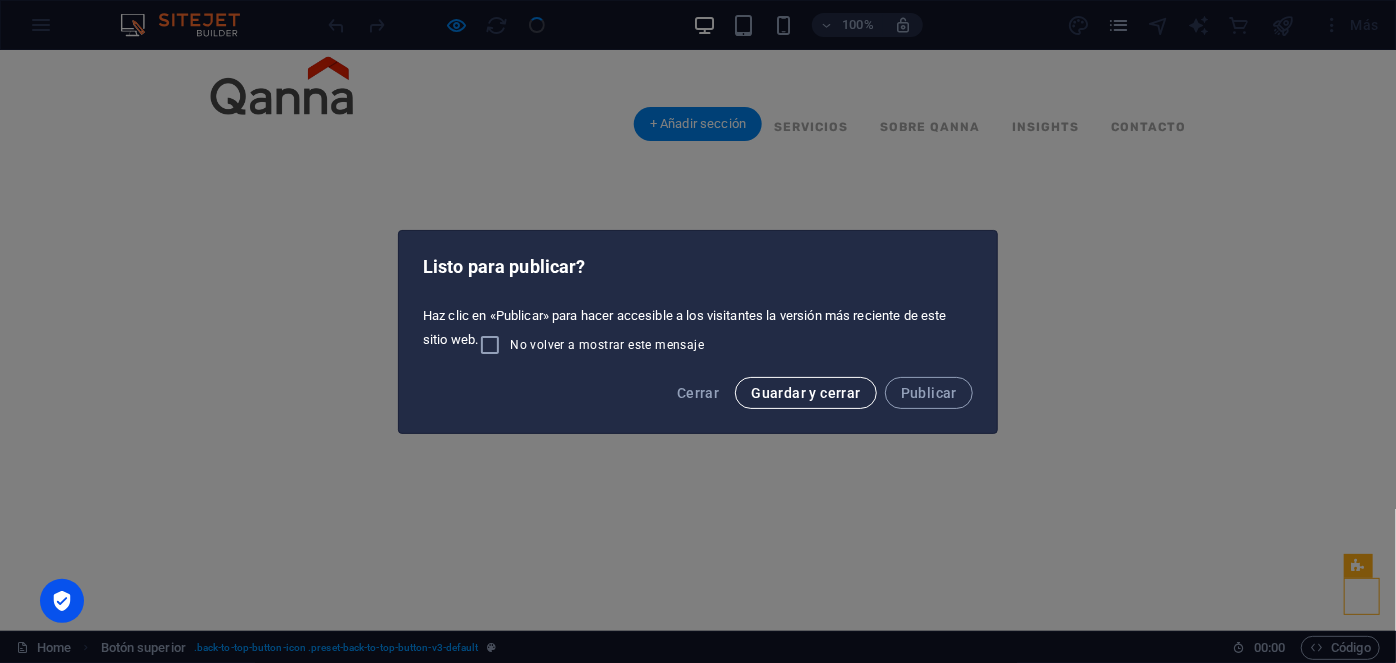 click on "Guardar y cerrar" at bounding box center [805, 393] 